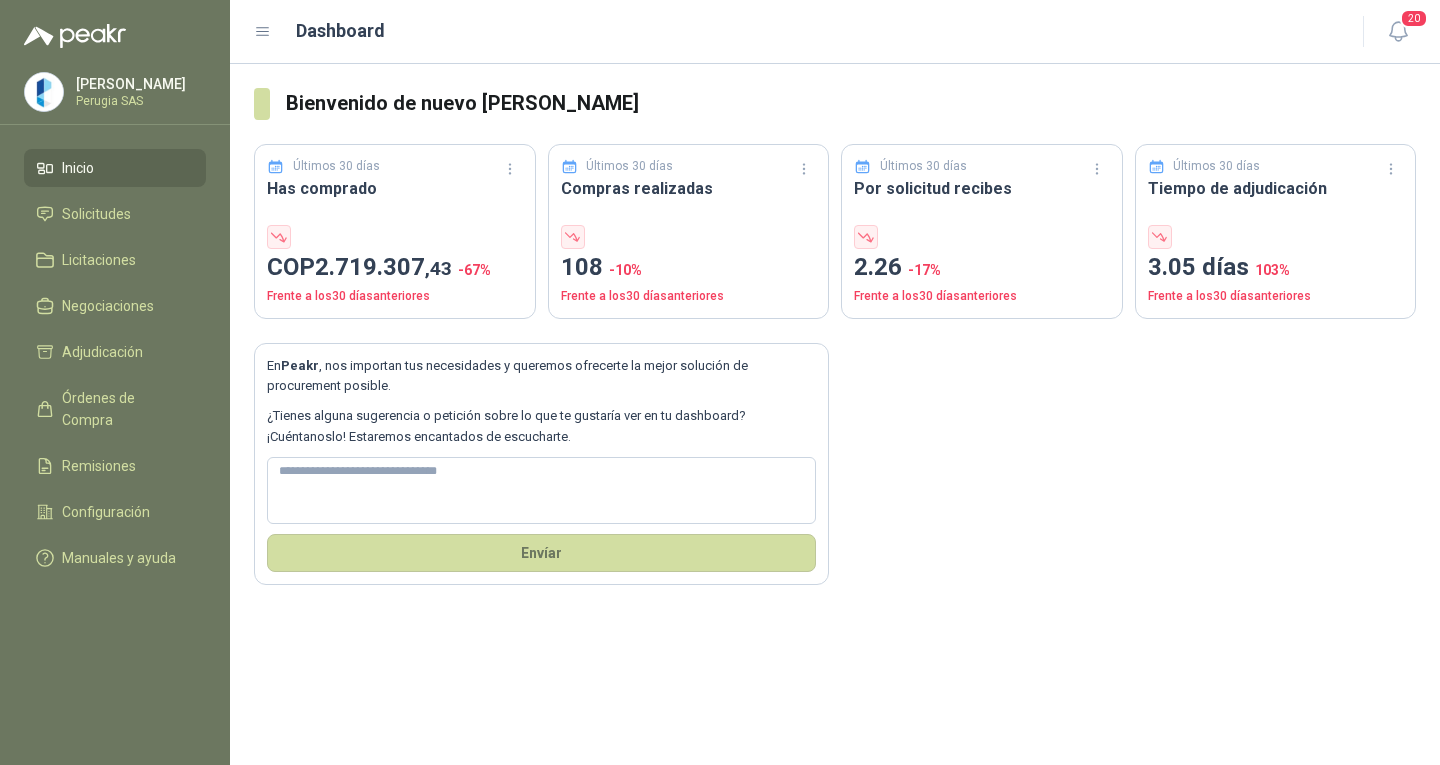 type 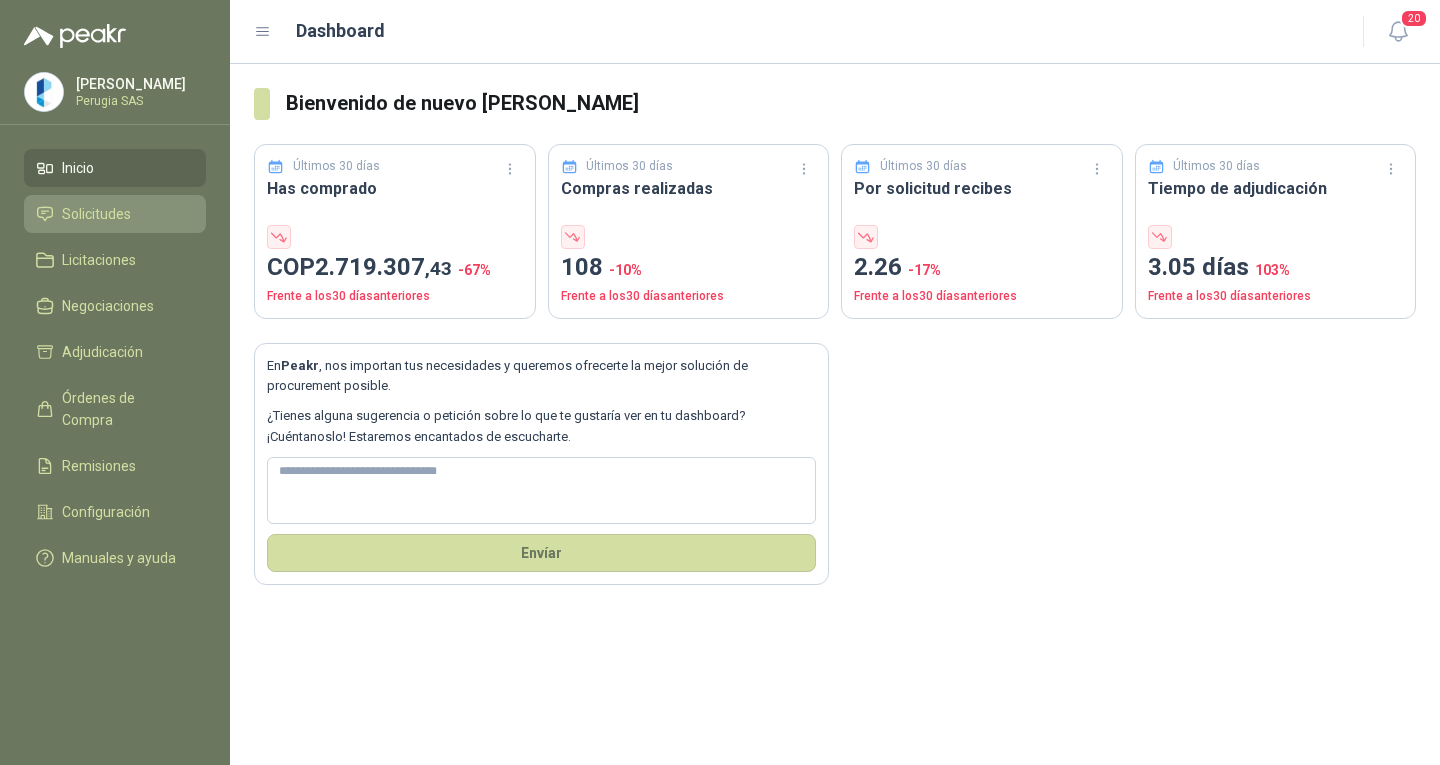click on "Solicitudes" at bounding box center (96, 214) 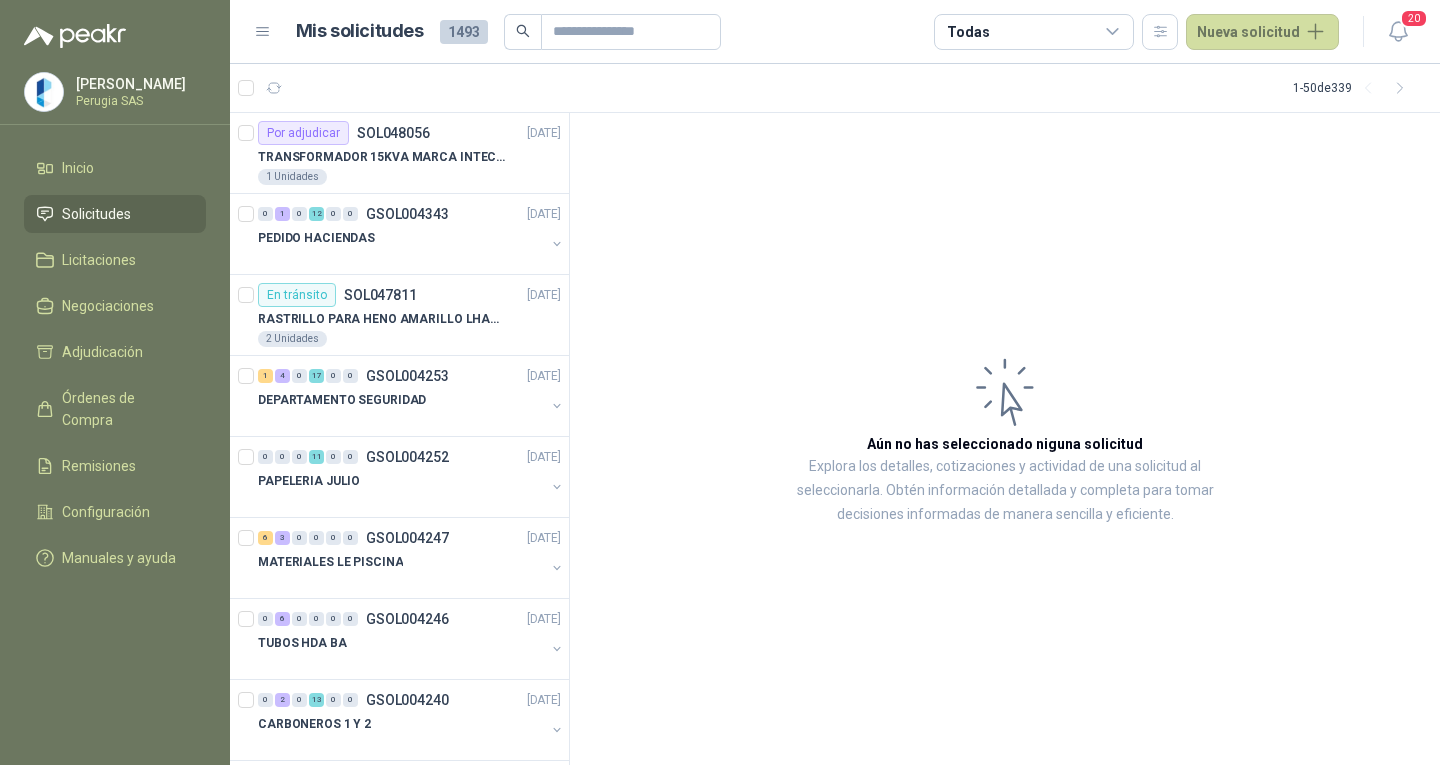click on "1 - 50  de  339" at bounding box center [835, 88] 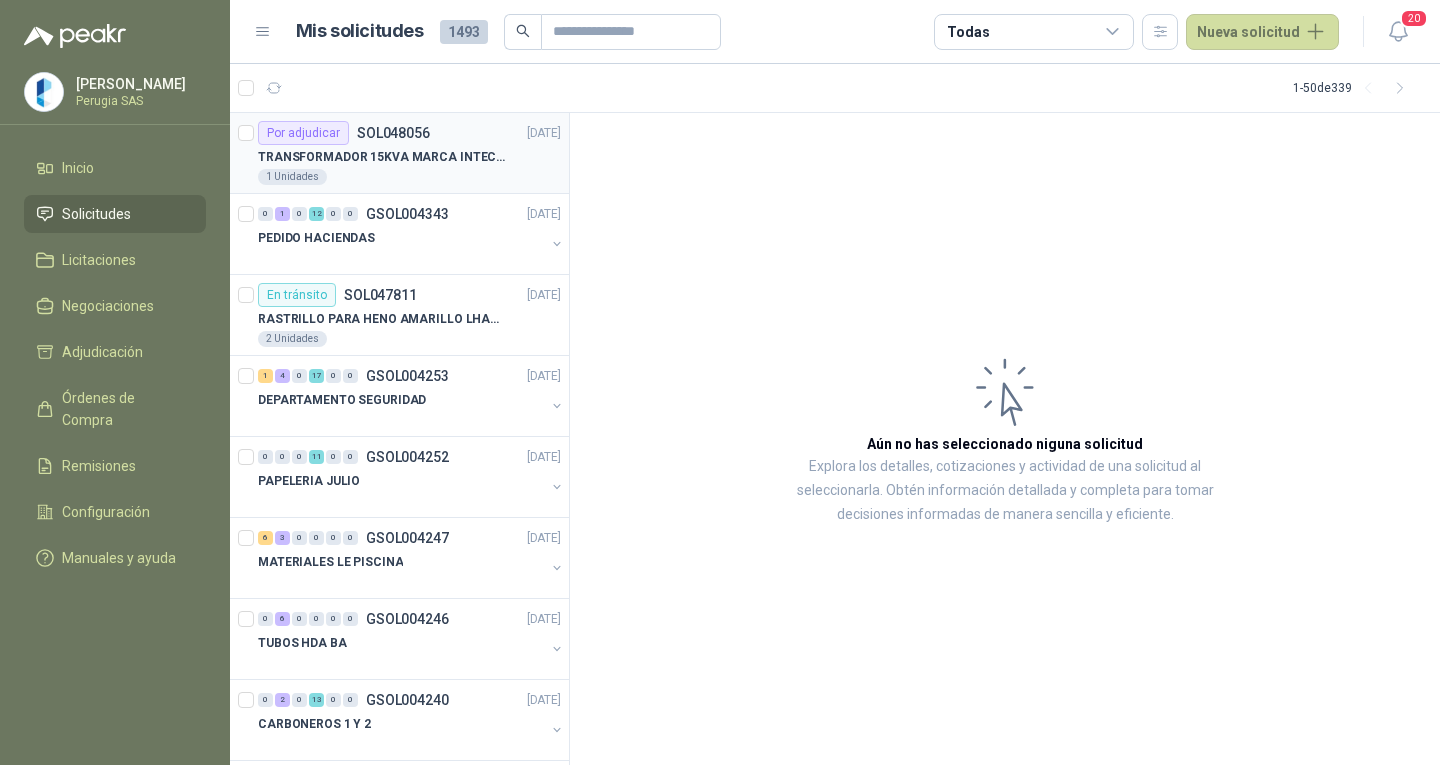 click on "SOL048056" at bounding box center (393, 133) 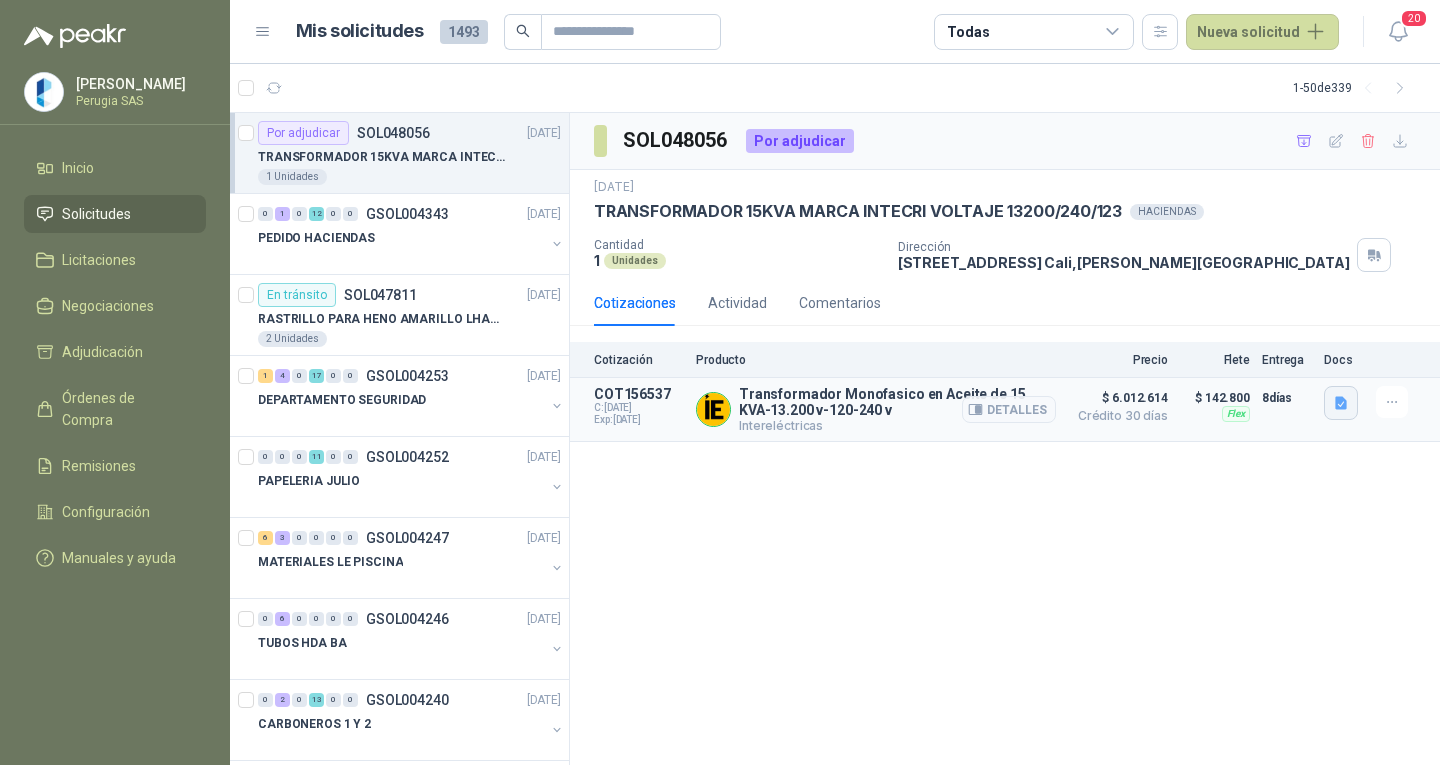 click at bounding box center [1341, 403] 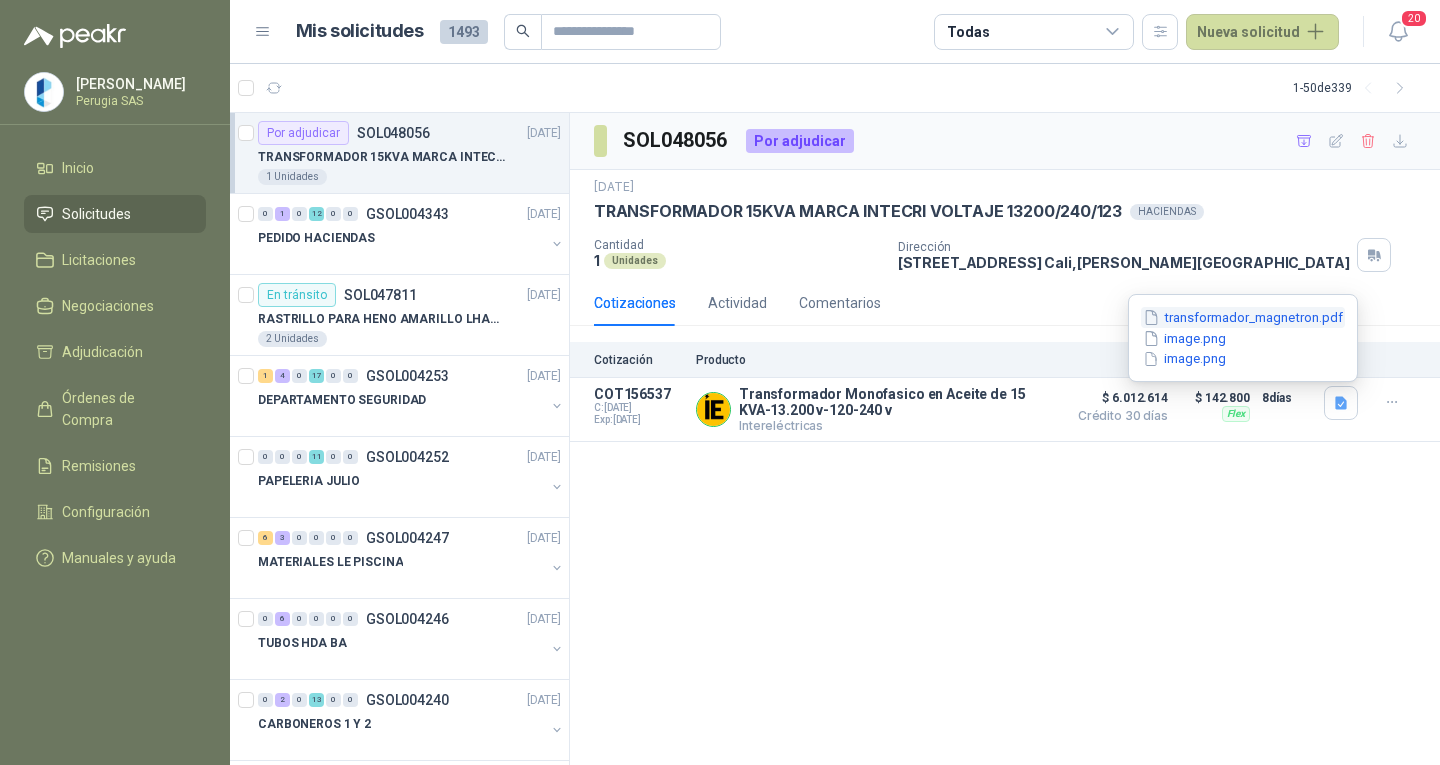 click on "transformador_magnetron.pdf" at bounding box center (1243, 317) 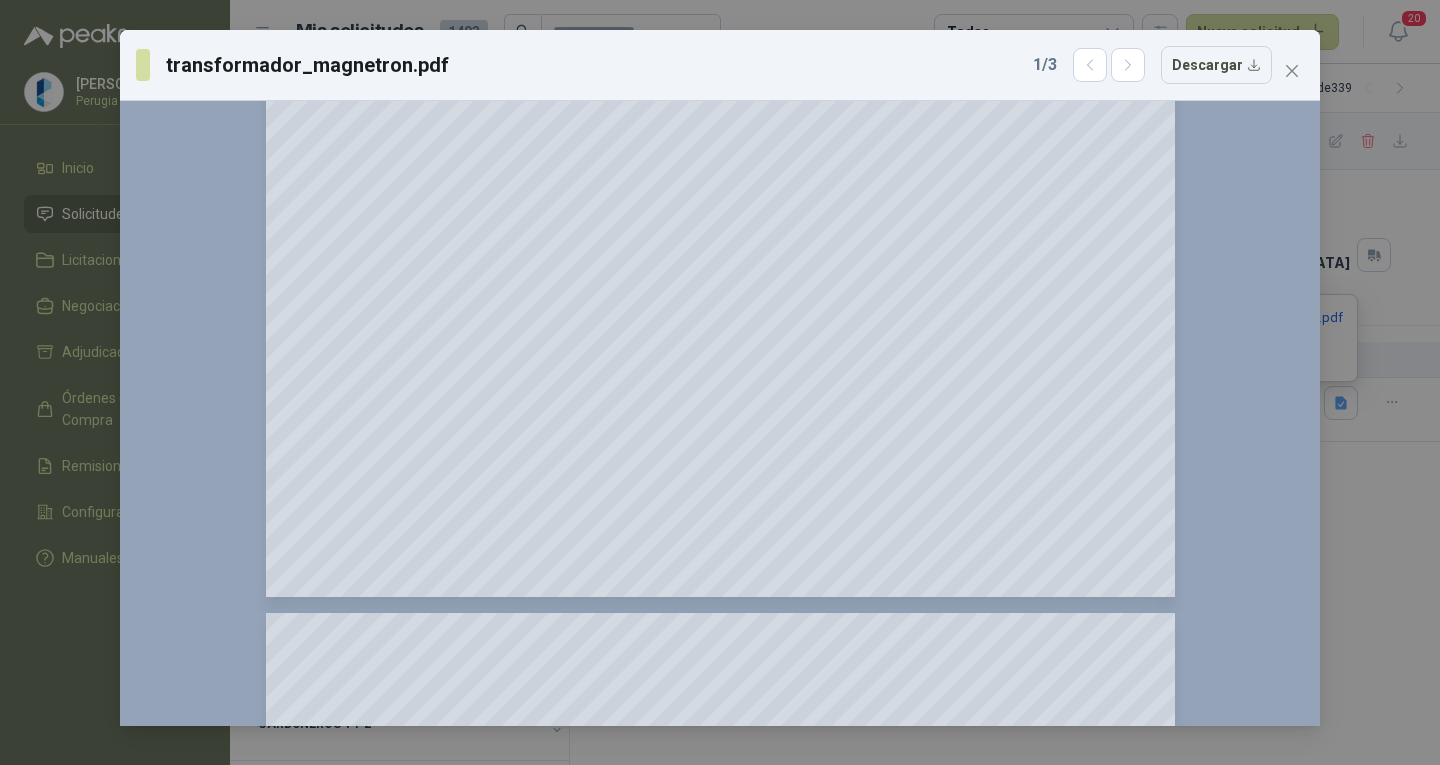 scroll, scrollTop: 800, scrollLeft: 0, axis: vertical 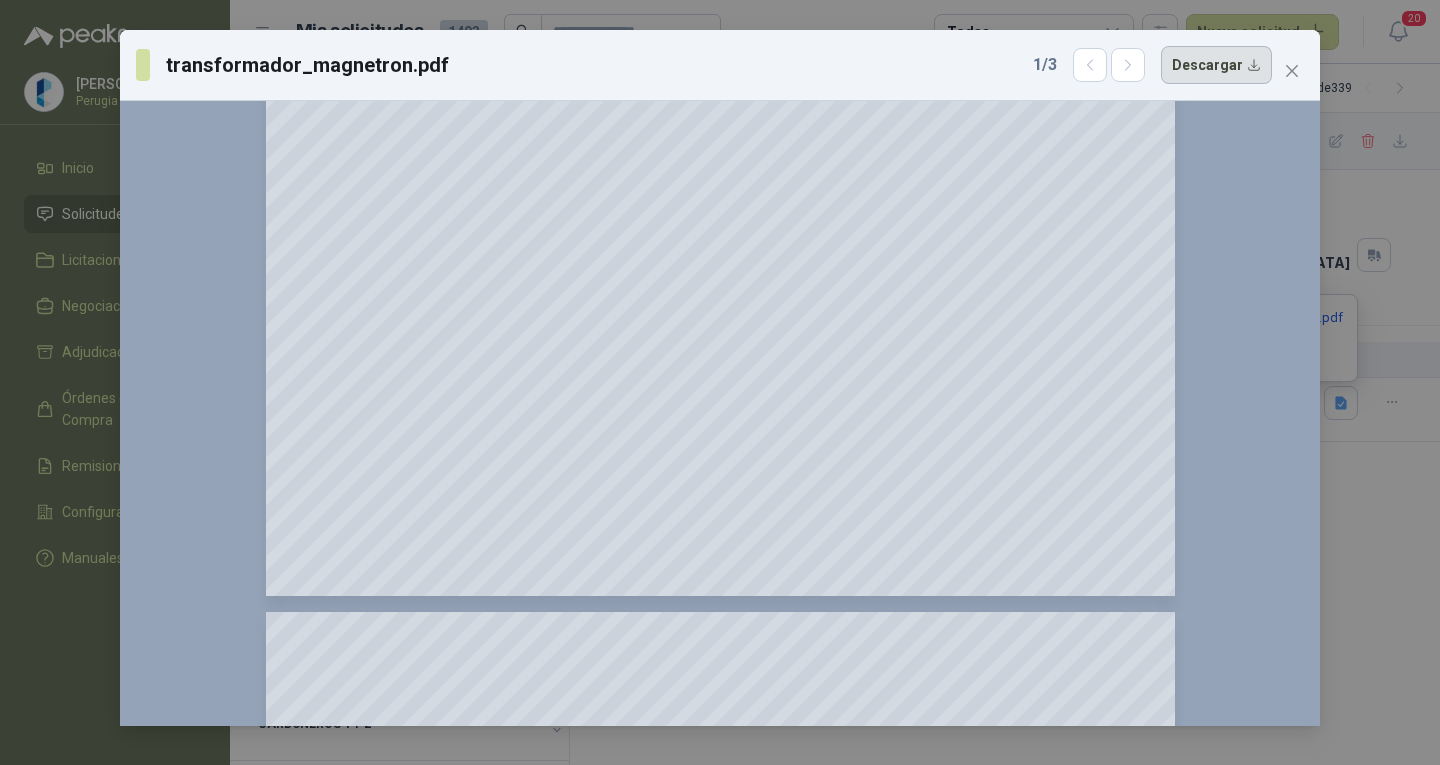 click on "Descargar" at bounding box center (1216, 65) 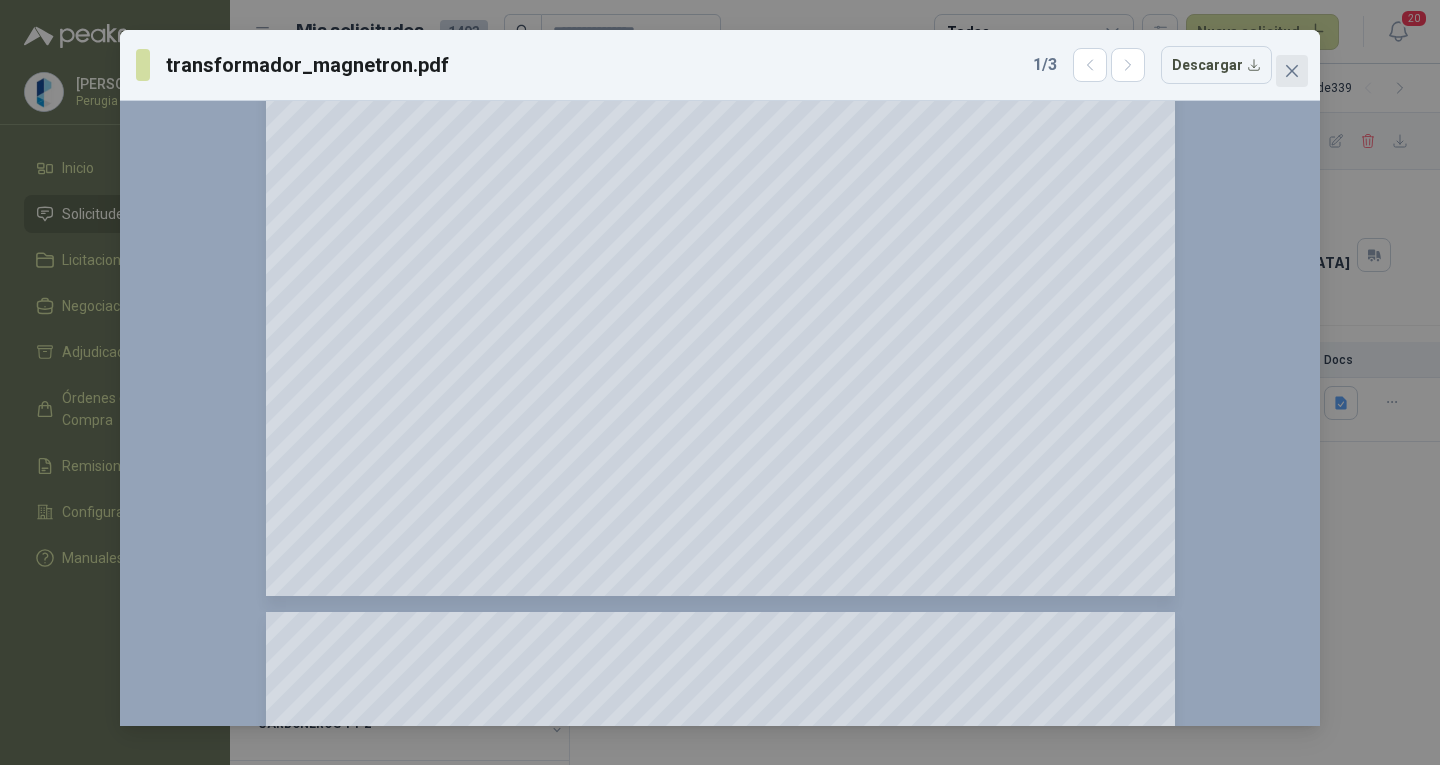 click 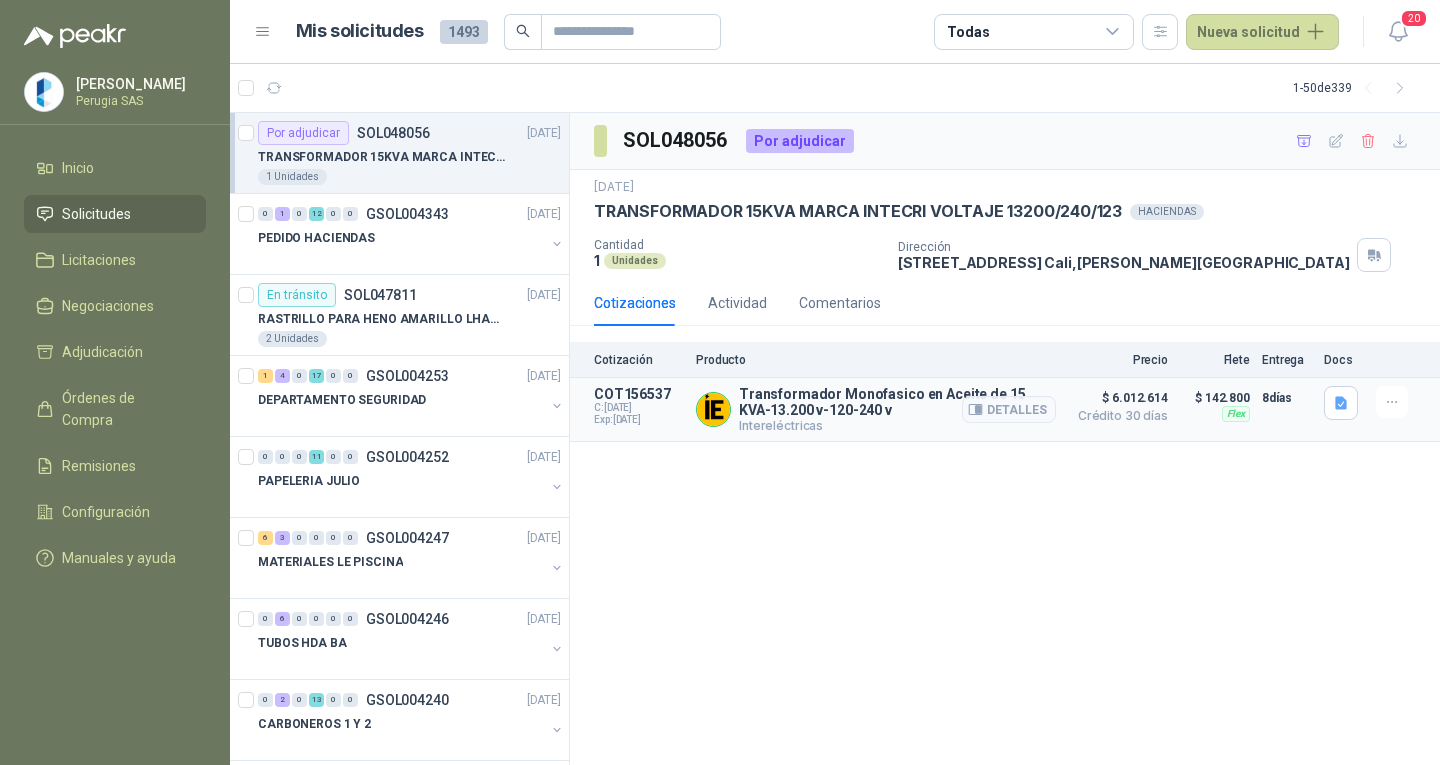 click on "COT156537 C:  [DATE] Exp:  [DATE] Transformador Monofasico en Aceite de 15 KVA-13.200 v-120-240 v Intereléctricas   Detalles $ 6.012.614 Crédito 30 días $ 6.012.614 Crédito 30 días Flex   $ 142.800 Entrega:    8  días $ 142.800 Flex   8  días" at bounding box center [1005, 410] 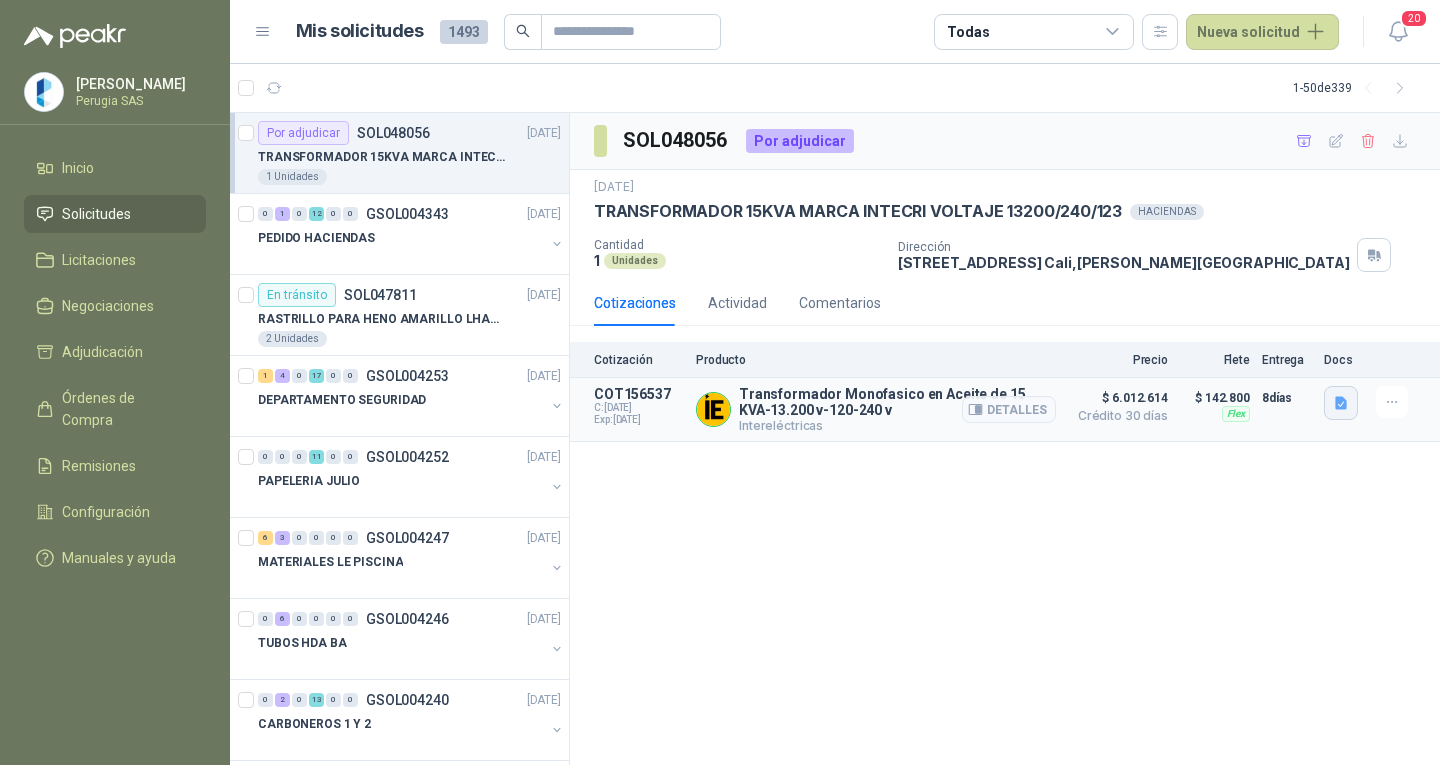 click at bounding box center (1341, 403) 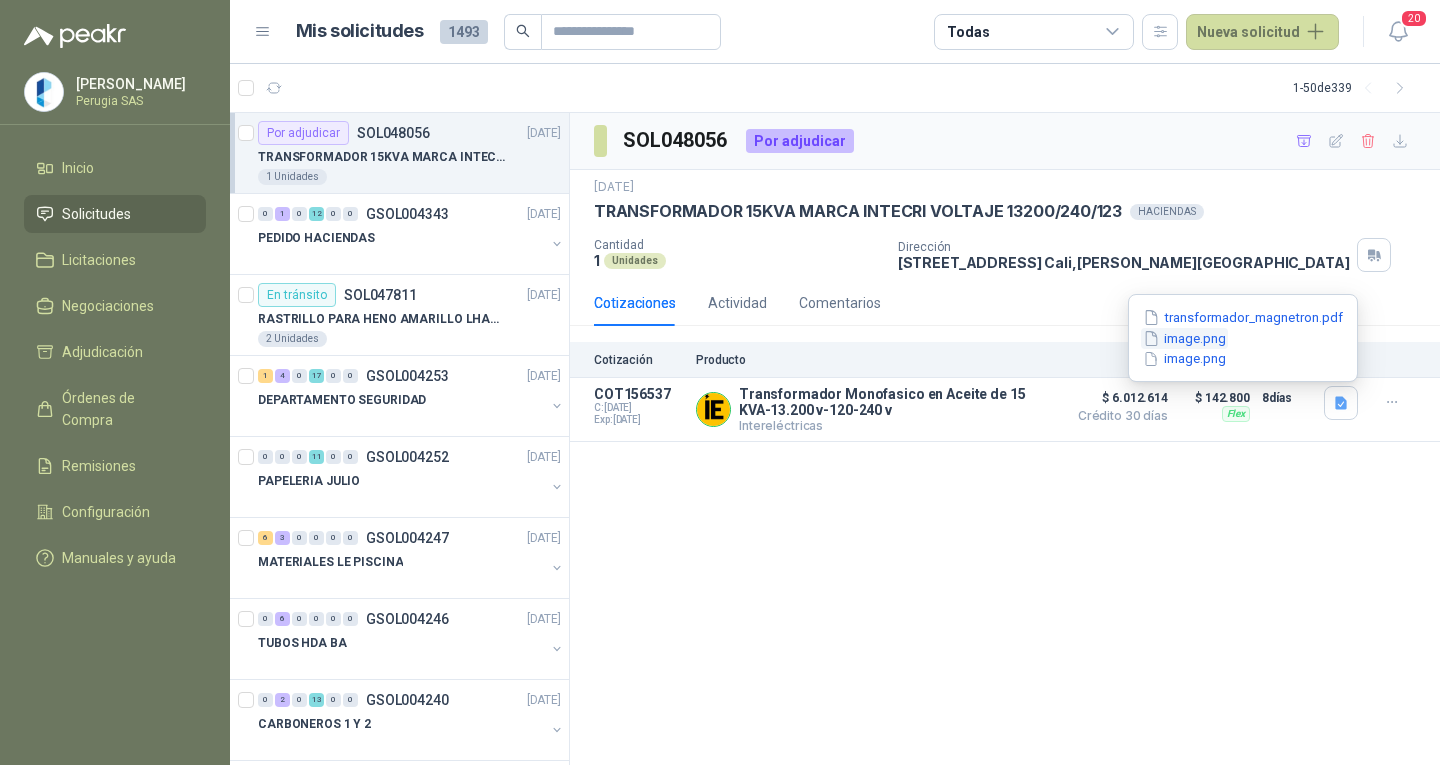 click on "image.png" at bounding box center [1184, 338] 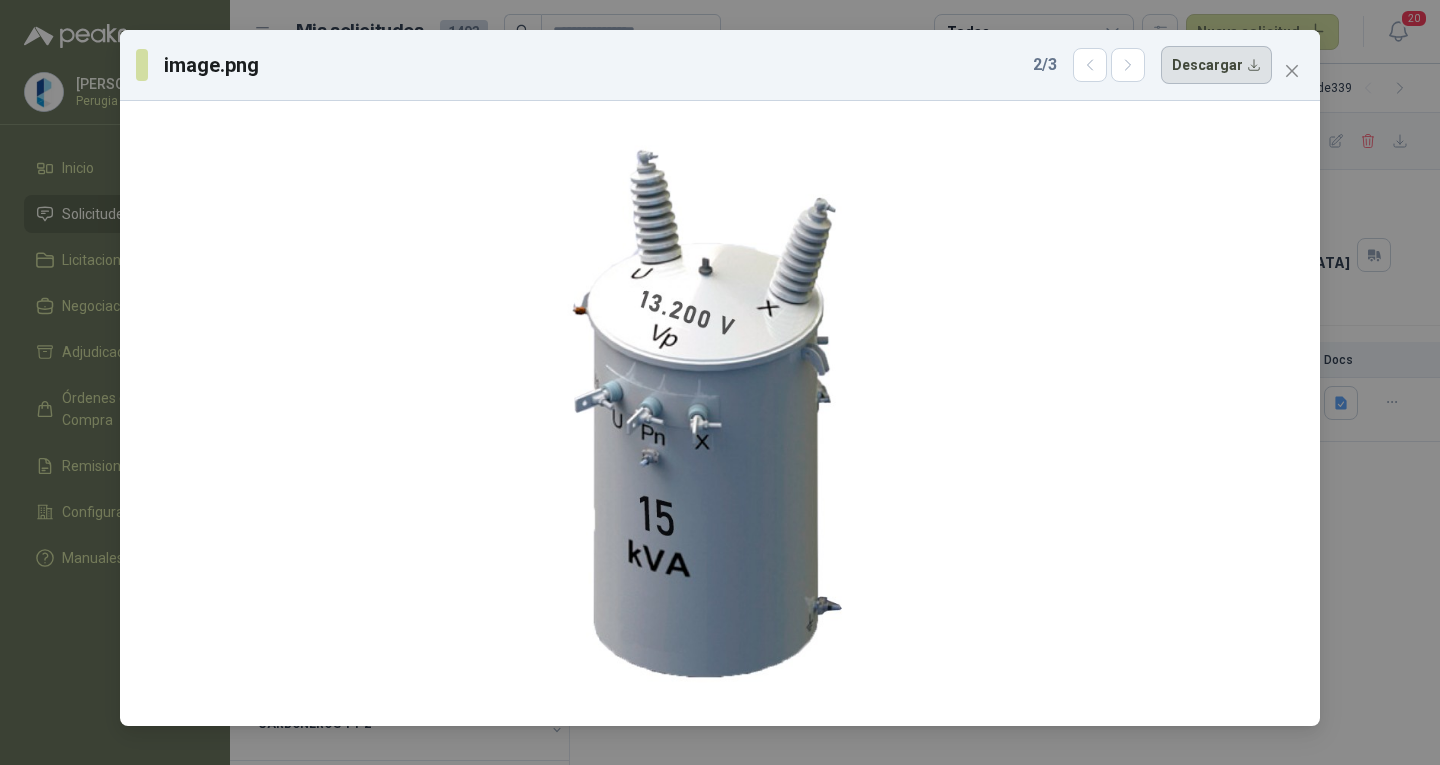 click on "Descargar" at bounding box center (1216, 65) 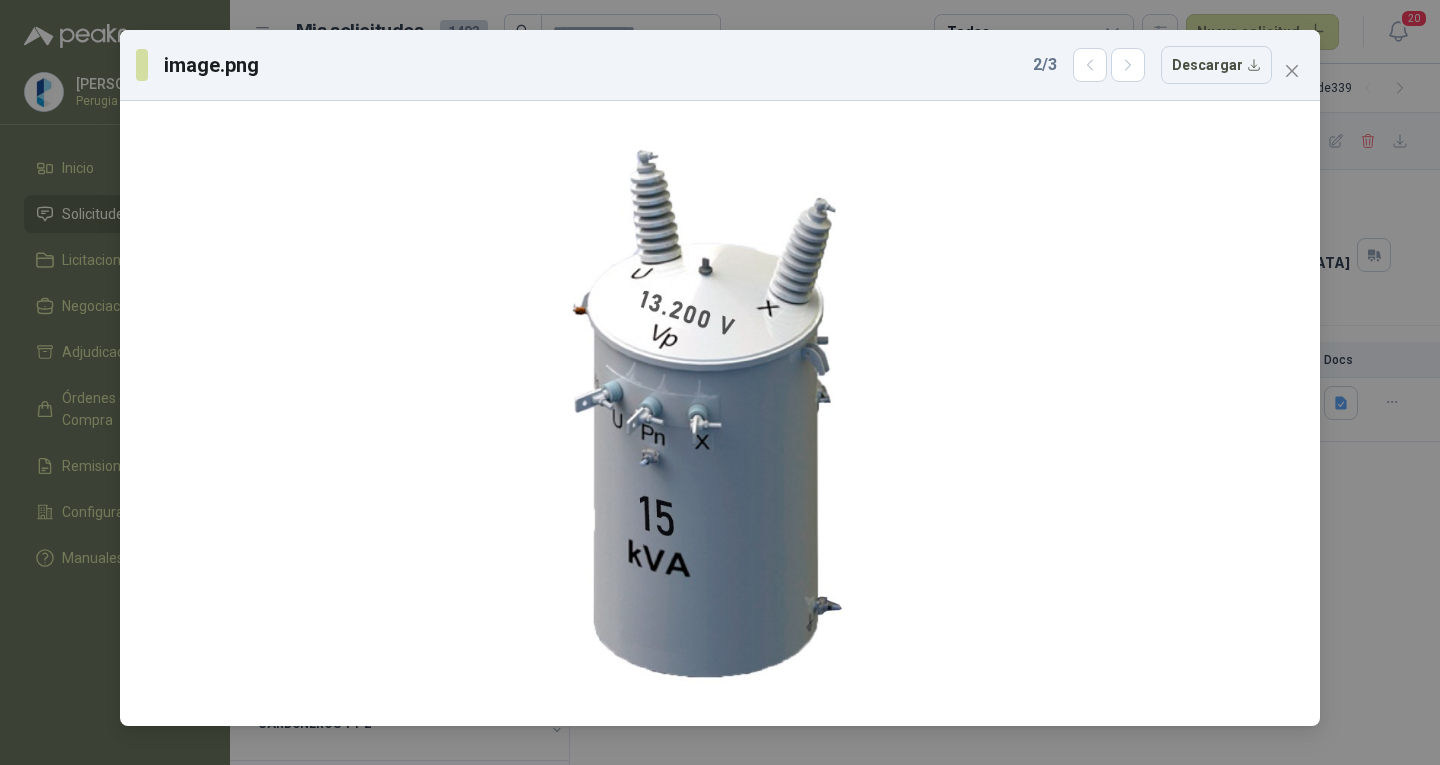 drag, startPoint x: 1279, startPoint y: 76, endPoint x: 1291, endPoint y: 84, distance: 14.422205 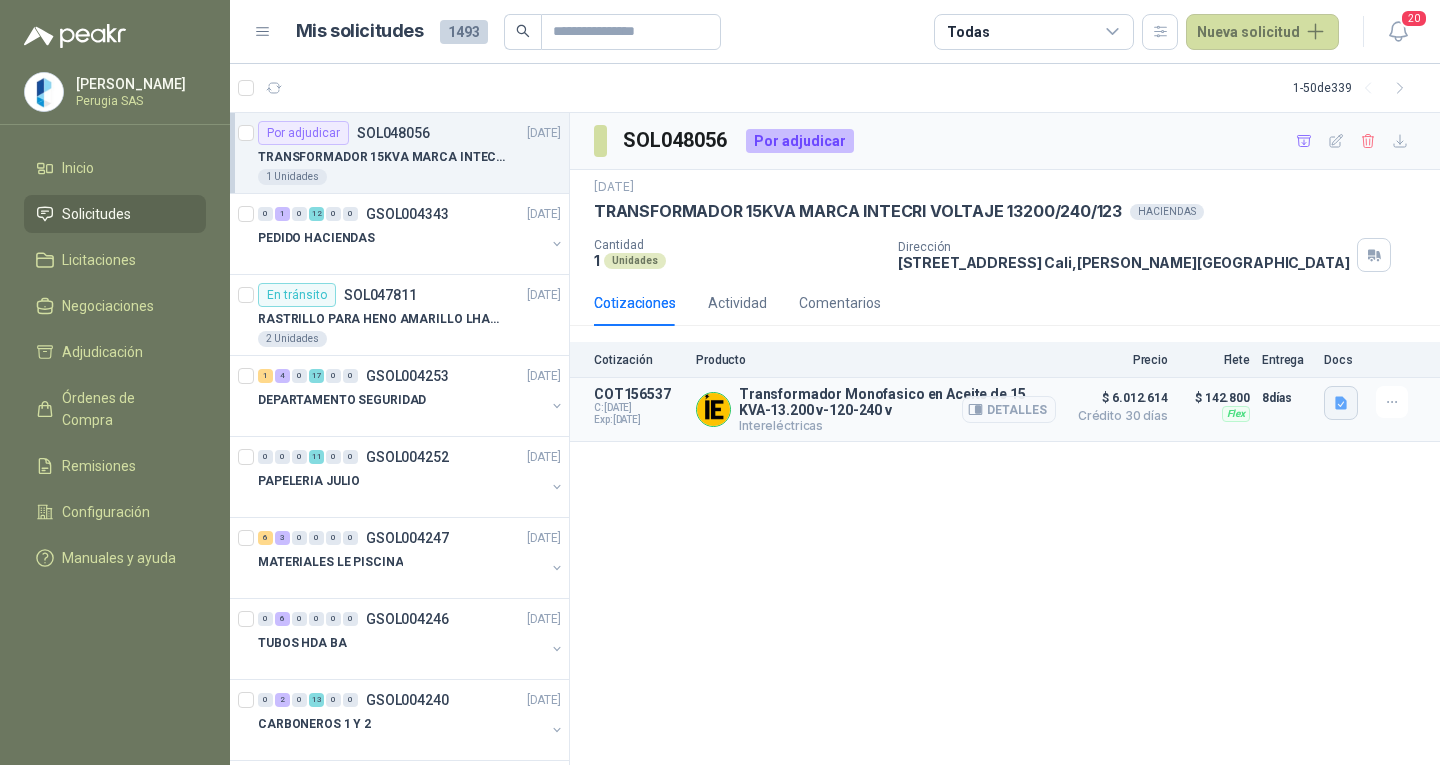 click 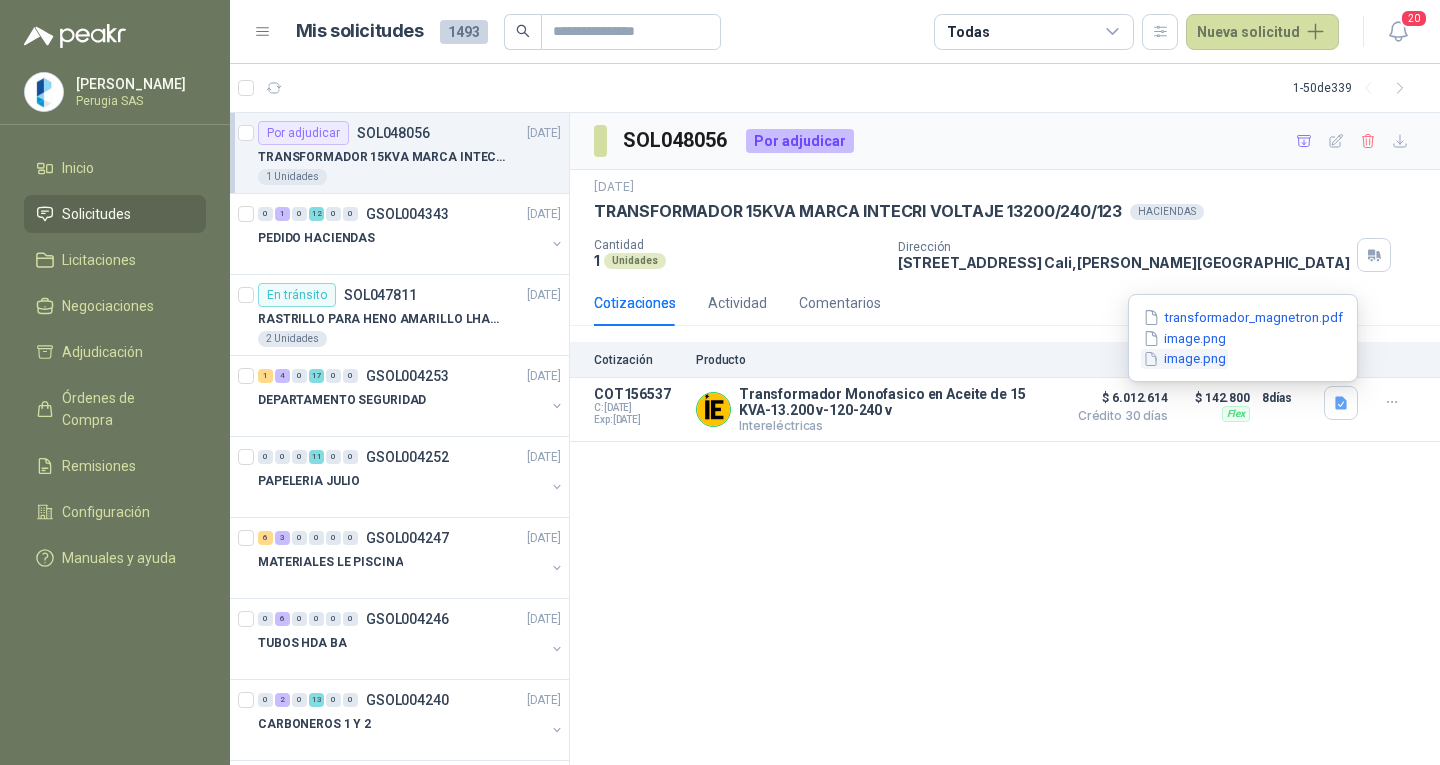 click on "image.png" at bounding box center (1184, 359) 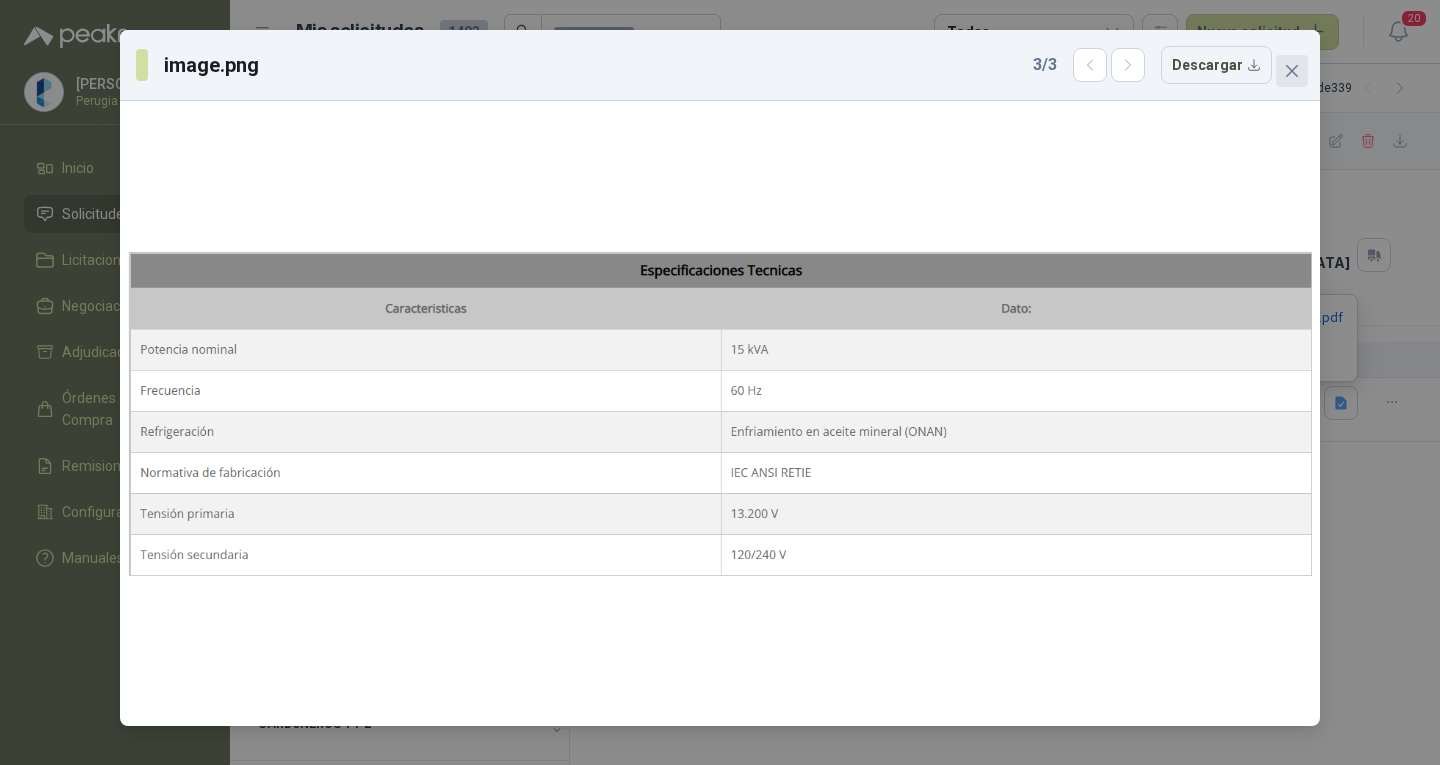 click 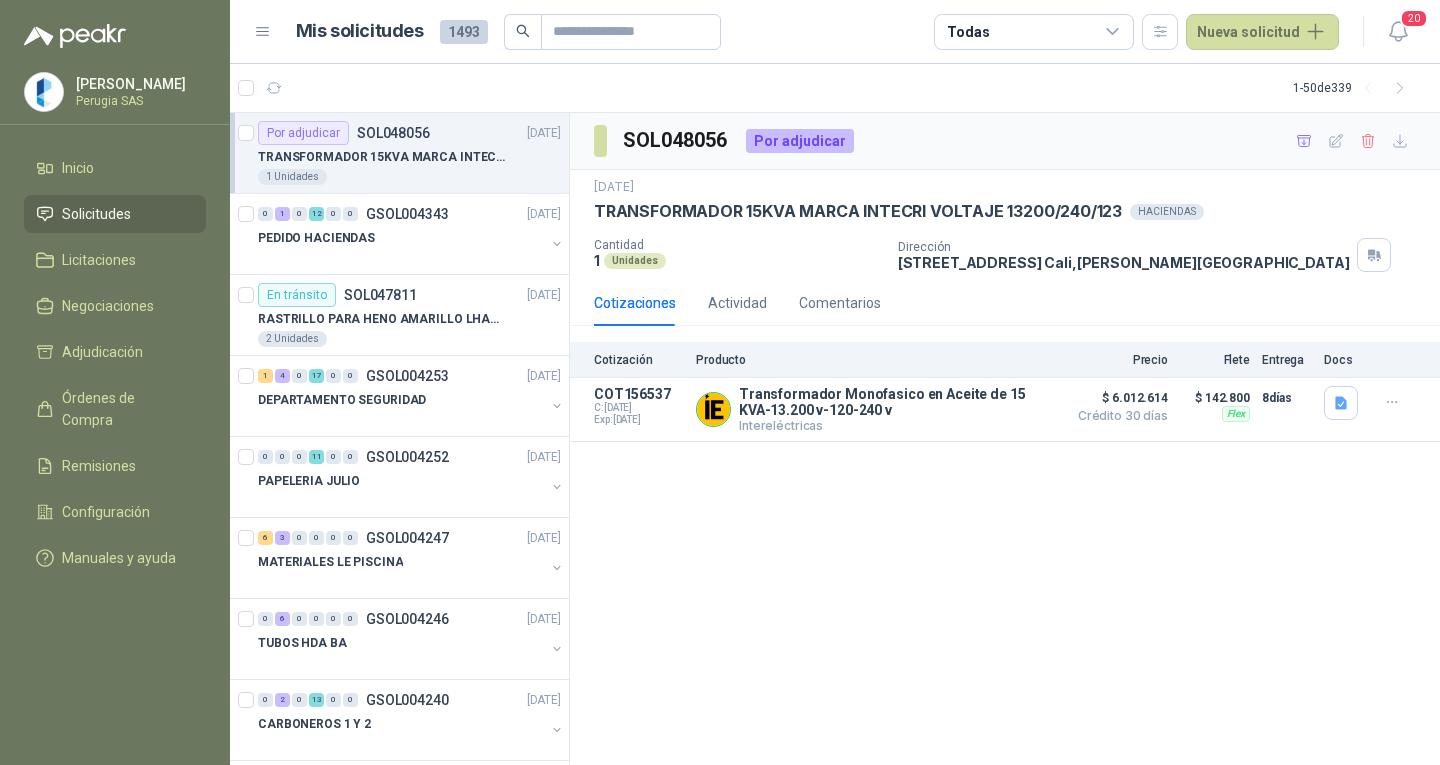 drag, startPoint x: 804, startPoint y: 539, endPoint x: 828, endPoint y: 495, distance: 50.119858 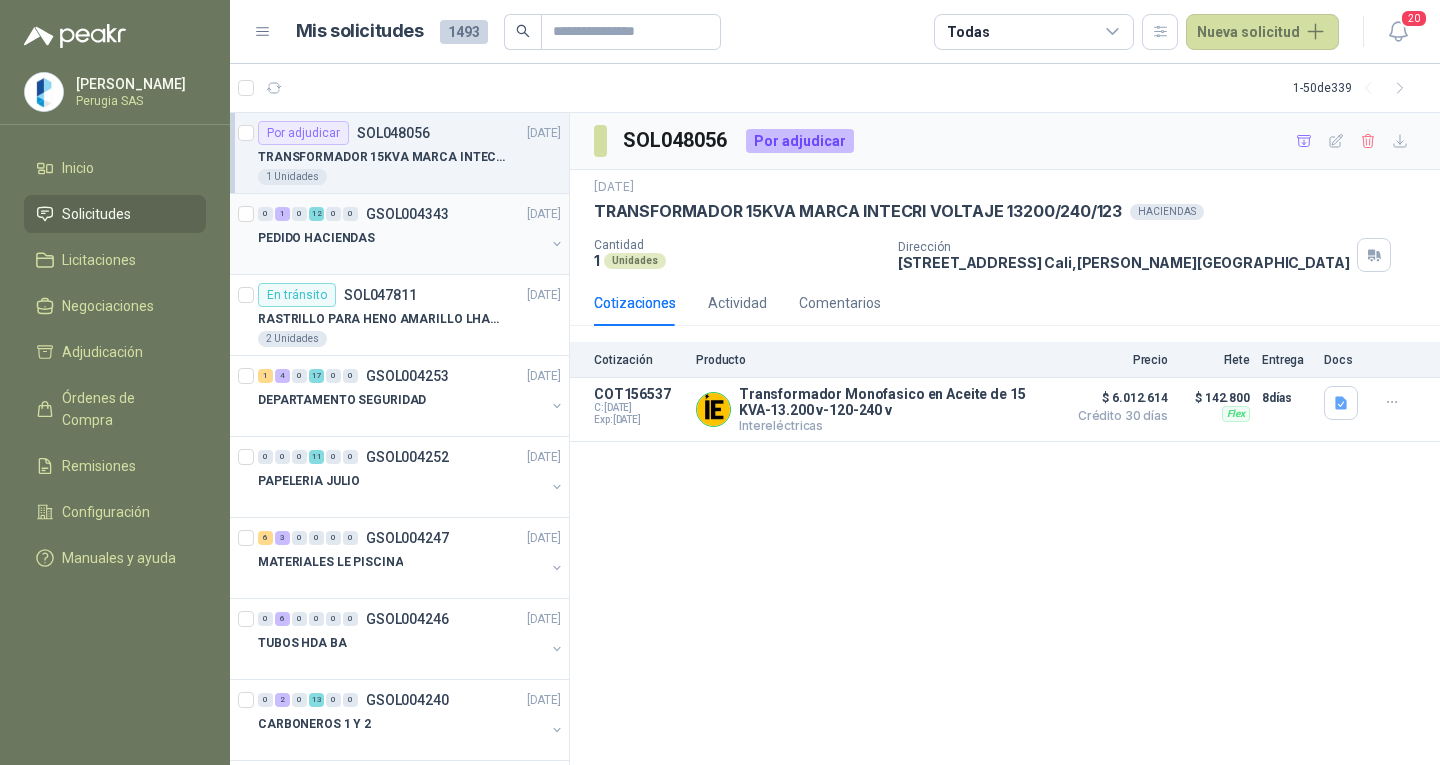 click on "GSOL004343" at bounding box center (407, 214) 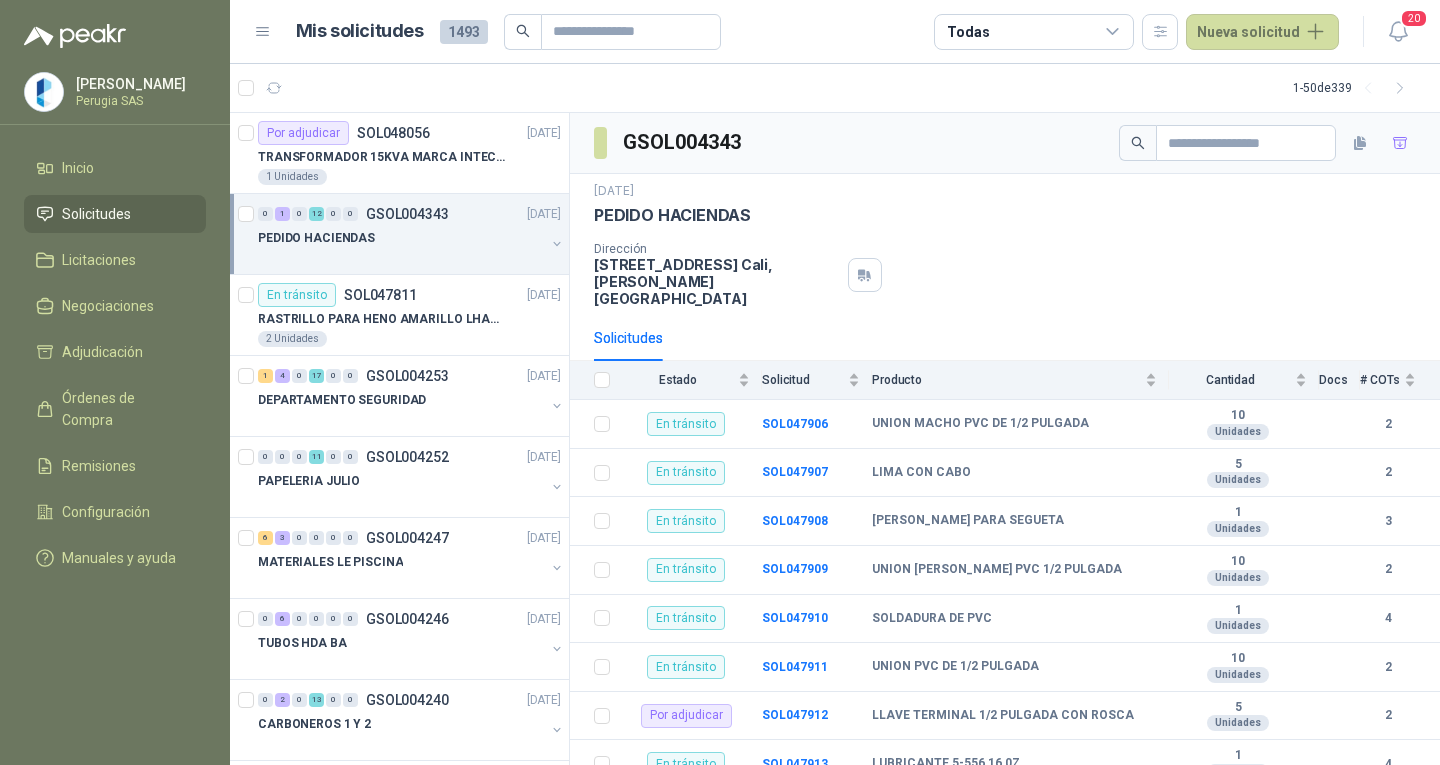 click on "GSOL004343" at bounding box center (407, 214) 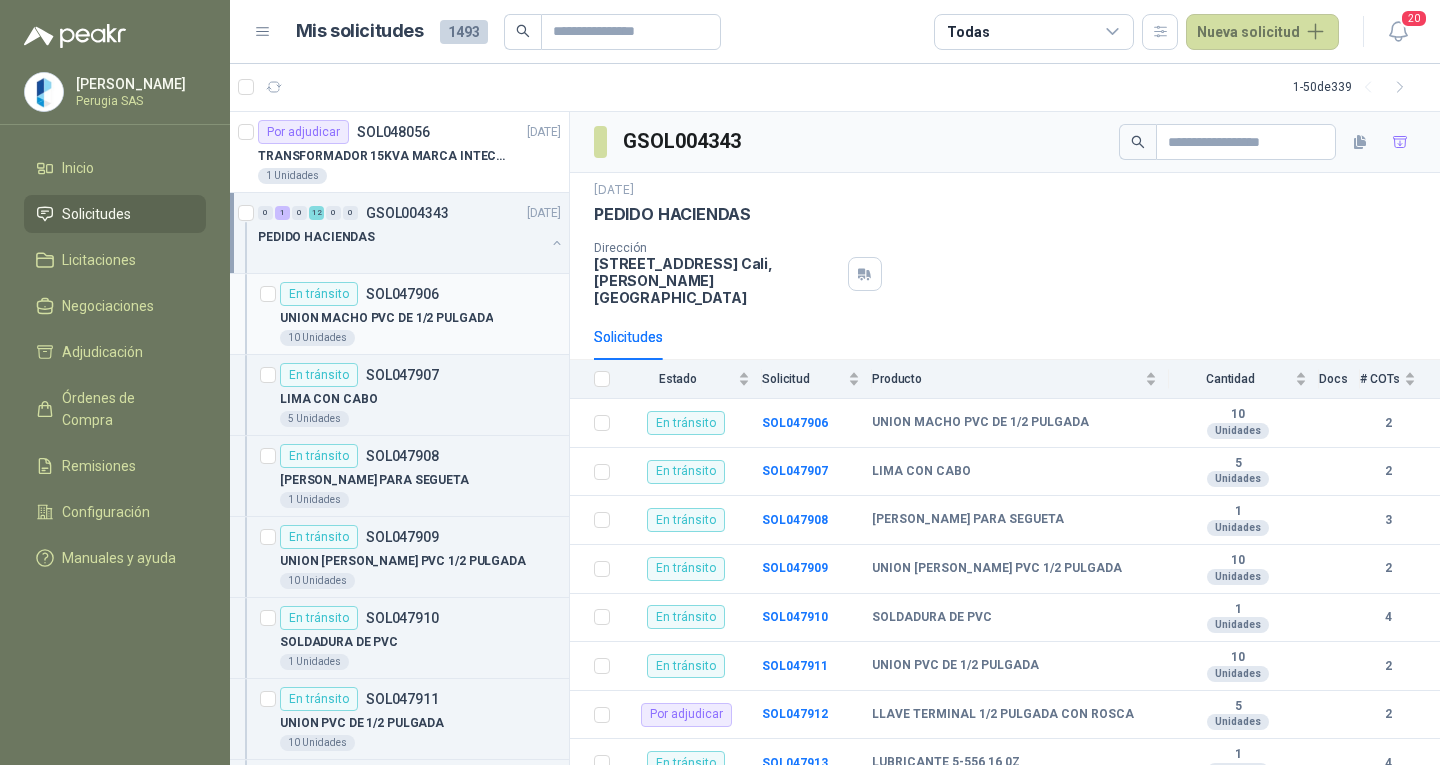 click on "10   Unidades" at bounding box center [420, 338] 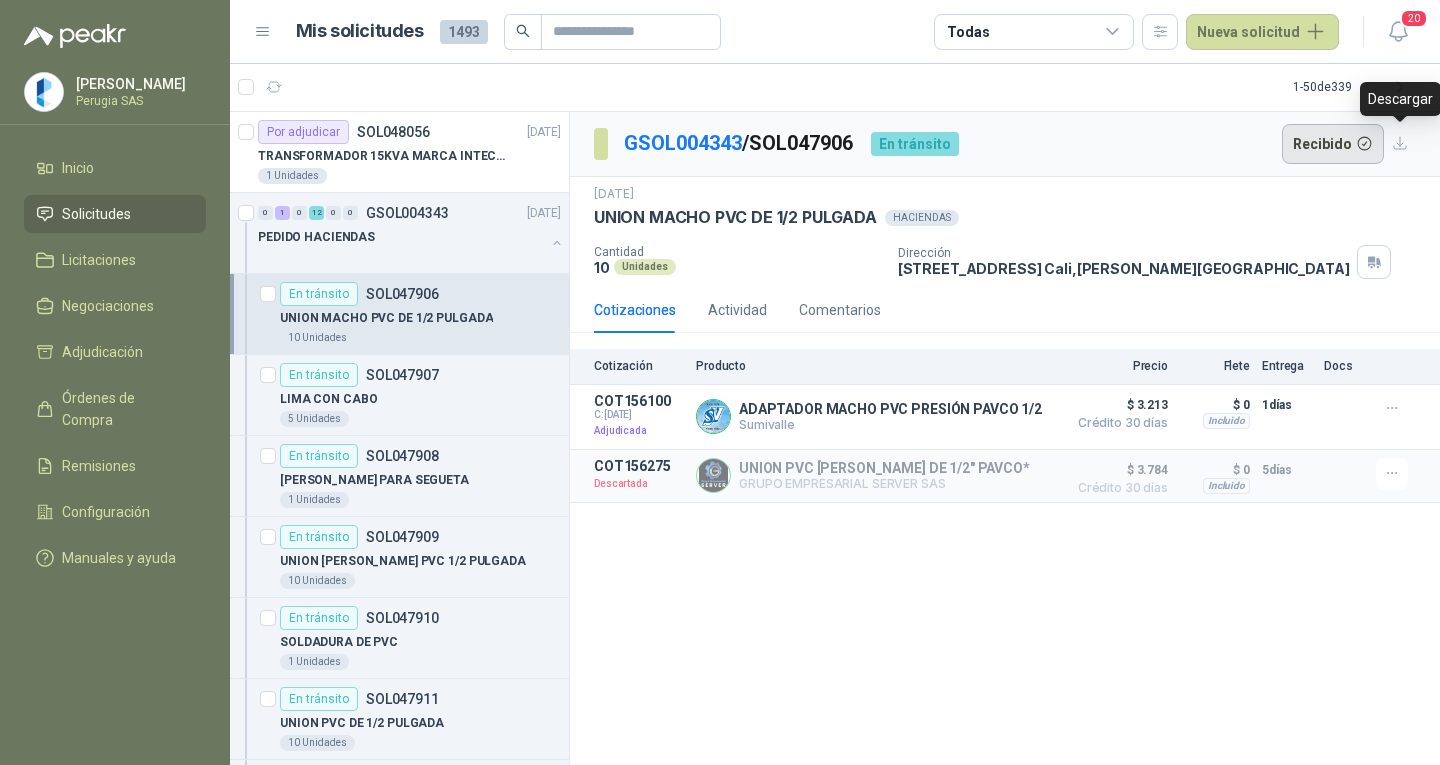 click on "Recibido" at bounding box center (1333, 144) 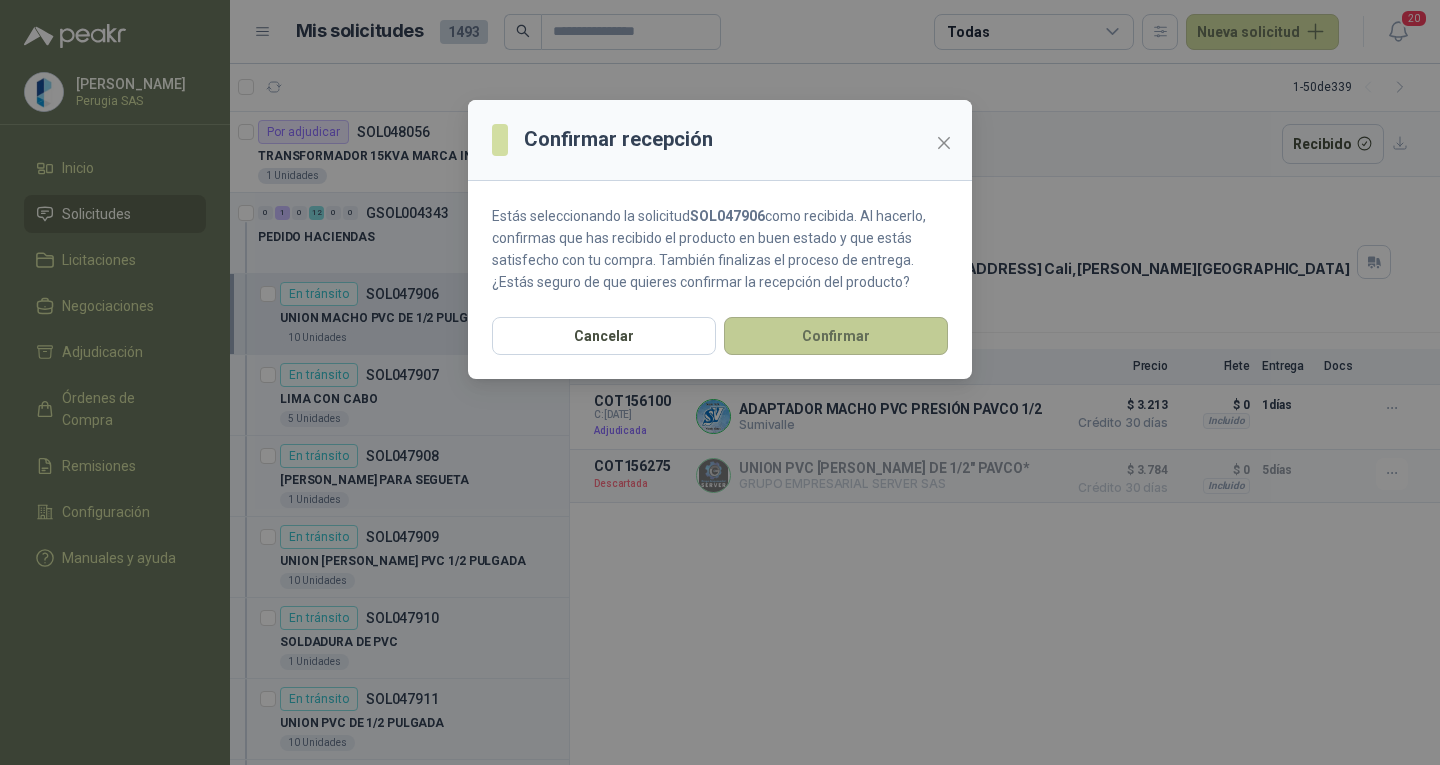 click on "Confirmar" at bounding box center [836, 336] 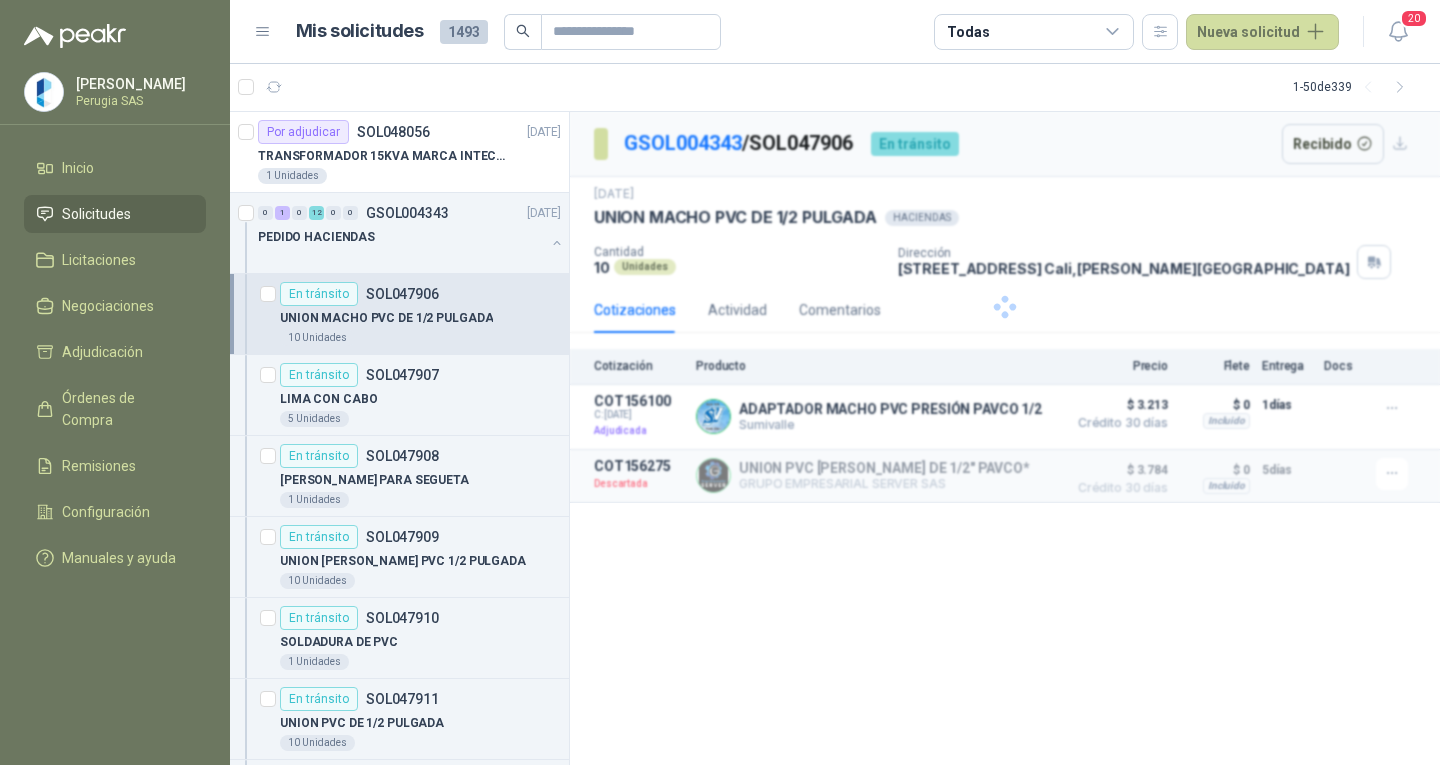 click on "Confirmar recepción Estás seleccionando la solicitud  SOL047906  como recibida. Al hacerlo, confirmas que has recibido el producto en buen estado y que estás satisfecho con tu compra. También finalizas el proceso de entrega. ¿Estás seguro de que quieres confirmar la recepción del producto? Cancelar Confirmar" at bounding box center (720, 382) 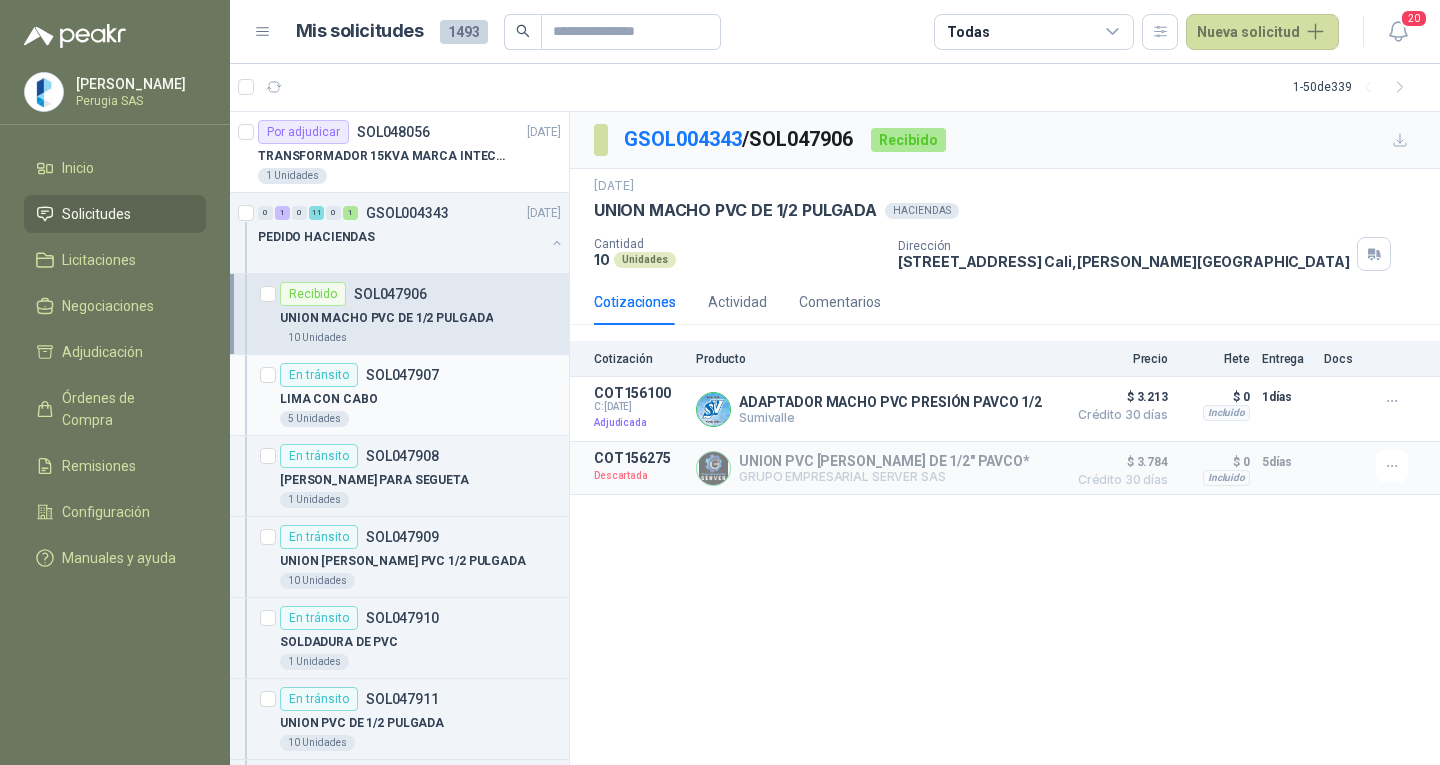 click on "En tránsito SOL047907" at bounding box center [420, 375] 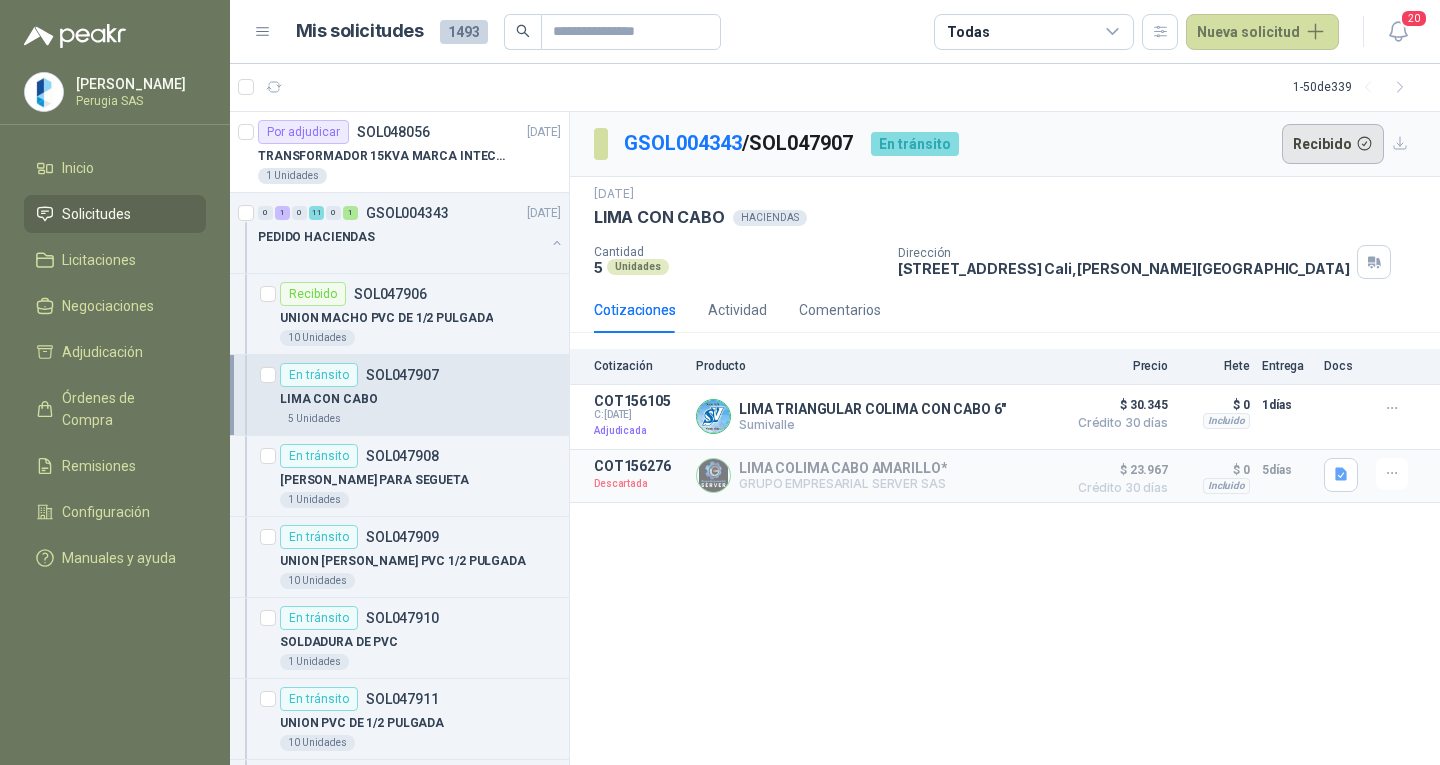 click on "Recibido" at bounding box center [1333, 144] 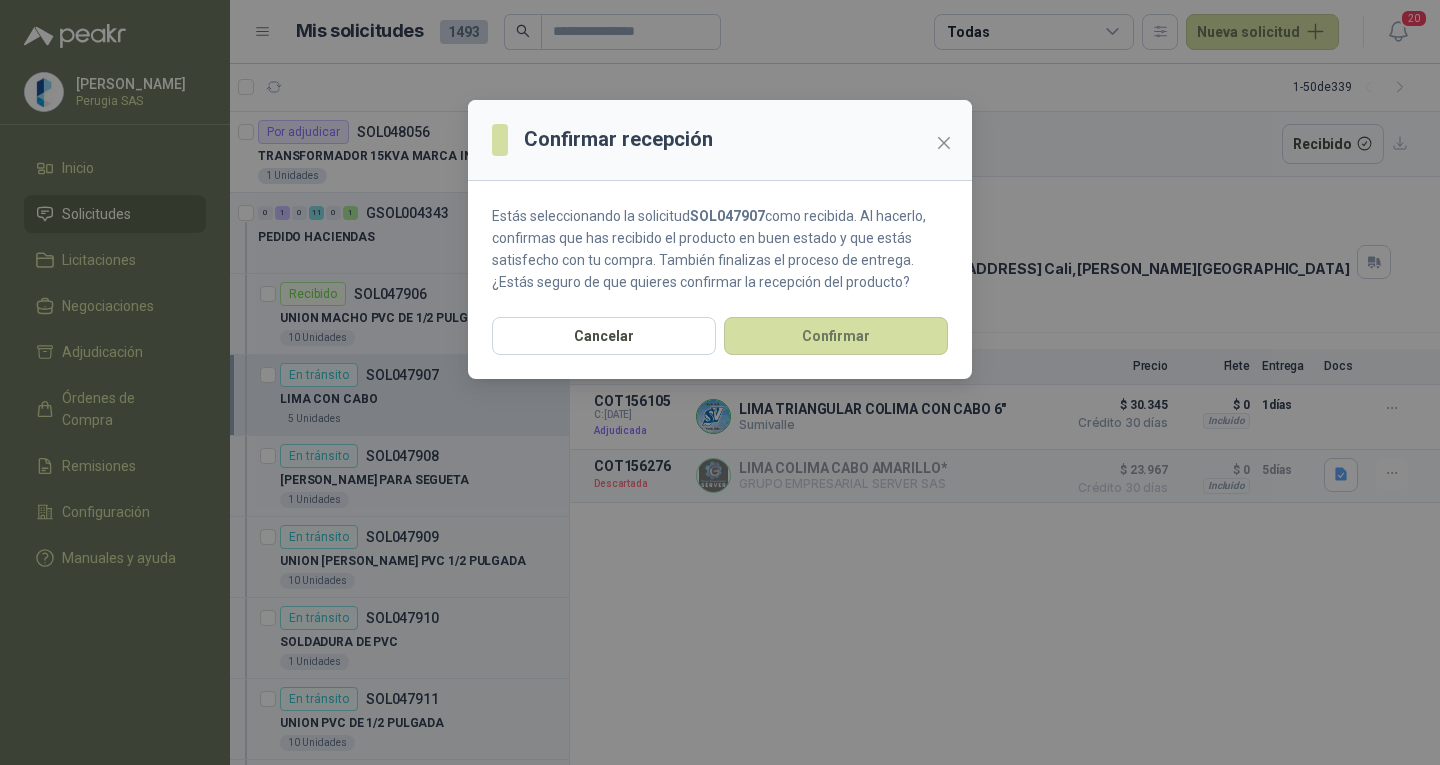 drag, startPoint x: 847, startPoint y: 332, endPoint x: 479, endPoint y: 377, distance: 370.74115 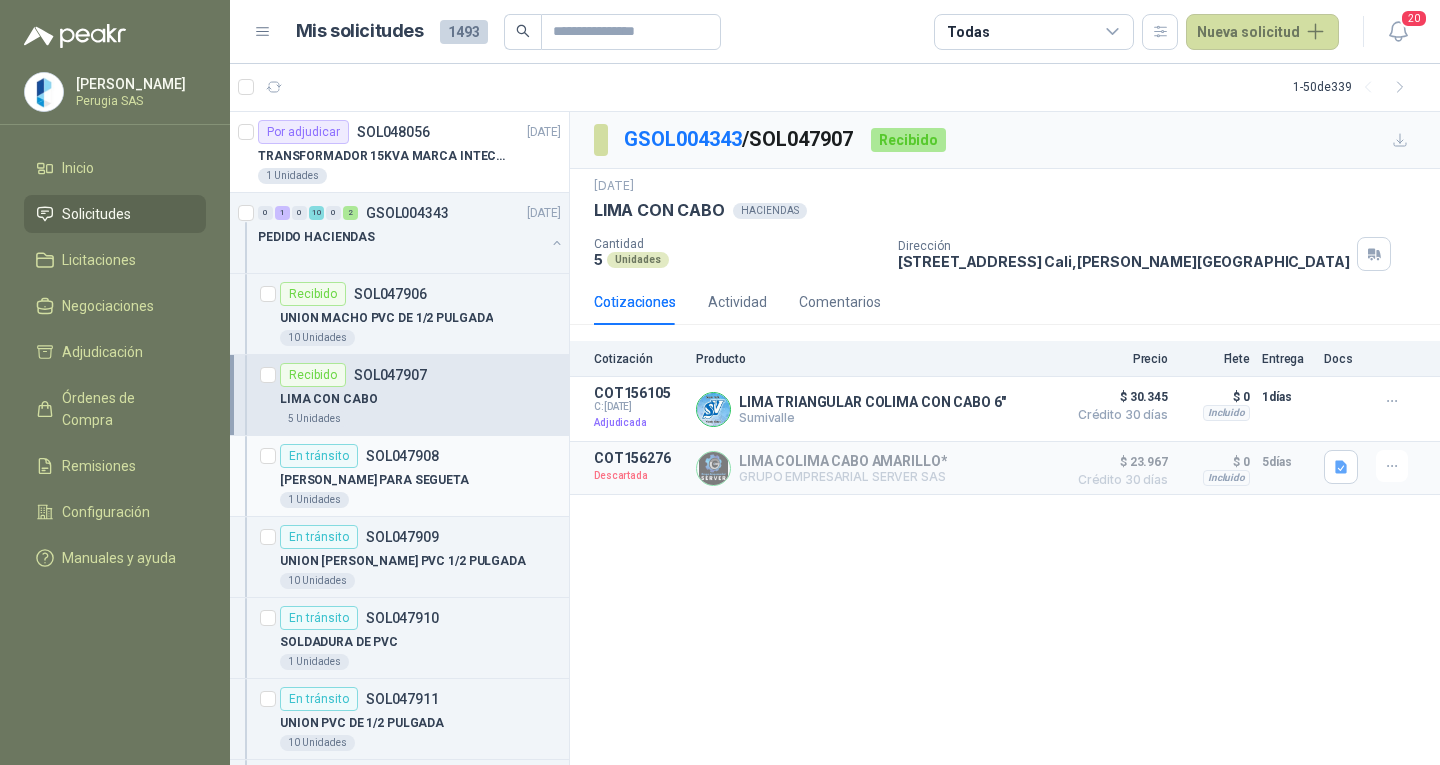 click on "[PERSON_NAME] PARA SEGUETA" at bounding box center [374, 480] 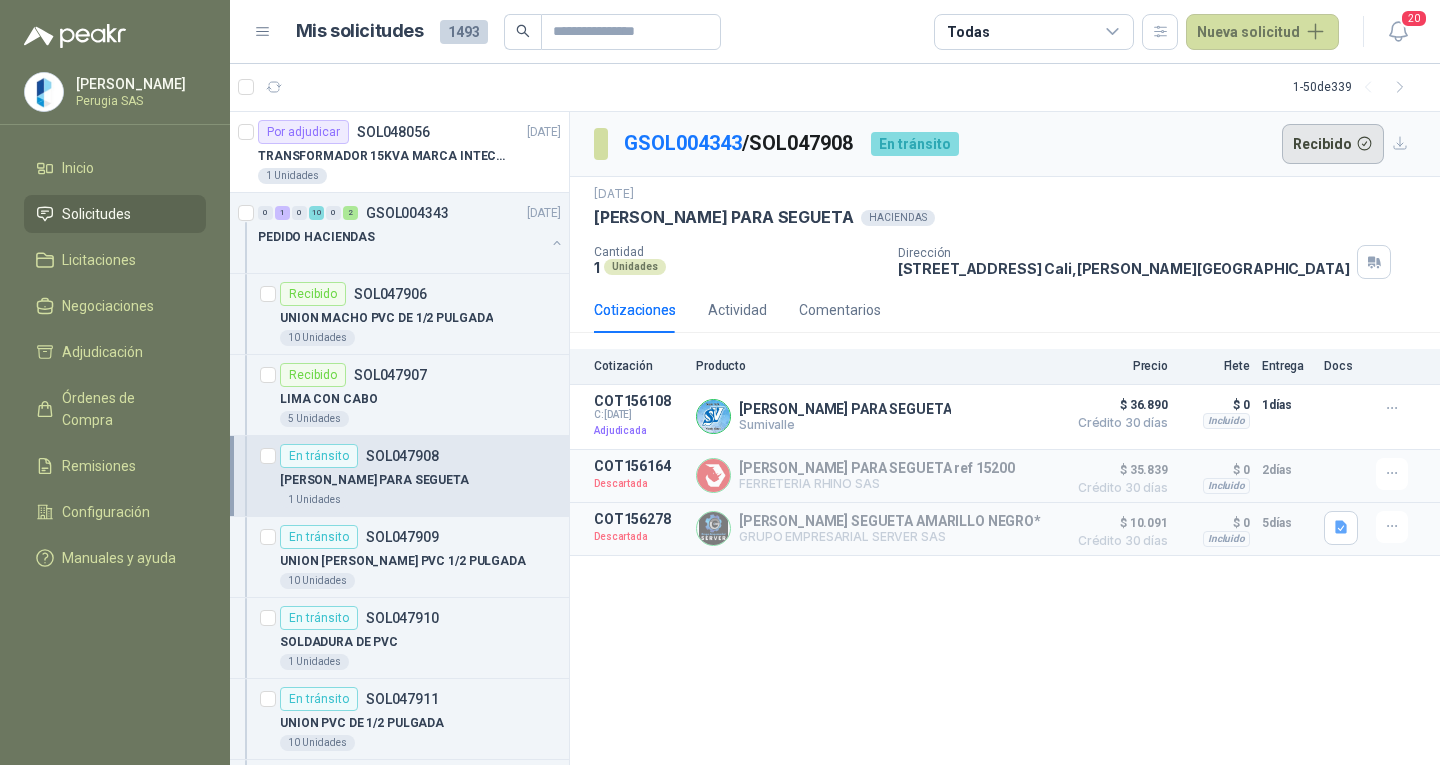 click on "Recibido" at bounding box center [1333, 144] 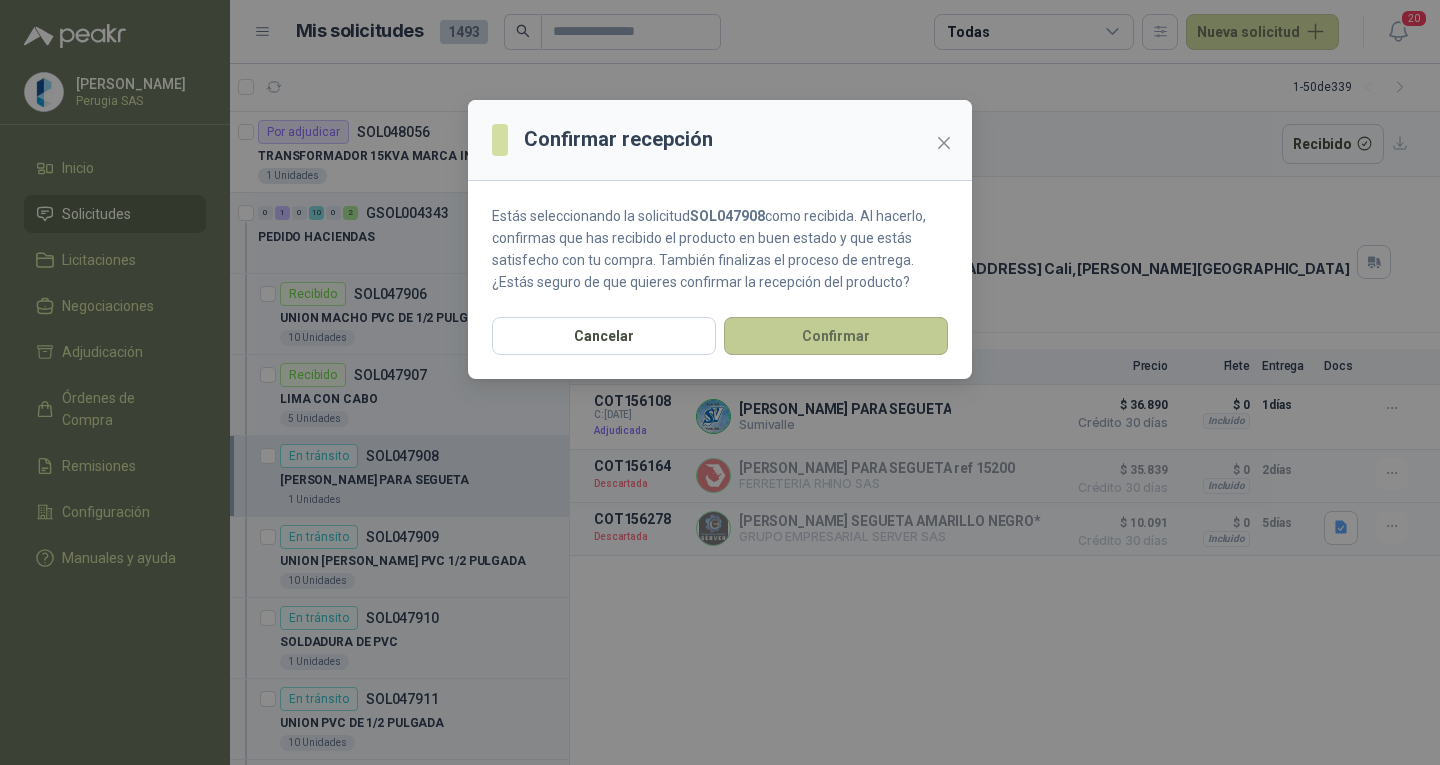 click on "Confirmar" at bounding box center [836, 336] 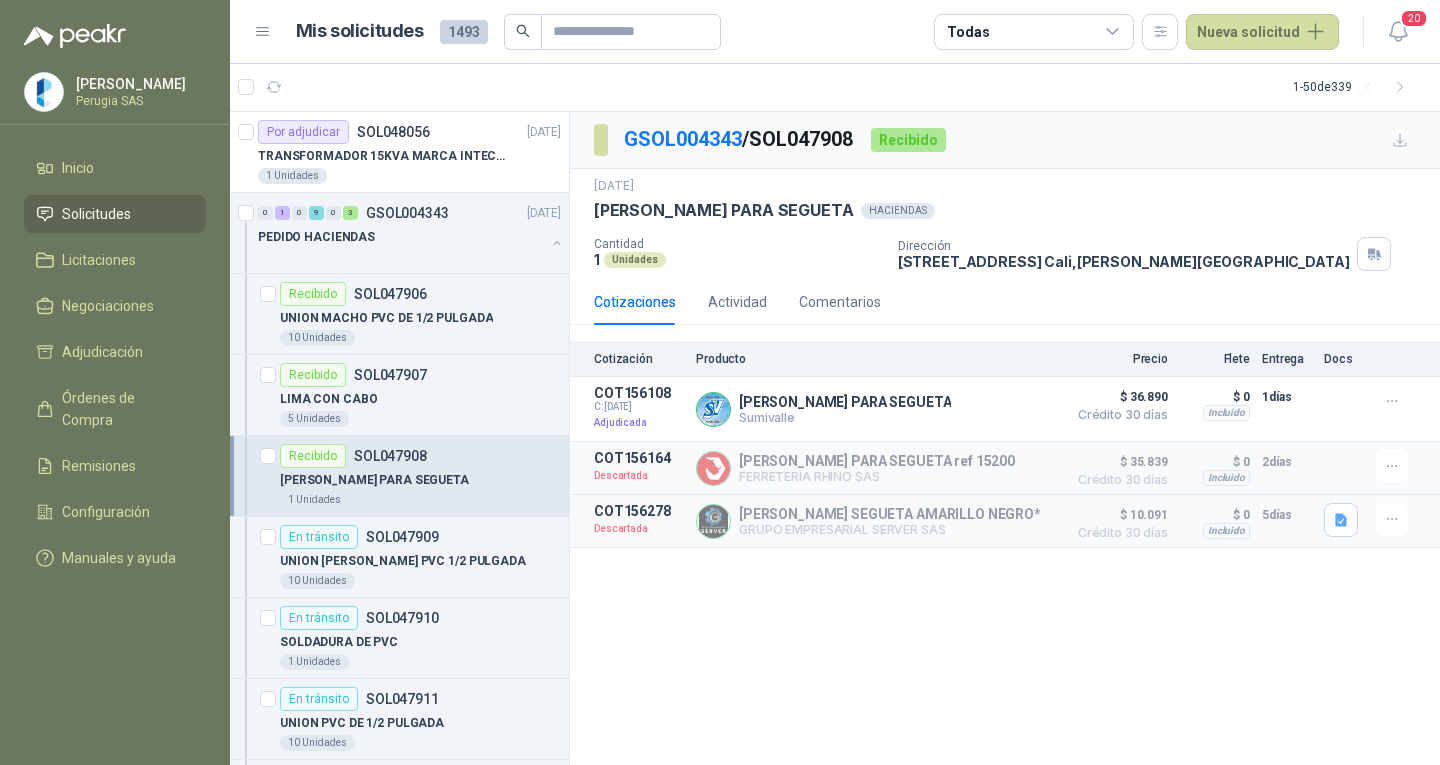 click on "SOL047909" at bounding box center (402, 537) 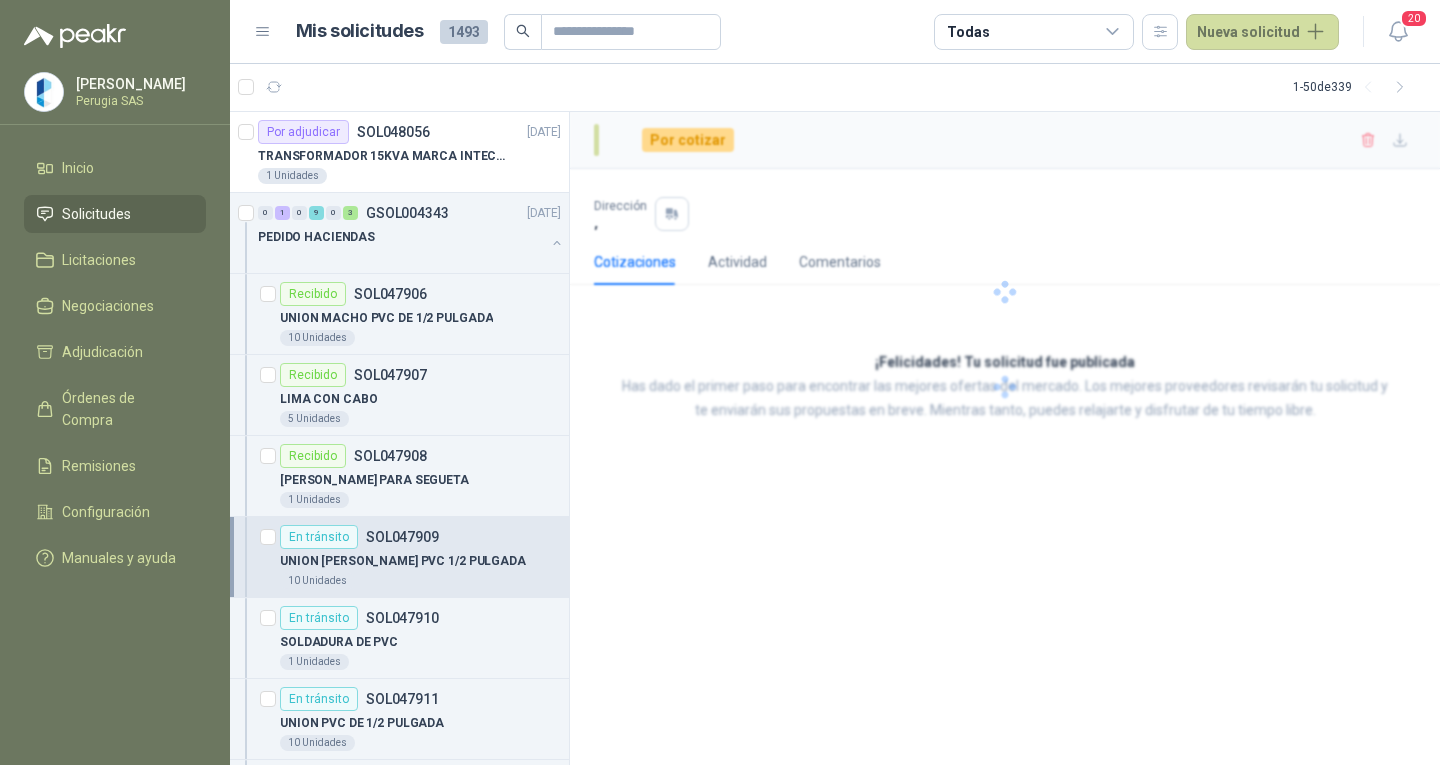 click on "En tránsito SOL047909" at bounding box center [359, 537] 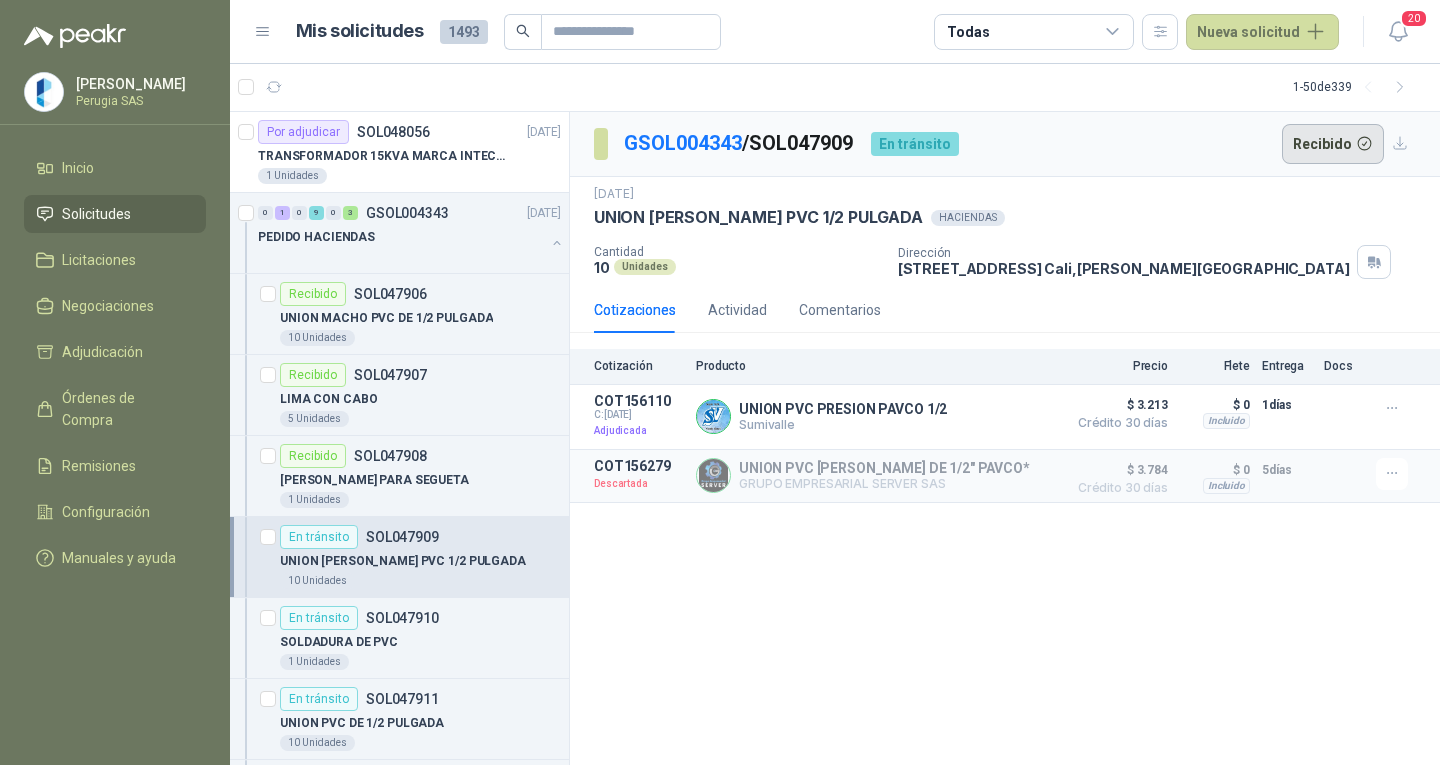 click on "Recibido" at bounding box center (1333, 144) 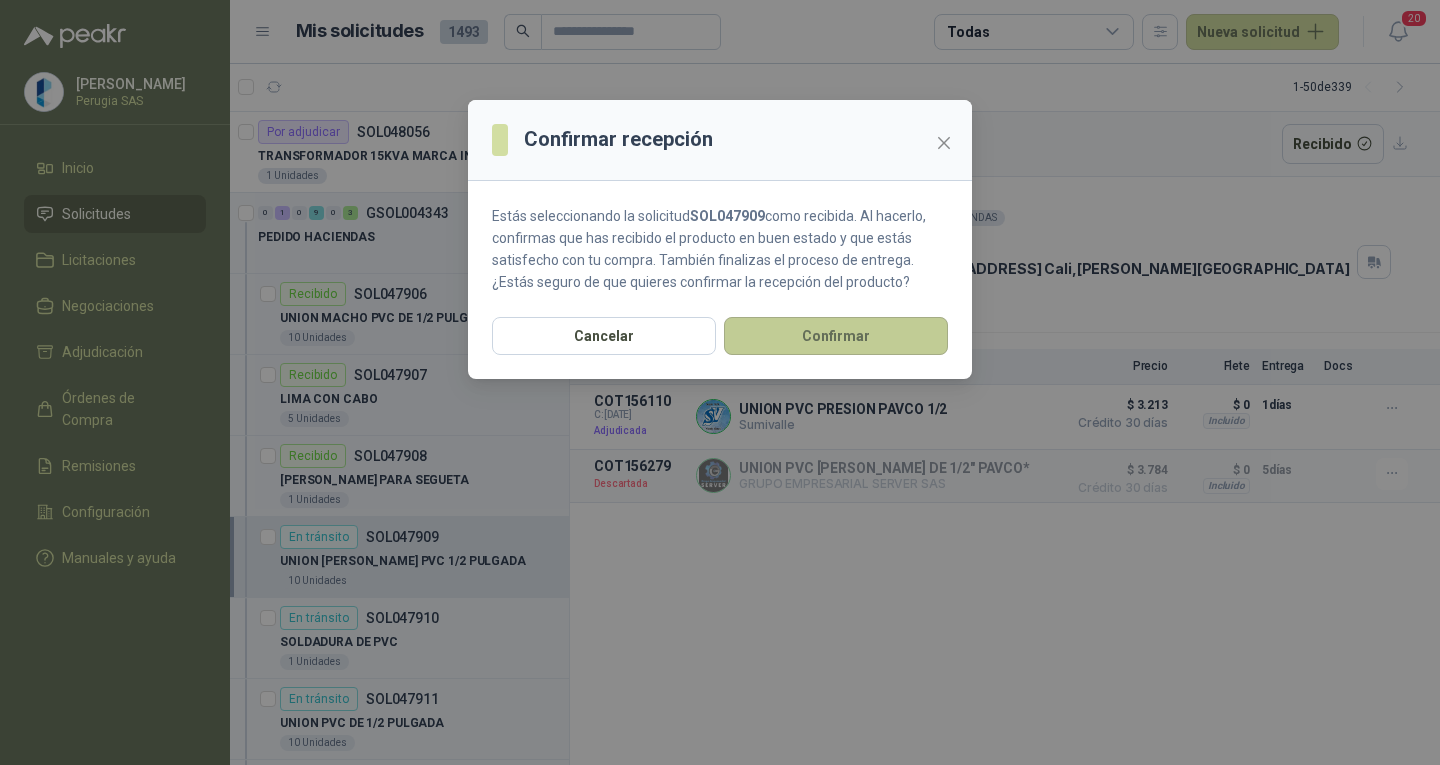 click on "Confirmar" at bounding box center [836, 336] 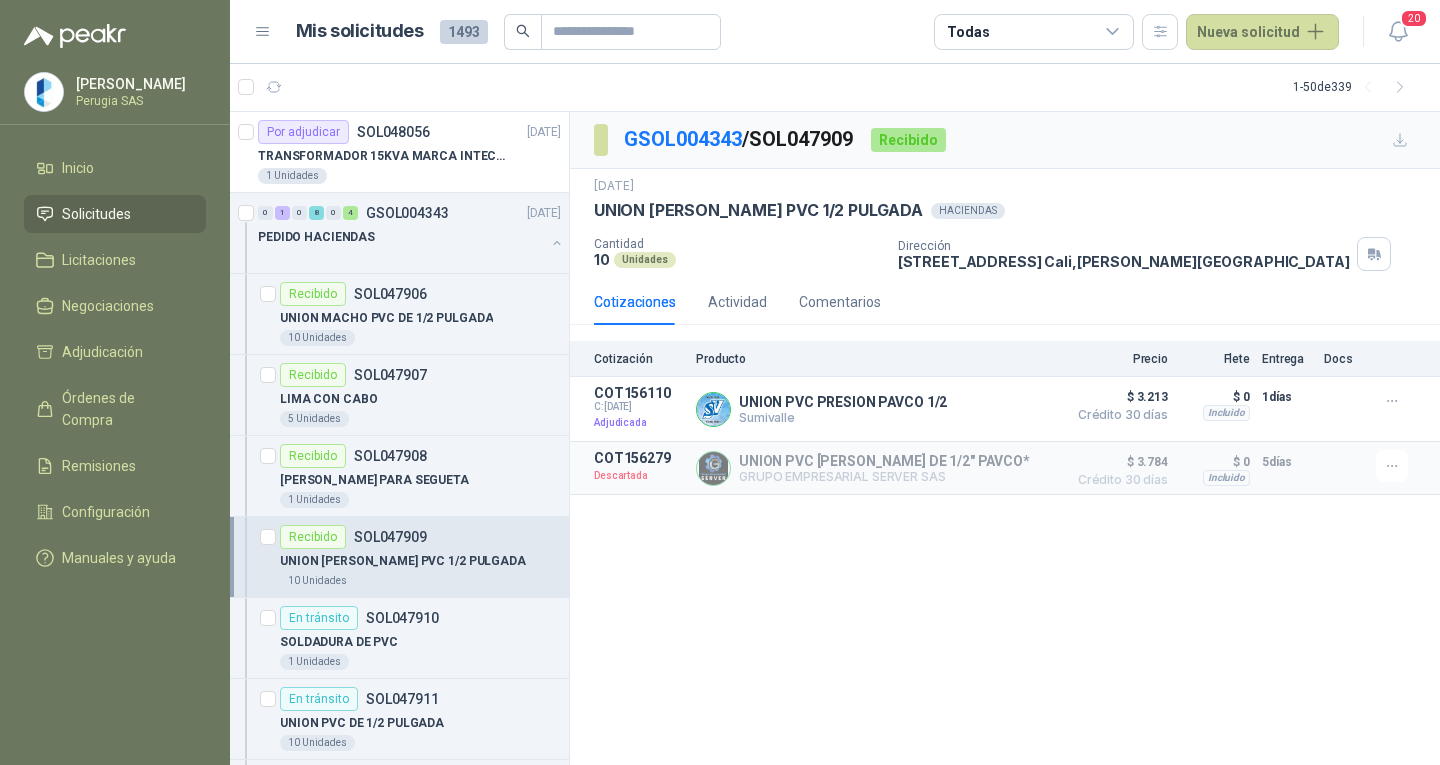 click on "Recibido SOL047909 UNION [PERSON_NAME] PVC 1/2 PULGADA 10   Unidades" at bounding box center (399, 557) 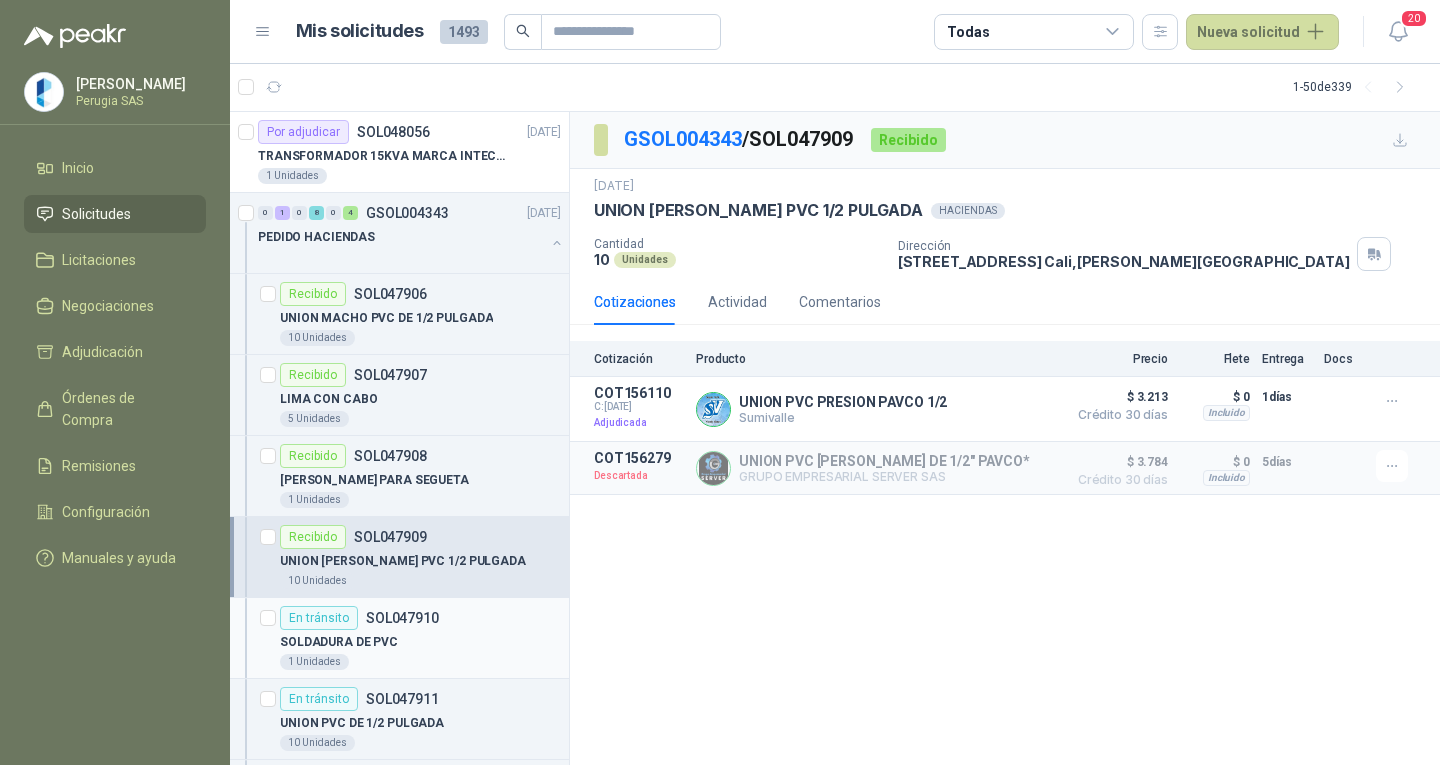 click on "SOL047910" at bounding box center [402, 618] 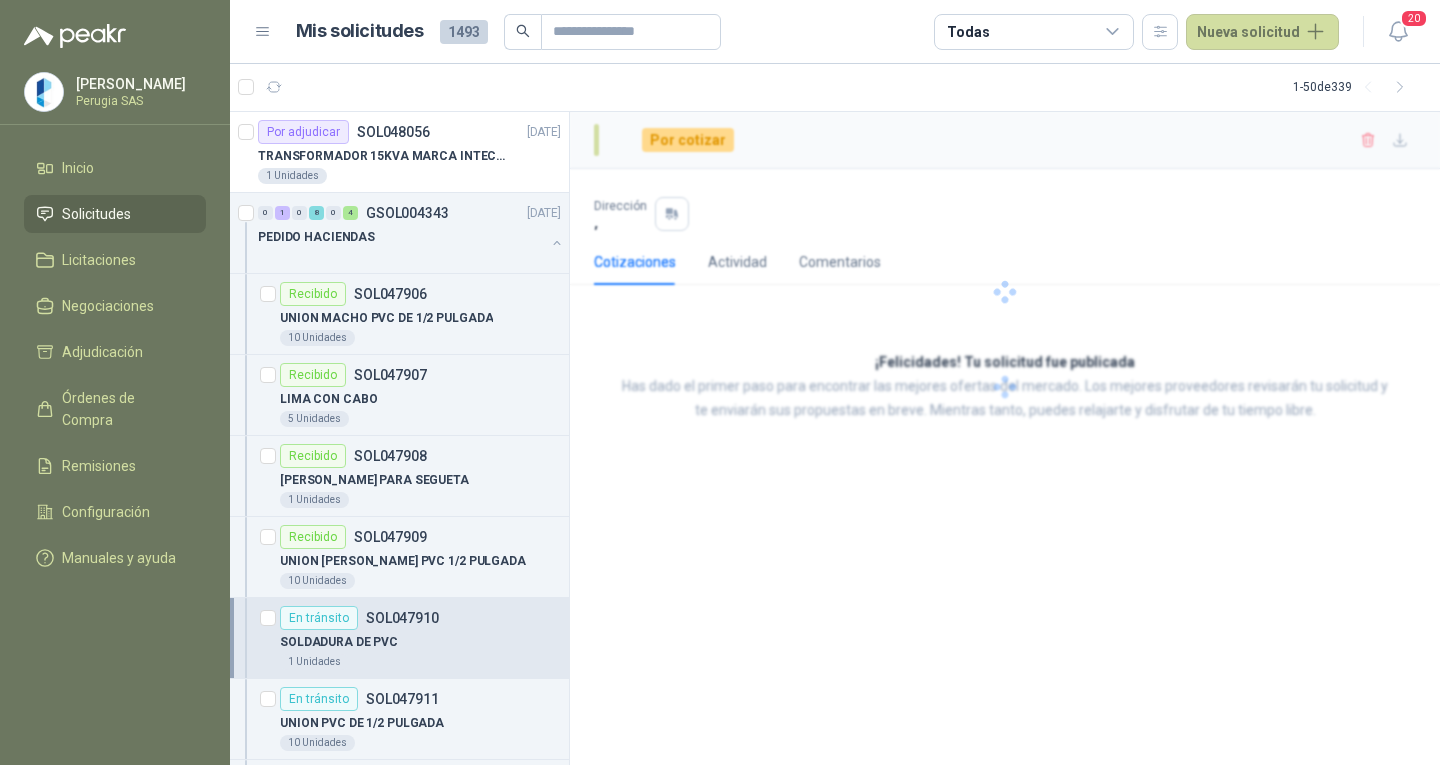 click at bounding box center [1005, 292] 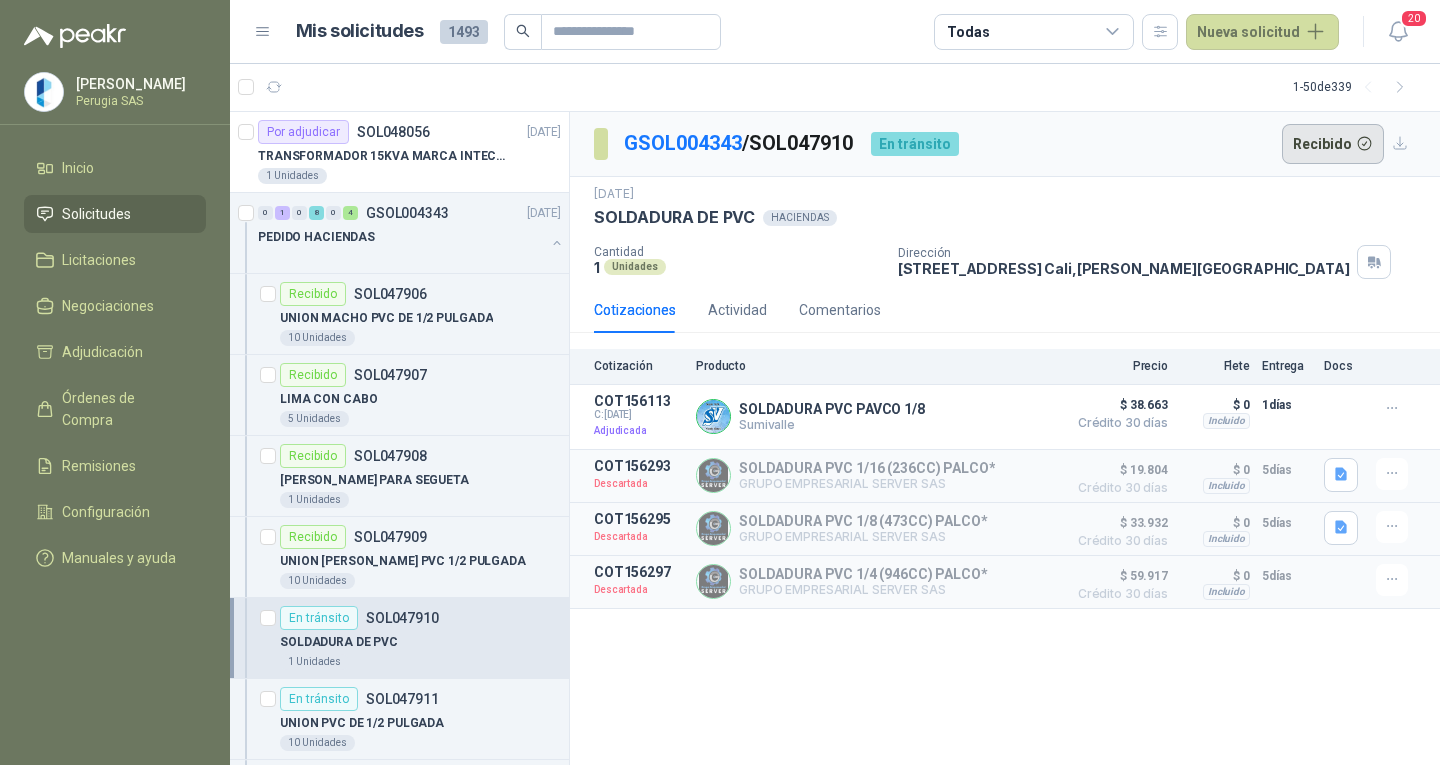 click on "Recibido" at bounding box center [1333, 144] 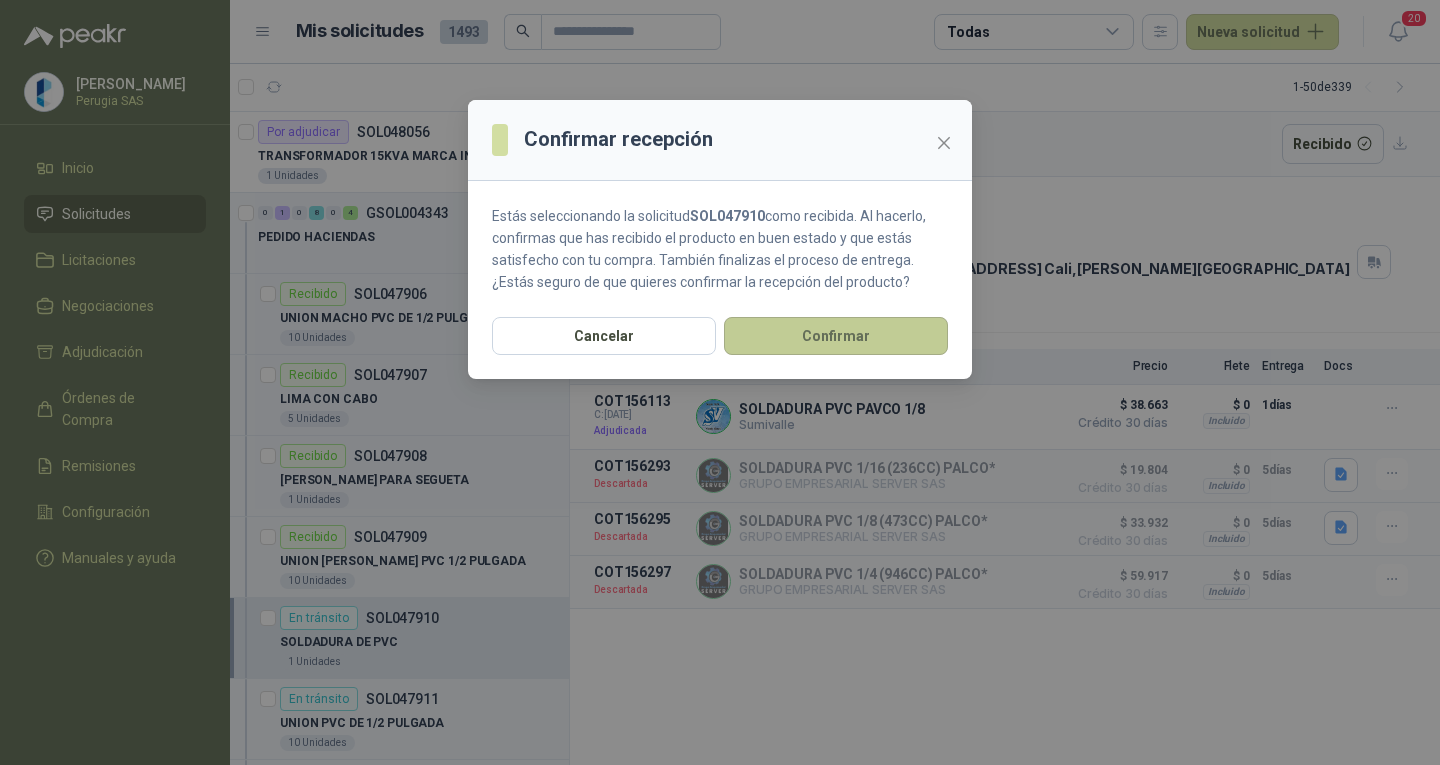 click on "Confirmar" at bounding box center [836, 336] 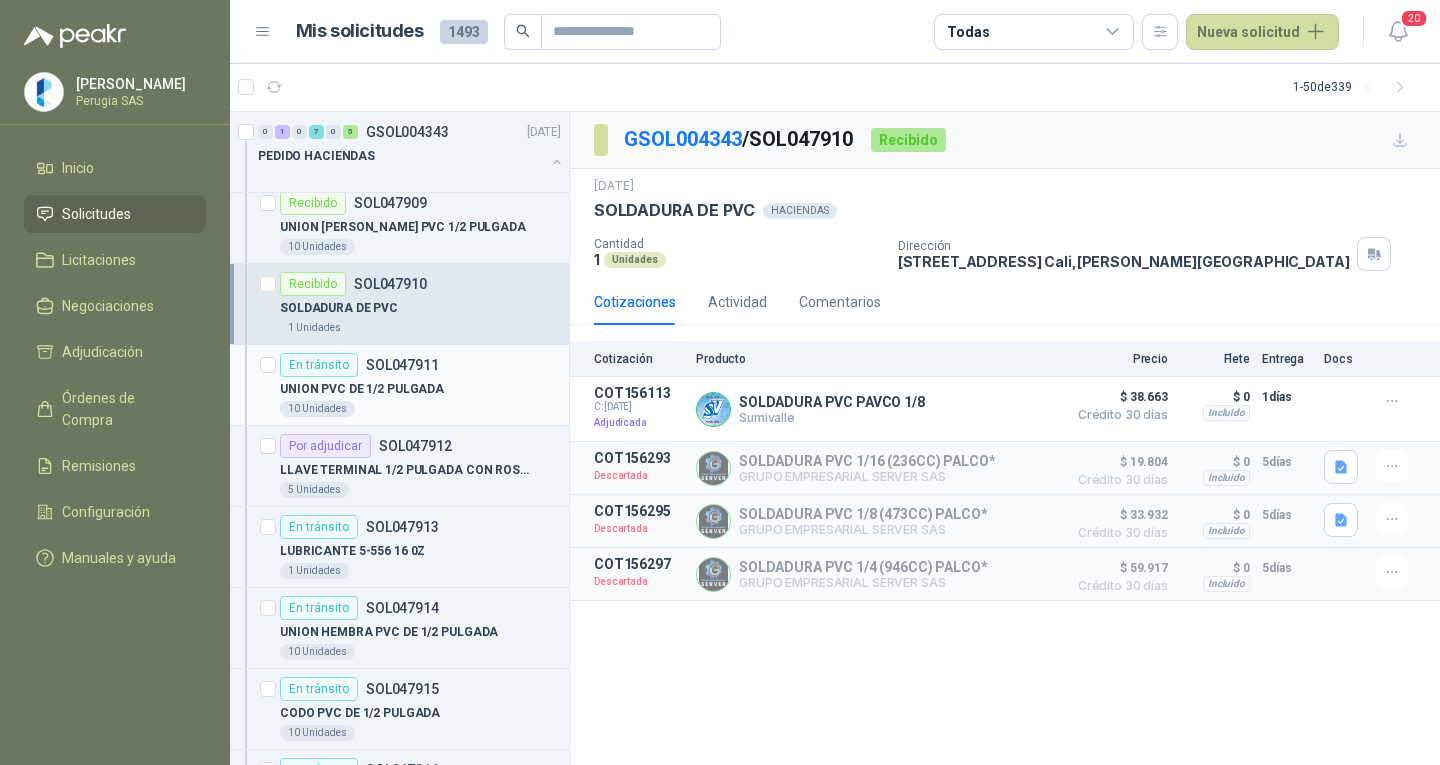 scroll, scrollTop: 300, scrollLeft: 0, axis: vertical 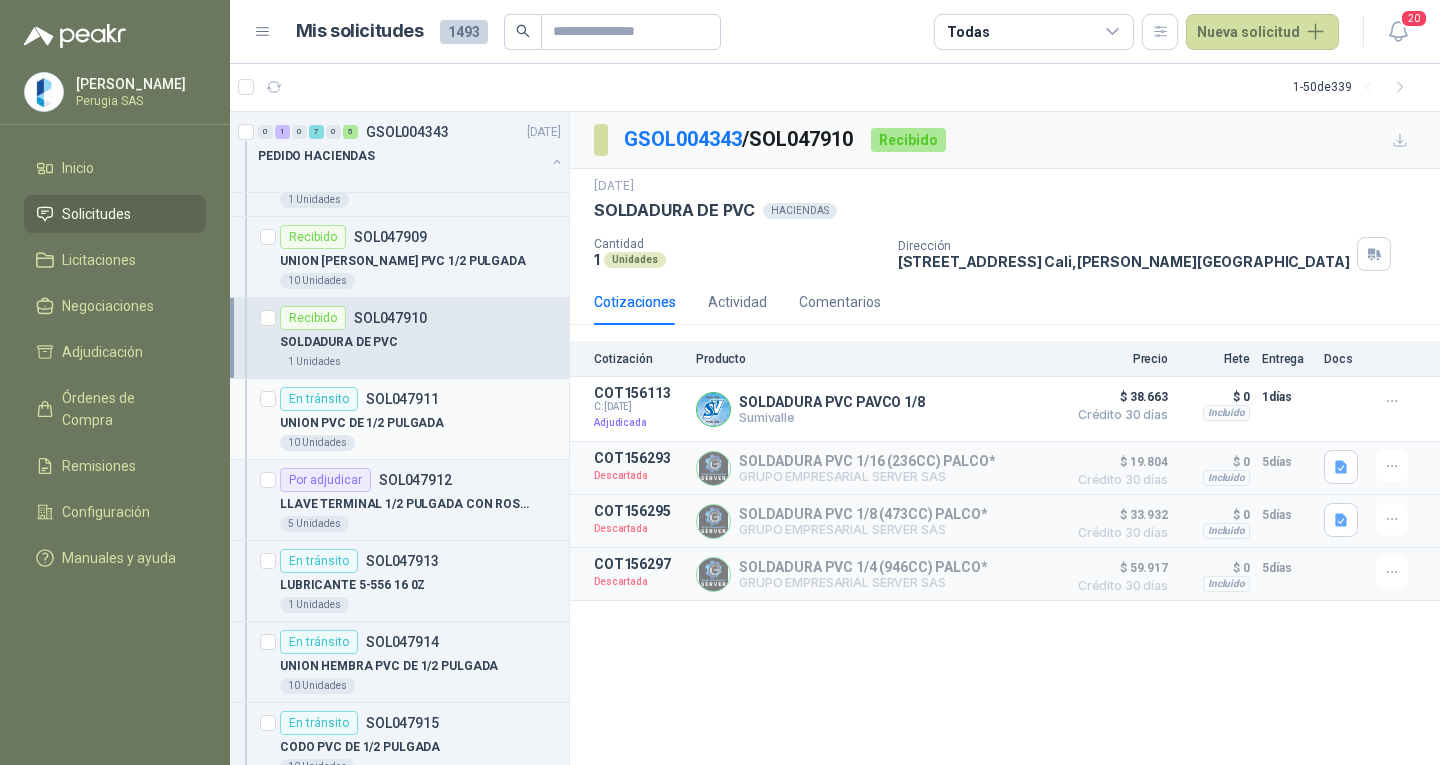 click on "UNION PVC DE 1/2 PULGADA" at bounding box center [362, 423] 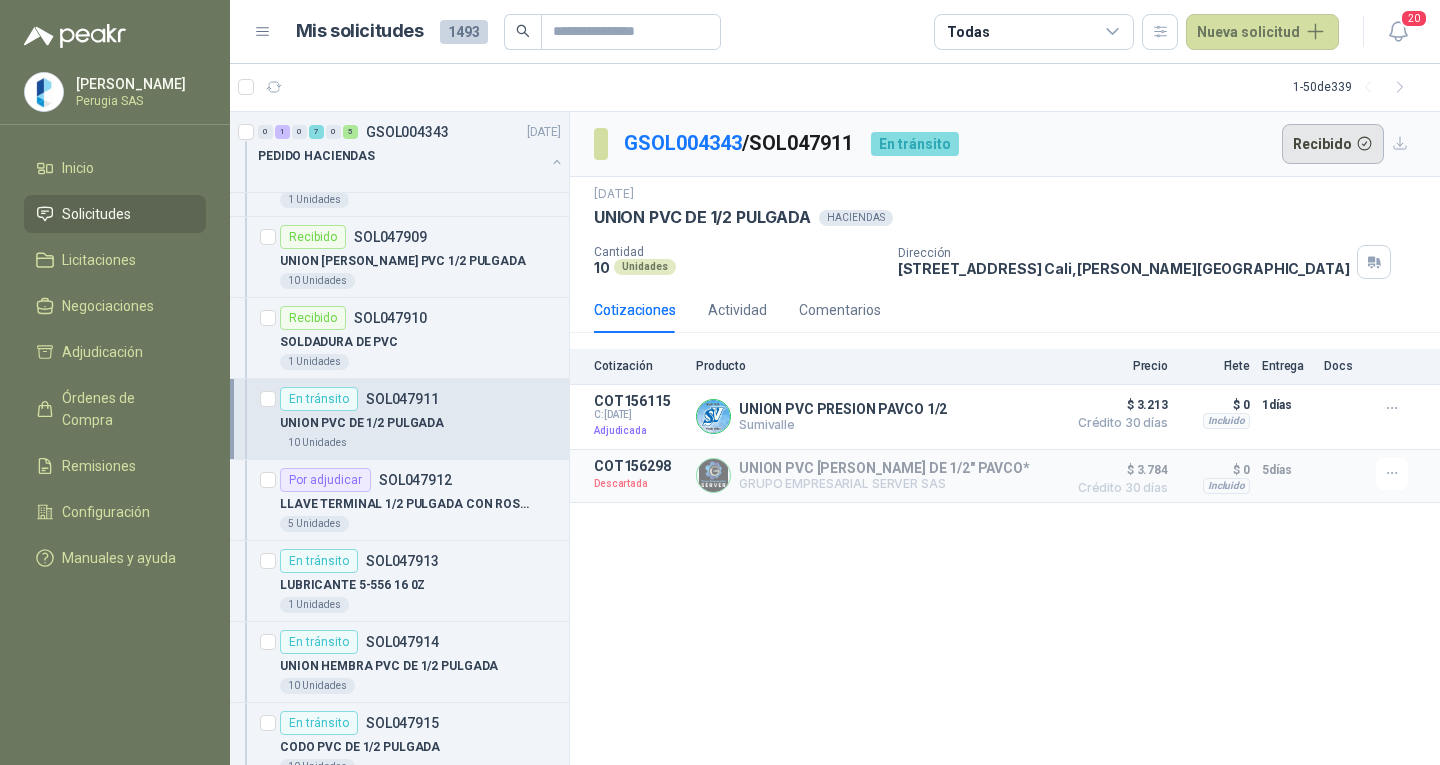 click on "Recibido" at bounding box center (1333, 144) 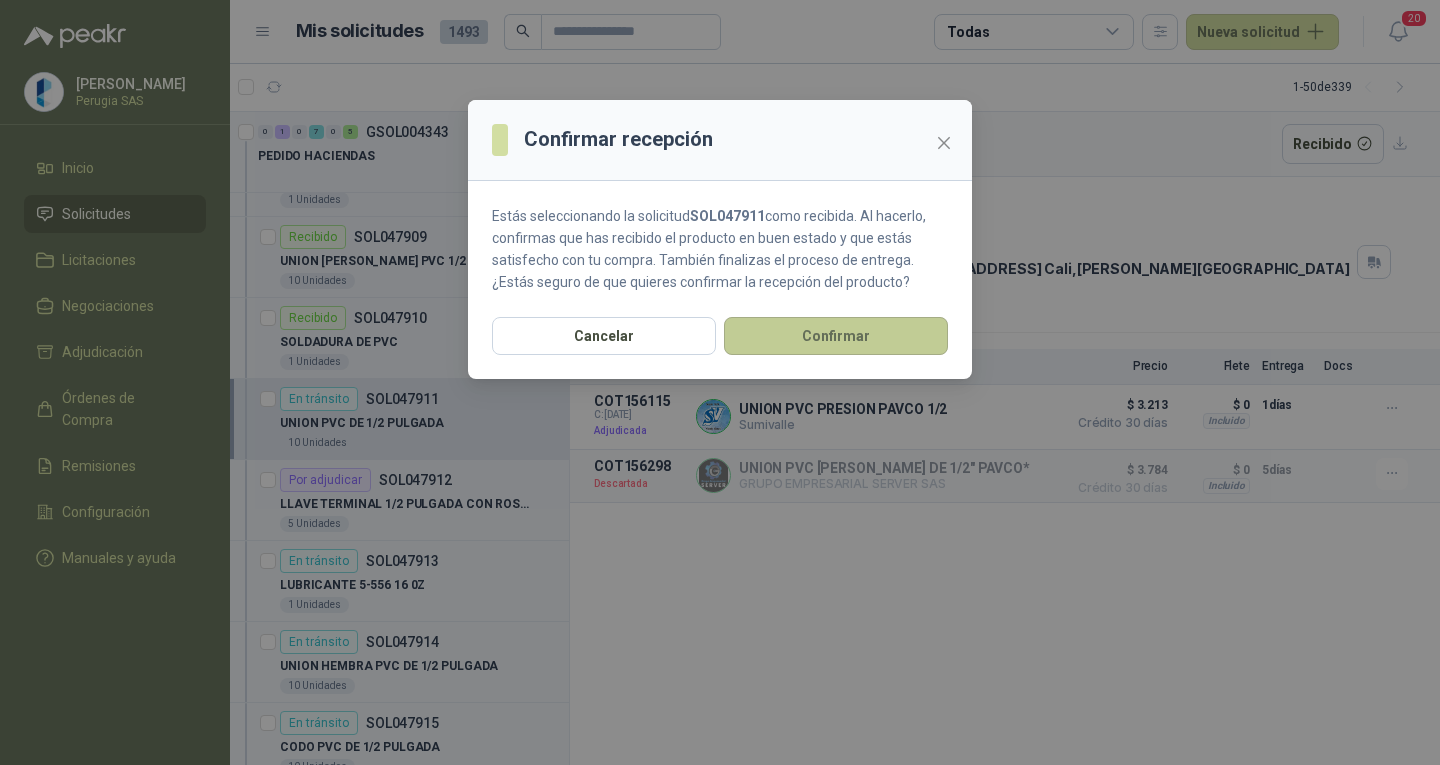 click on "Confirmar" at bounding box center [836, 336] 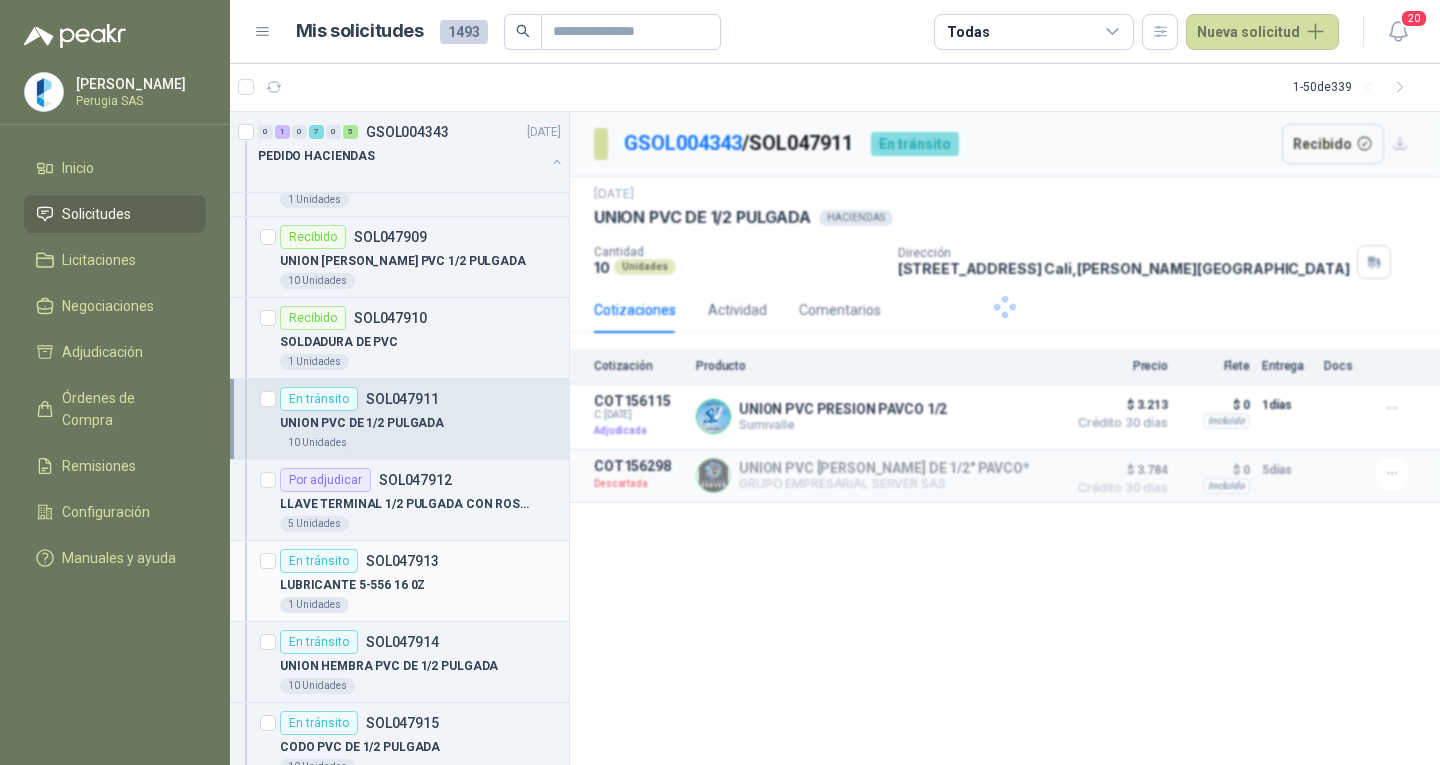 click on "[PERSON_NAME]   [GEOGRAPHIC_DATA] SAS   Inicio   Solicitudes   Licitaciones   Negociaciones   Adjudicación   Órdenes de Compra   Remisiones   Configuración   Manuales y ayuda Mis solicitudes 1493 Todas Nueva solicitud  20 1 - 50  de  339 Por adjudicar SOL048056 [DATE]   TRANSFORMADOR 15KVA MARCA INTECRI VOLTAJE 13200/240/123  1   Unidades 0   1   0   7   0   5   GSOL004343 [DATE]   PEDIDO HACIENDAS Recibido SOL047906 UNION MACHO PVC DE 1/2 PULGADA 10   Unidades Recibido SOL047907 LIMA CON CABO  5   Unidades Recibido SOL047908 MARCO PARA SEGUETA 1   Unidades Recibido SOL047909 UNION [PERSON_NAME] PVC 1/2 PULGADA 10   Unidades Recibido SOL047910 SOLDADURA DE PVC 1   Unidades En tránsito SOL047911 UNION PVC DE 1/2 PULGADA 10   Unidades Por adjudicar SOL047912 LLAVE TERMINAL 1/2 PULGADA CON ROSCA 5   Unidades En tránsito SOL047913 LUBRICANTE 5-556 16 0Z 1   Unidades En tránsito SOL047914 UNION HEMBRA PVC DE 1/2 PULGADA 10   Unidades En tránsito SOL047915 CODO PVC DE 1/2 PULGADA 10   Unidades 10   10" at bounding box center [720, 382] 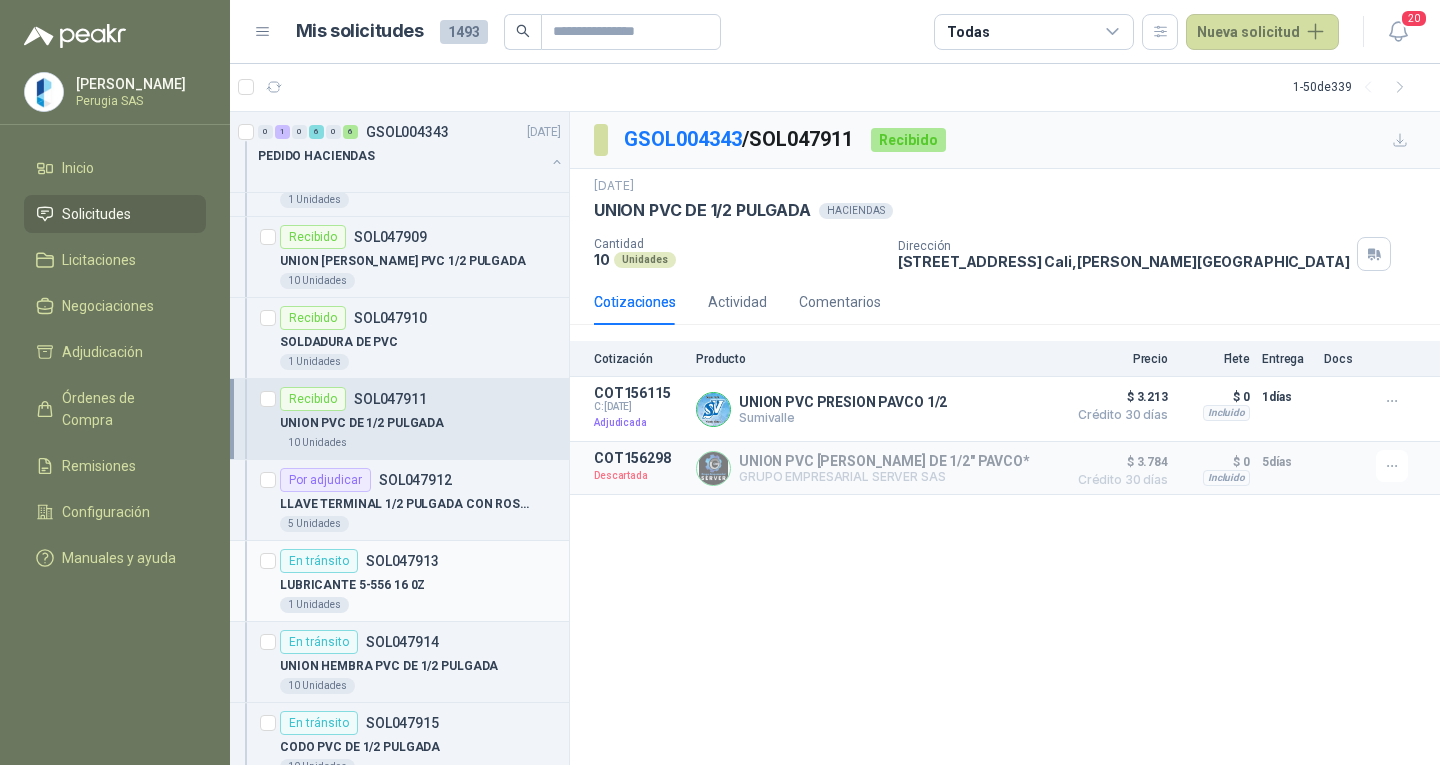 click on "En tránsito SOL047913 LUBRICANTE 5-556 16 0Z 1   Unidades" at bounding box center [399, 581] 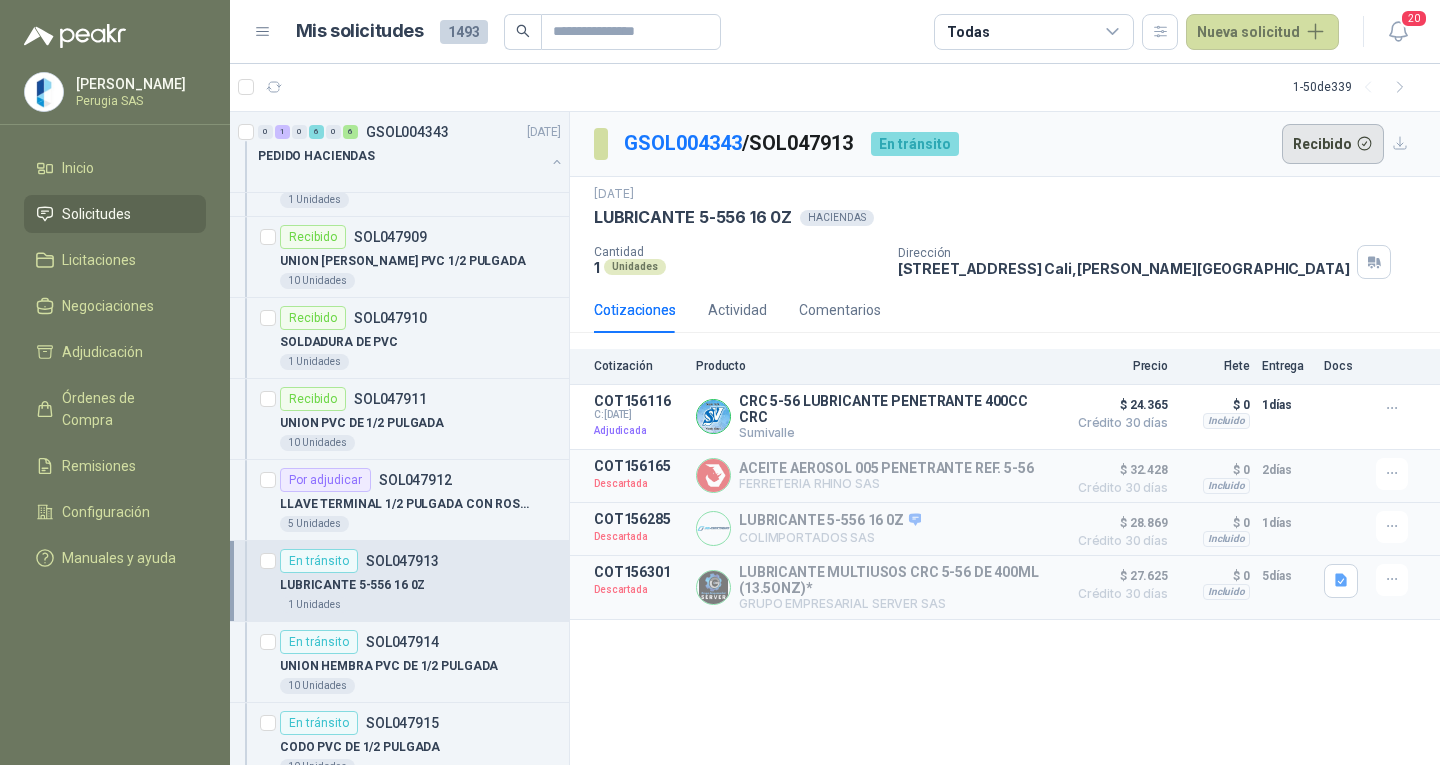 click on "Recibido" at bounding box center (1333, 144) 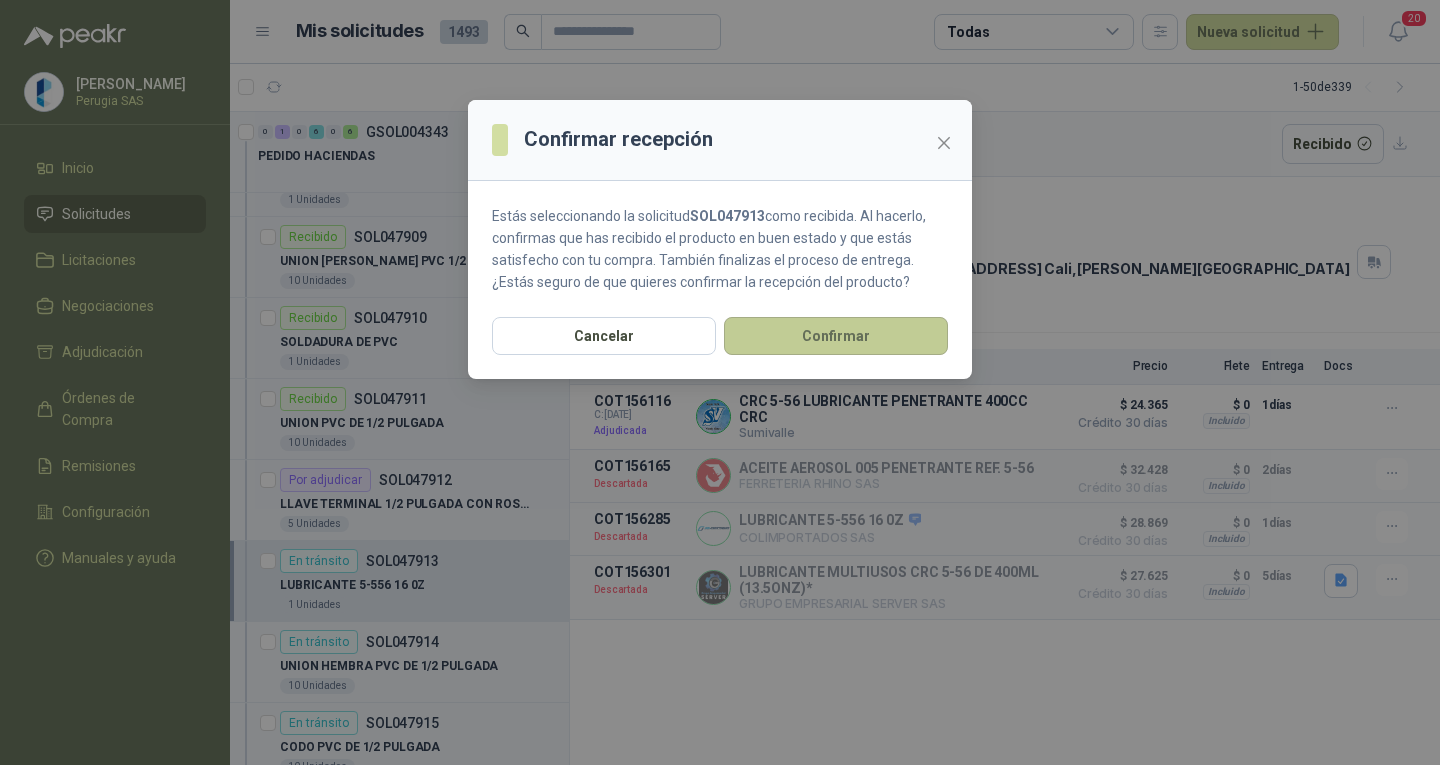 click on "Confirmar" at bounding box center (836, 336) 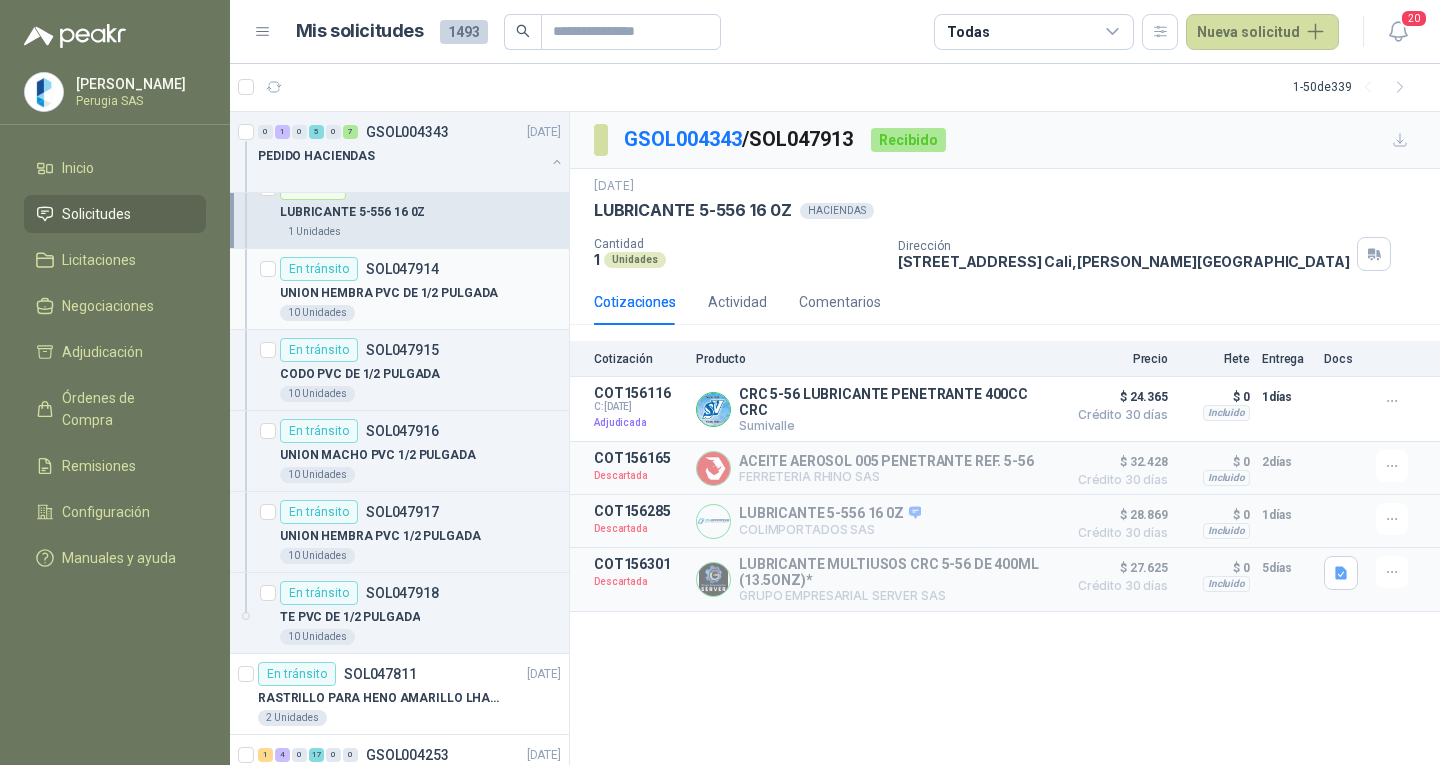 scroll, scrollTop: 700, scrollLeft: 0, axis: vertical 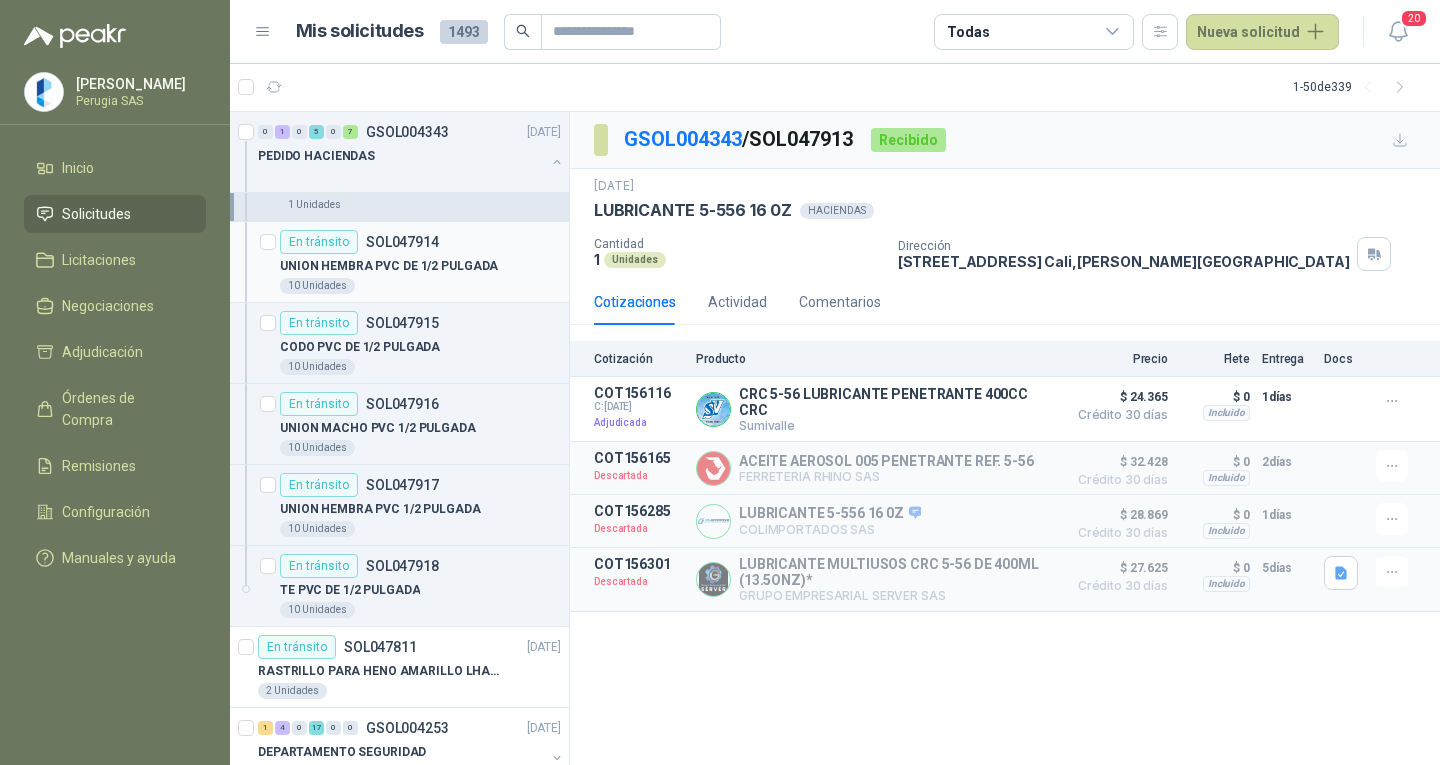 click on "UNION HEMBRA PVC DE 1/2 PULGADA" at bounding box center (420, 266) 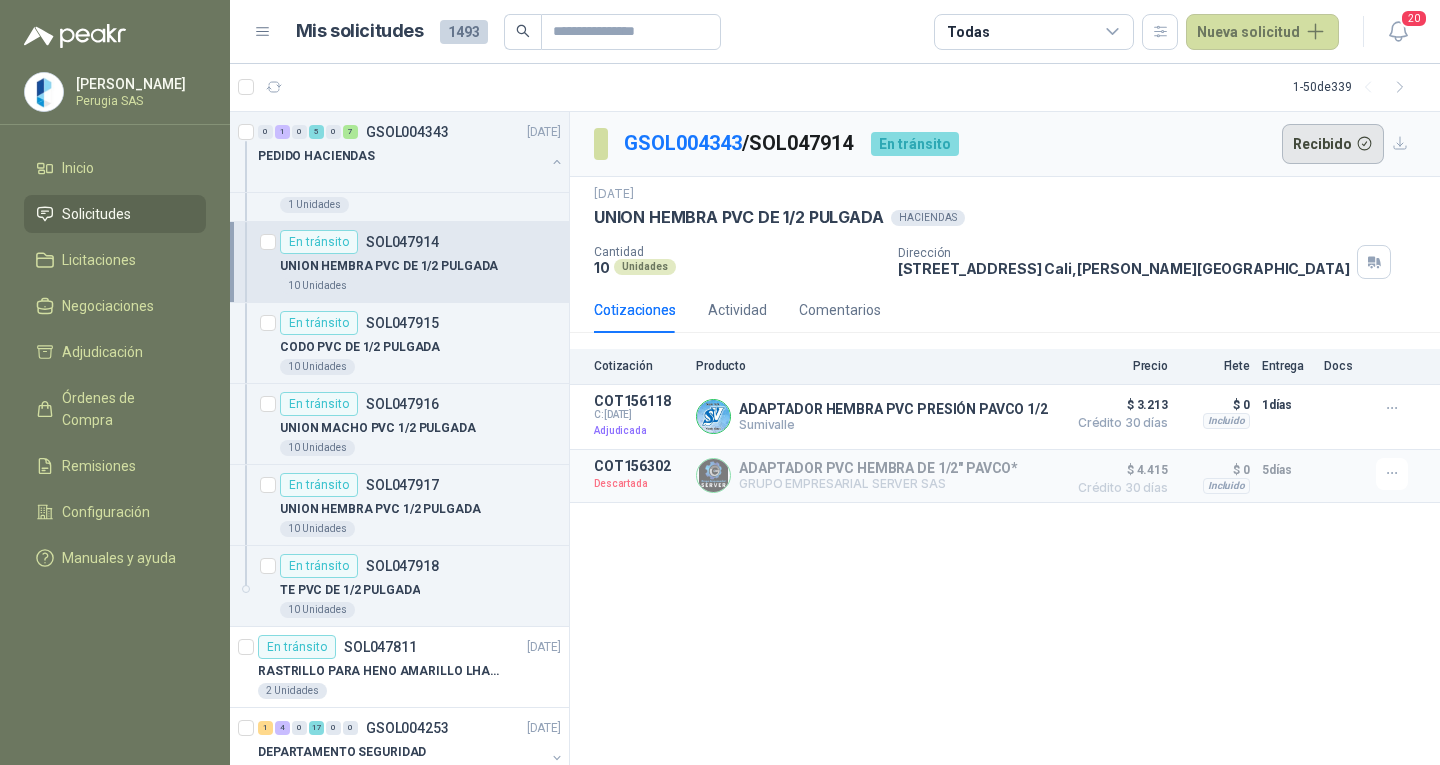 click on "Recibido" at bounding box center [1333, 144] 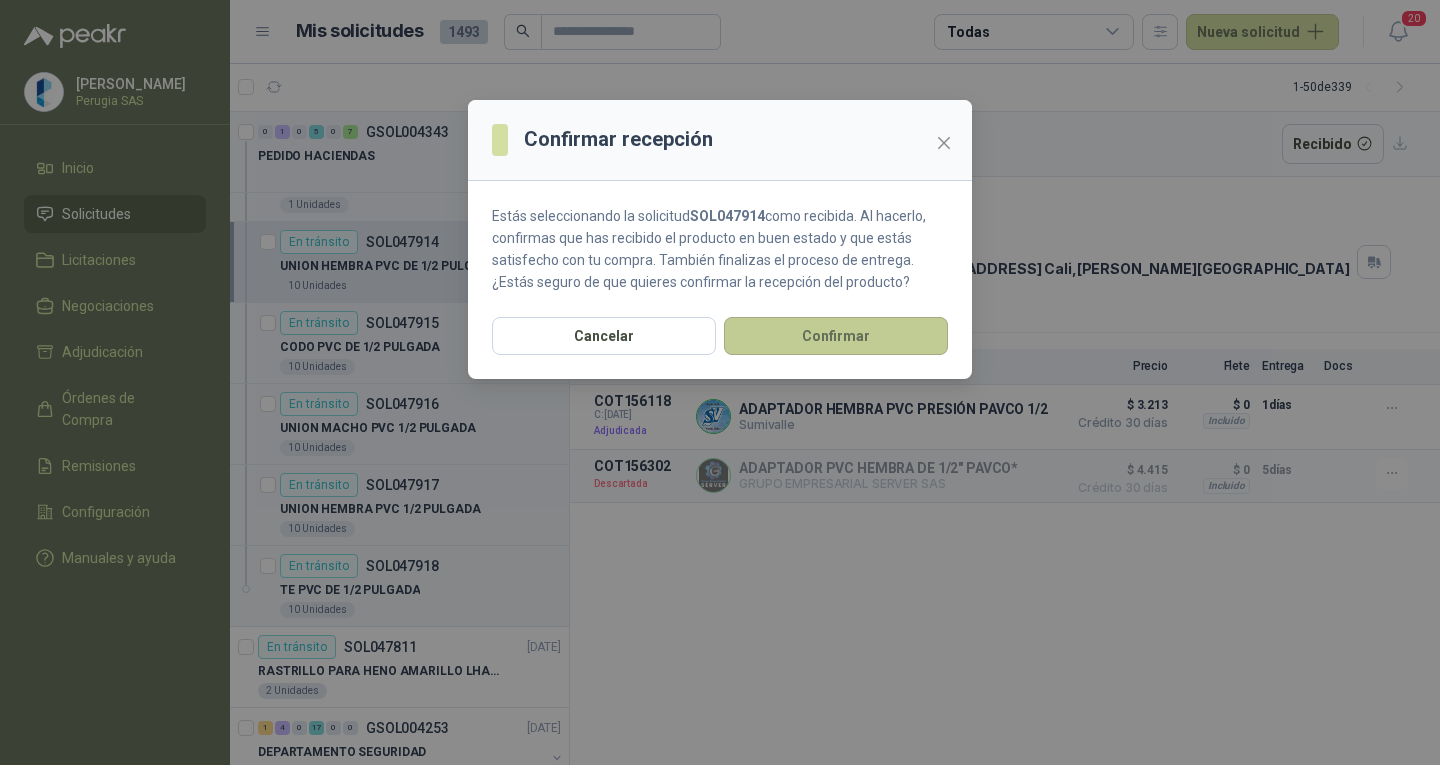 click on "Confirmar" at bounding box center [836, 336] 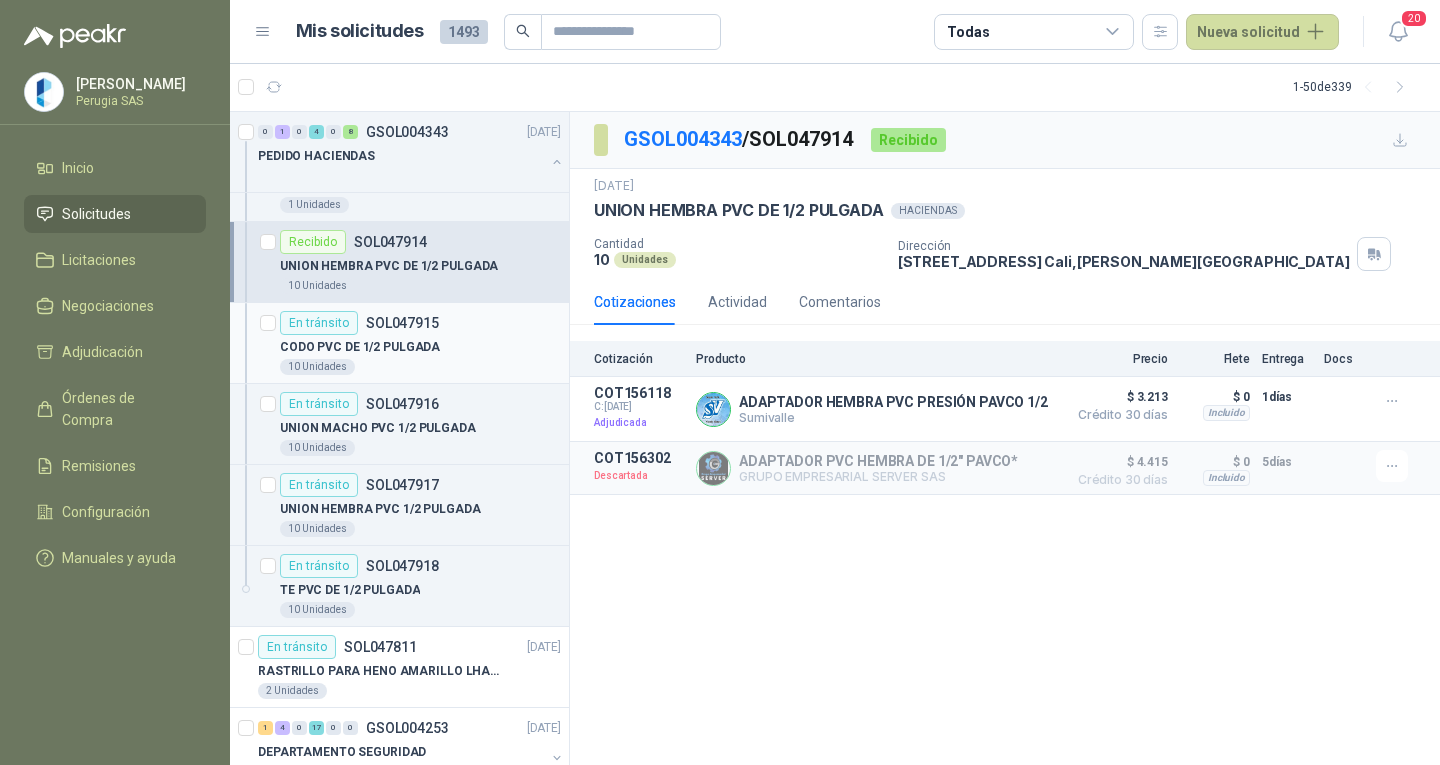 click on "CODO PVC DE 1/2 PULGADA" at bounding box center (360, 347) 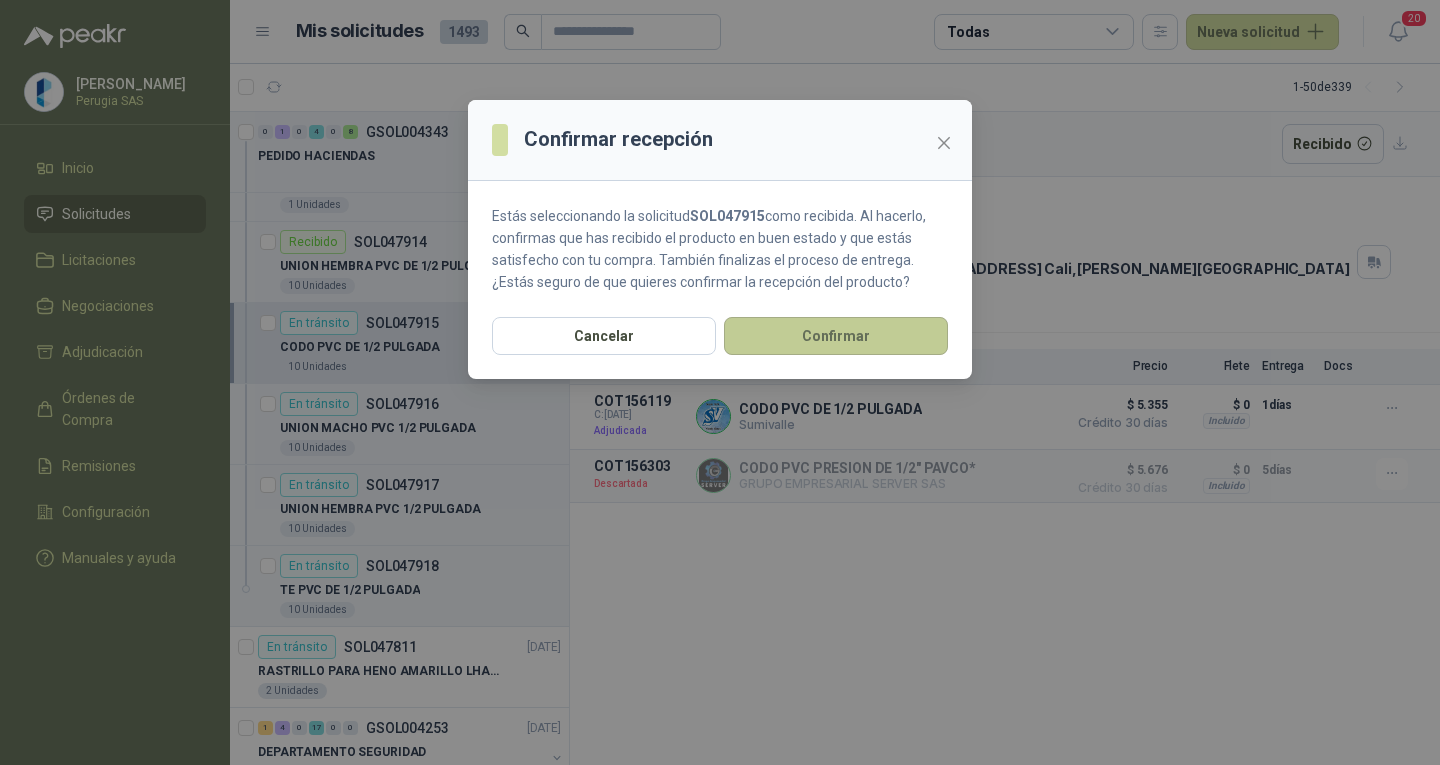 click on "Estás seleccionando la solicitud  SOL047915  como recibida. Al hacerlo, confirmas que has recibido el producto en buen estado y que estás satisfecho con tu compra. También finalizas el proceso de entrega. ¿Estás seguro de que quieres confirmar la recepción del producto?" at bounding box center (720, 249) 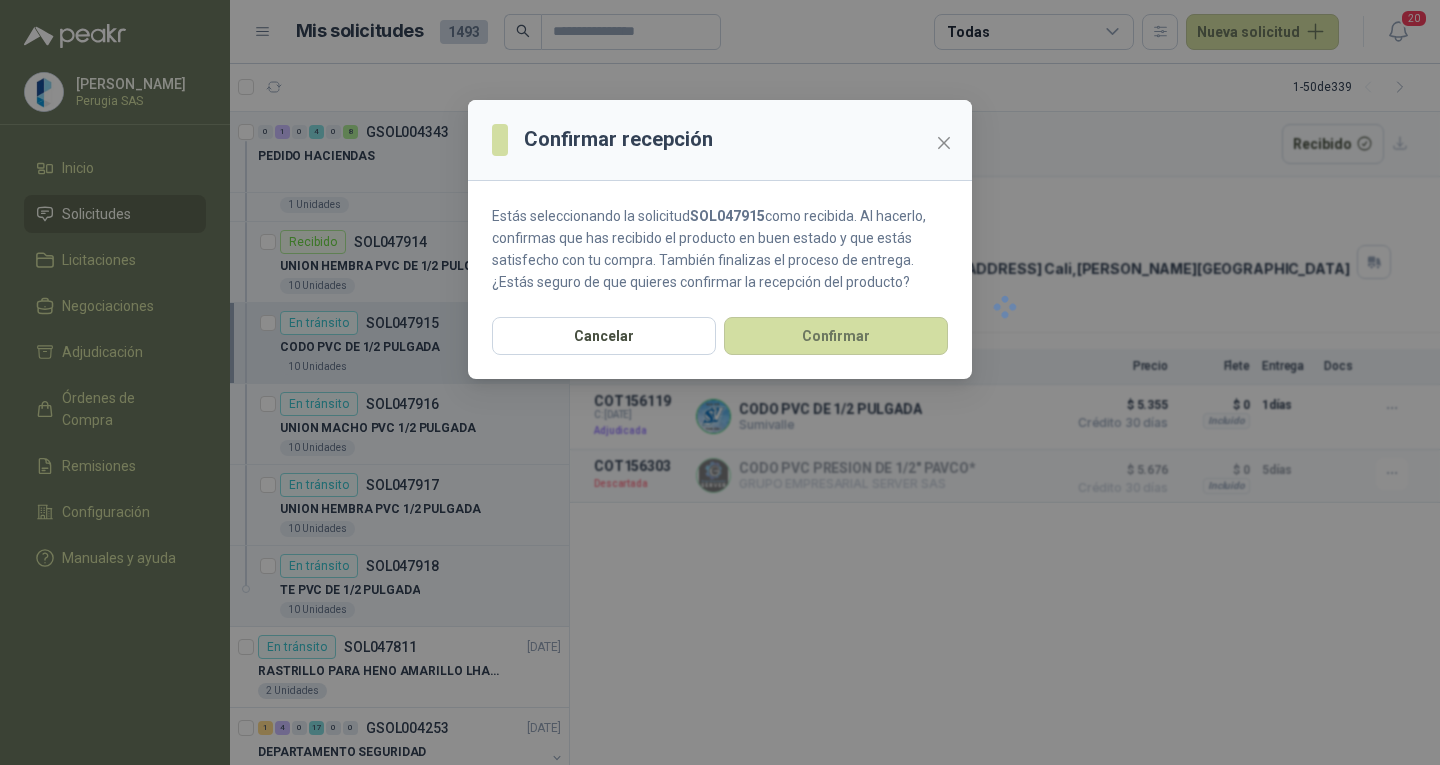 click on "Confirmar recepción Estás seleccionando la solicitud  SOL047915  como recibida. Al hacerlo, confirmas que has recibido el producto en buen estado y que estás satisfecho con tu compra. También finalizas el proceso de entrega. ¿Estás seguro de que quieres confirmar la recepción del producto? Cancelar Confirmar" at bounding box center [720, 382] 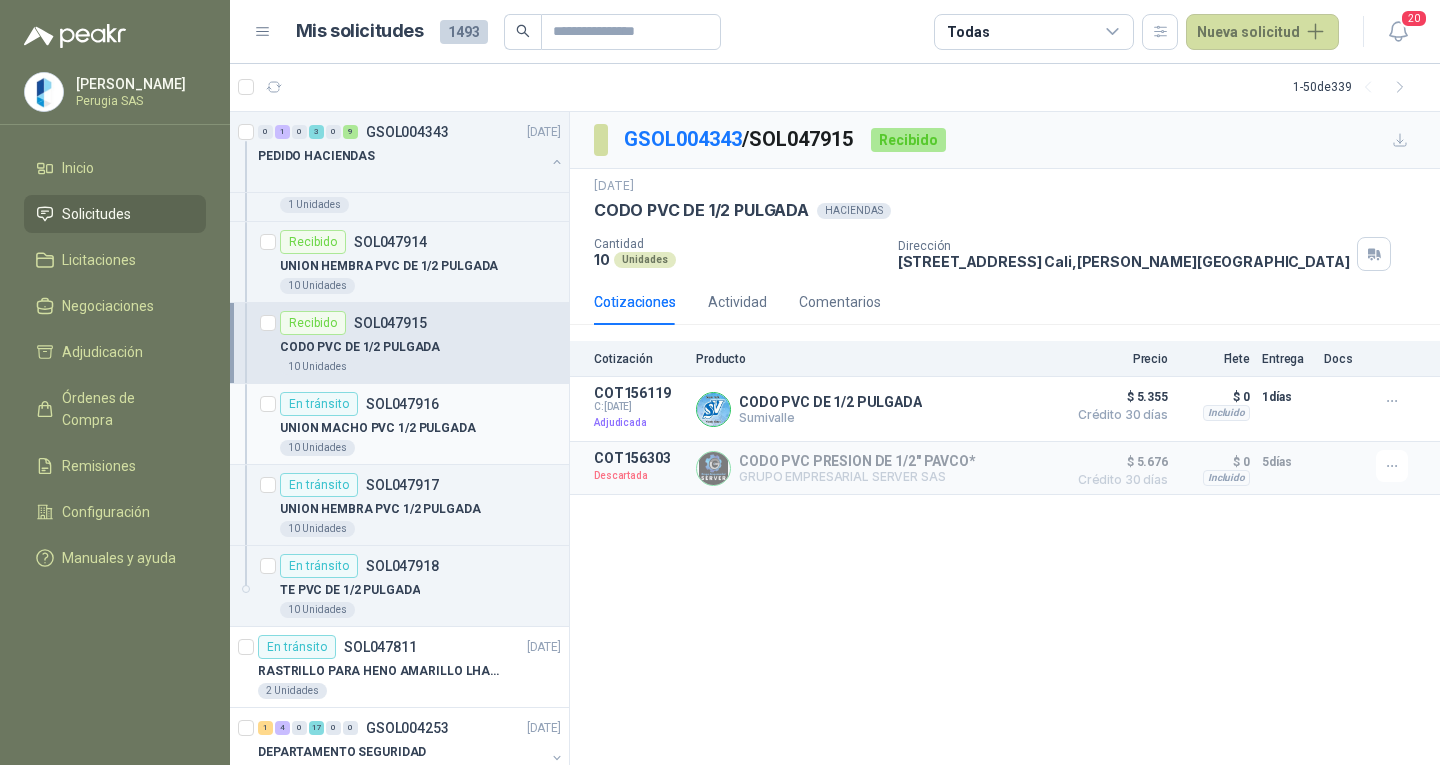 click on "UNION MACHO PVC 1/2 PULGADA" at bounding box center [378, 428] 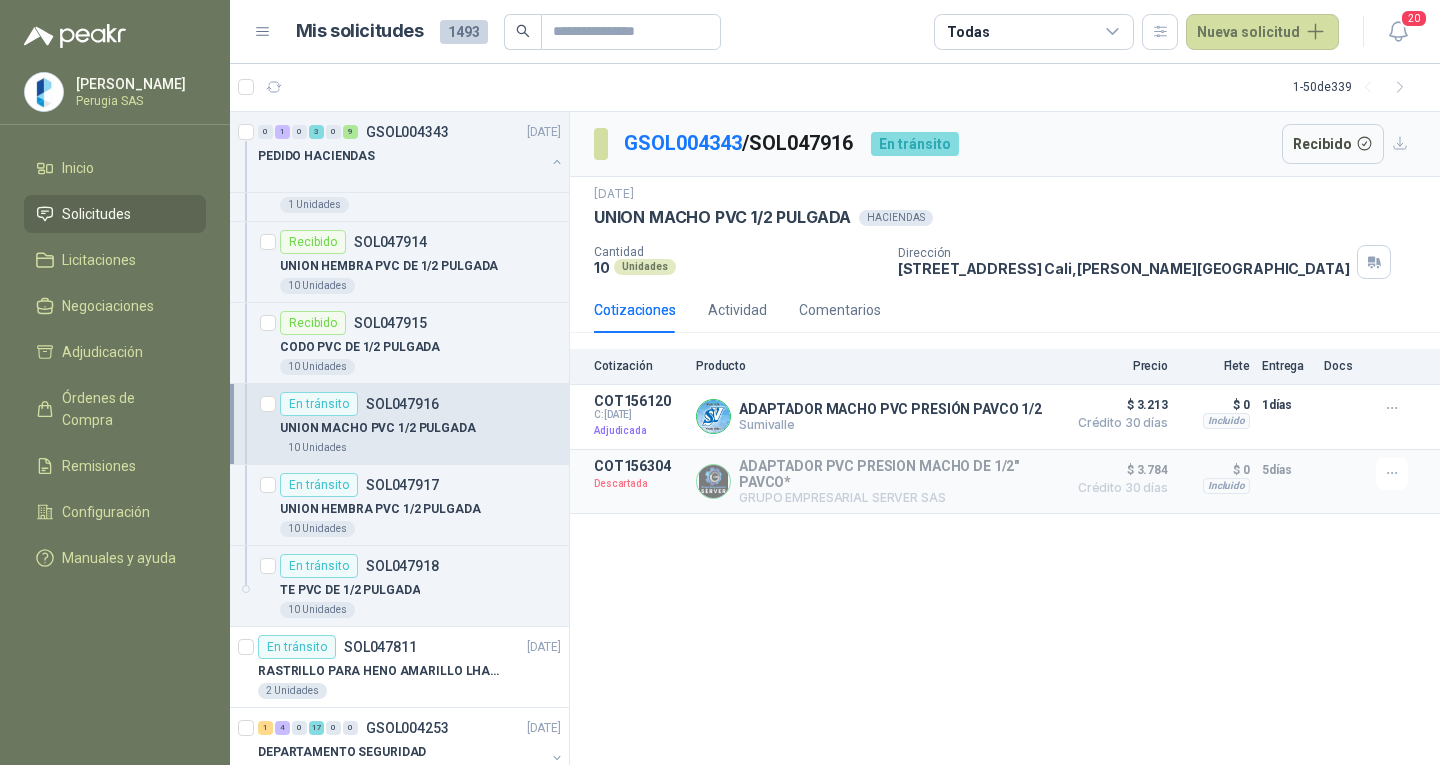click on "Recibido" at bounding box center [1333, 144] 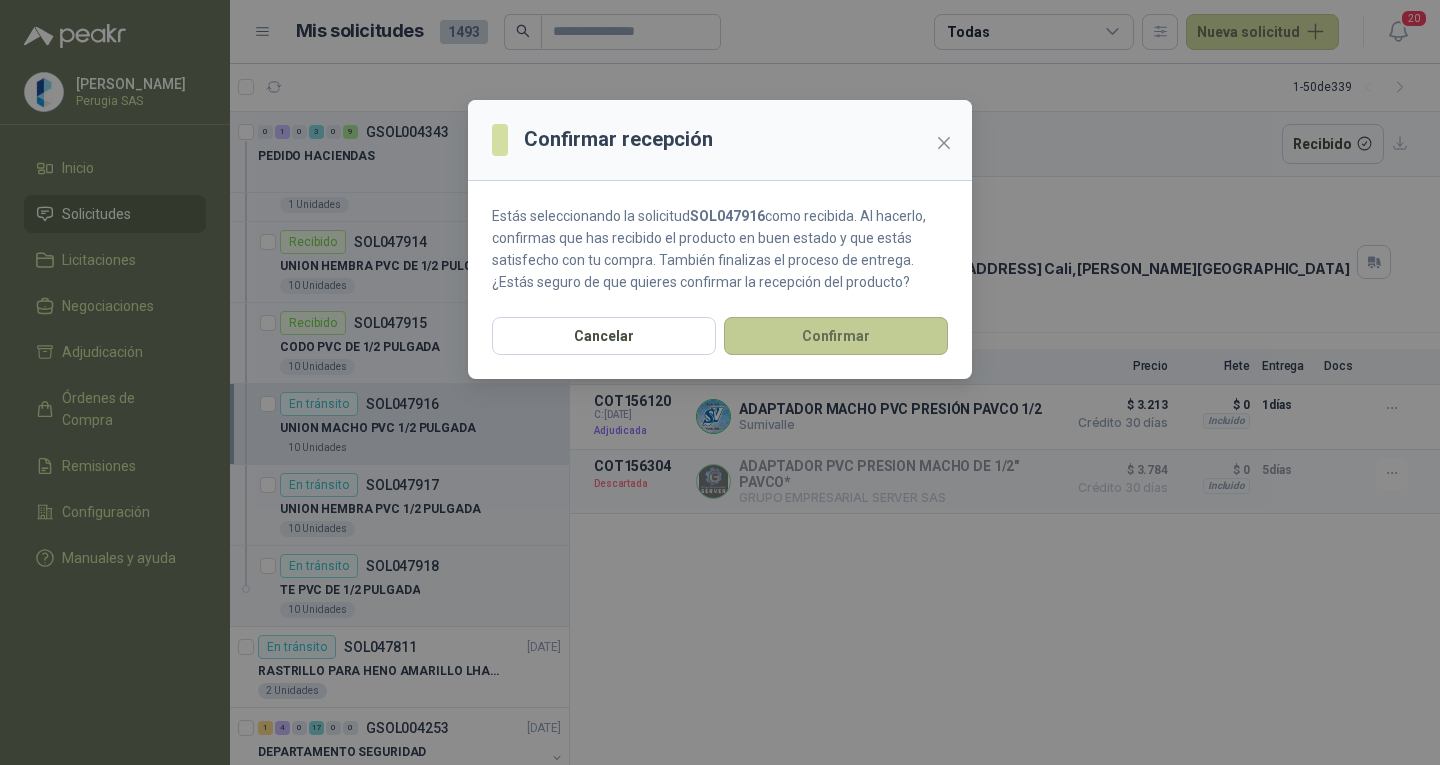 click on "Confirmar" at bounding box center [836, 336] 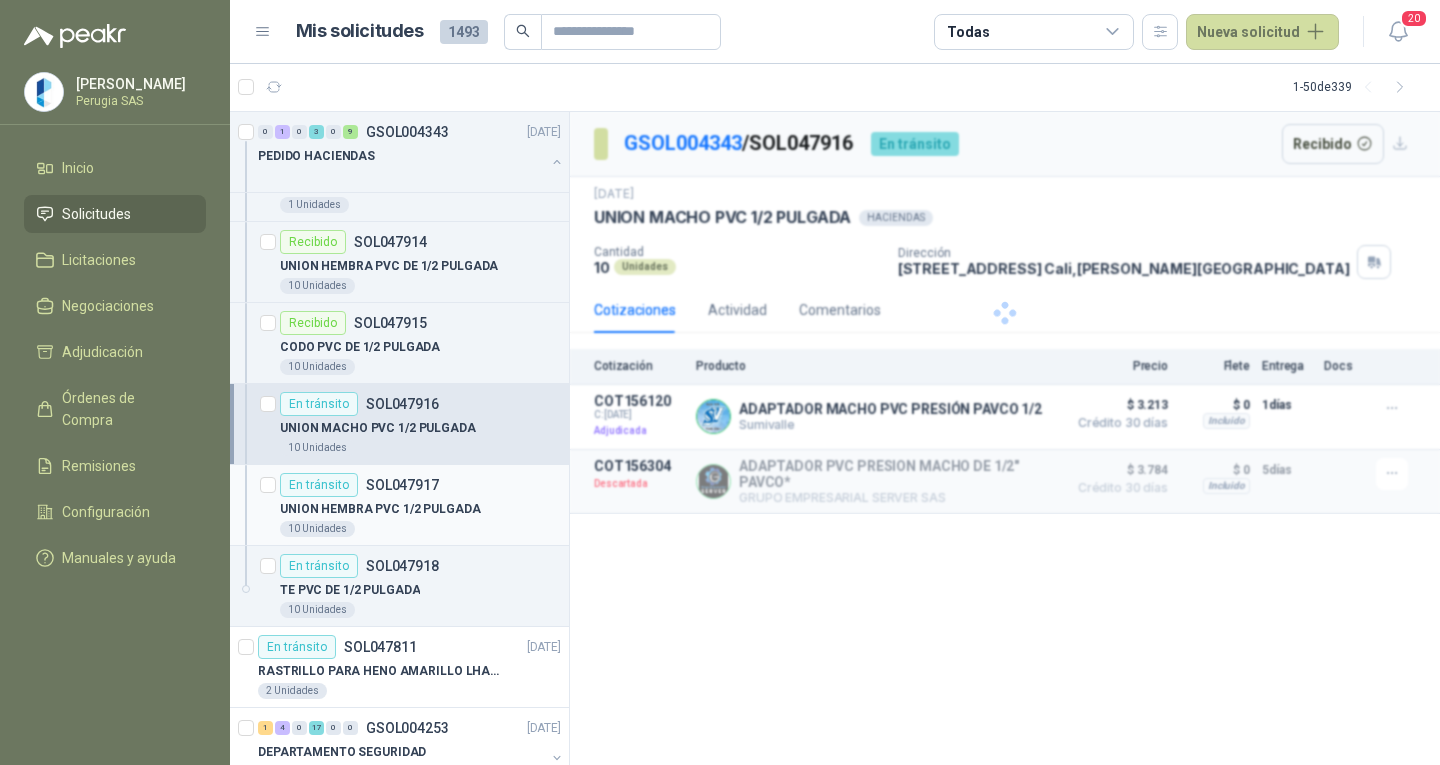 click on "[PERSON_NAME]   [GEOGRAPHIC_DATA] SAS   Inicio   Solicitudes   Licitaciones   Negociaciones   Adjudicación   Órdenes de Compra   Remisiones   Configuración   Manuales y ayuda Mis solicitudes 1493 Todas Nueva solicitud  20 1 - 50  de  339 Por adjudicar SOL048056 [DATE]   TRANSFORMADOR 15KVA MARCA INTECRI VOLTAJE 13200/240/123  1   Unidades 0   1   0   3   0   9   GSOL004343 [DATE]   PEDIDO HACIENDAS Recibido SOL047906 UNION MACHO PVC DE 1/2 PULGADA 10   Unidades Recibido SOL047907 LIMA CON CABO  5   Unidades Recibido SOL047908 MARCO PARA SEGUETA 1   Unidades Recibido SOL047909 UNION [PERSON_NAME] PVC 1/2 PULGADA 10   Unidades Recibido SOL047910 SOLDADURA DE PVC 1   Unidades Recibido SOL047911 UNION PVC DE 1/2 PULGADA 10   Unidades Por adjudicar SOL047912 LLAVE TERMINAL 1/2 PULGADA CON ROSCA 5   Unidades Recibido SOL047913 LUBRICANTE 5-556 16 0Z 1   Unidades Recibido SOL047914 UNION HEMBRA PVC DE 1/2 PULGADA 10   Unidades Recibido SOL047915 CODO PVC DE 1/2 PULGADA 10   Unidades En tránsito SOL047916" at bounding box center (720, 382) 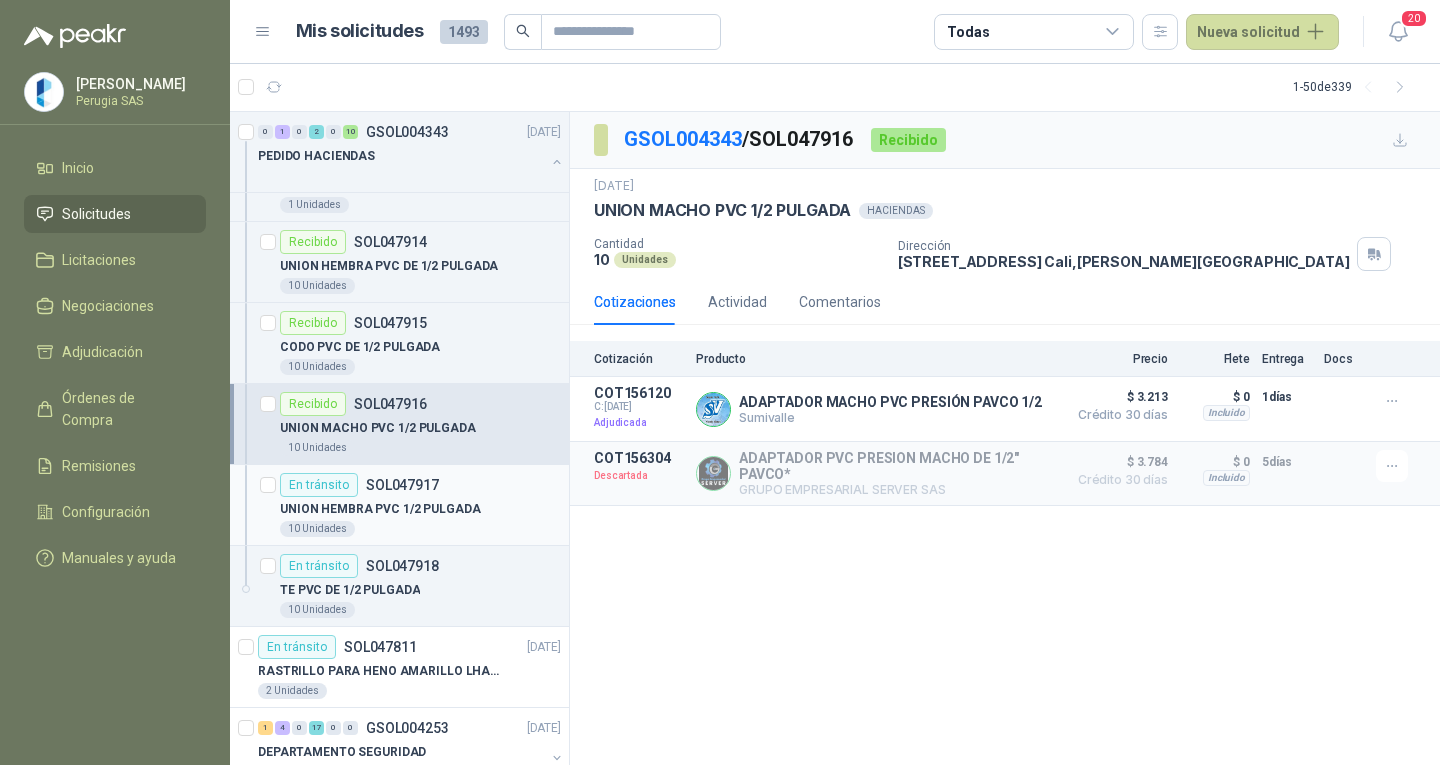 click on "UNION HEMBRA PVC 1/2 PULGADA" at bounding box center [380, 509] 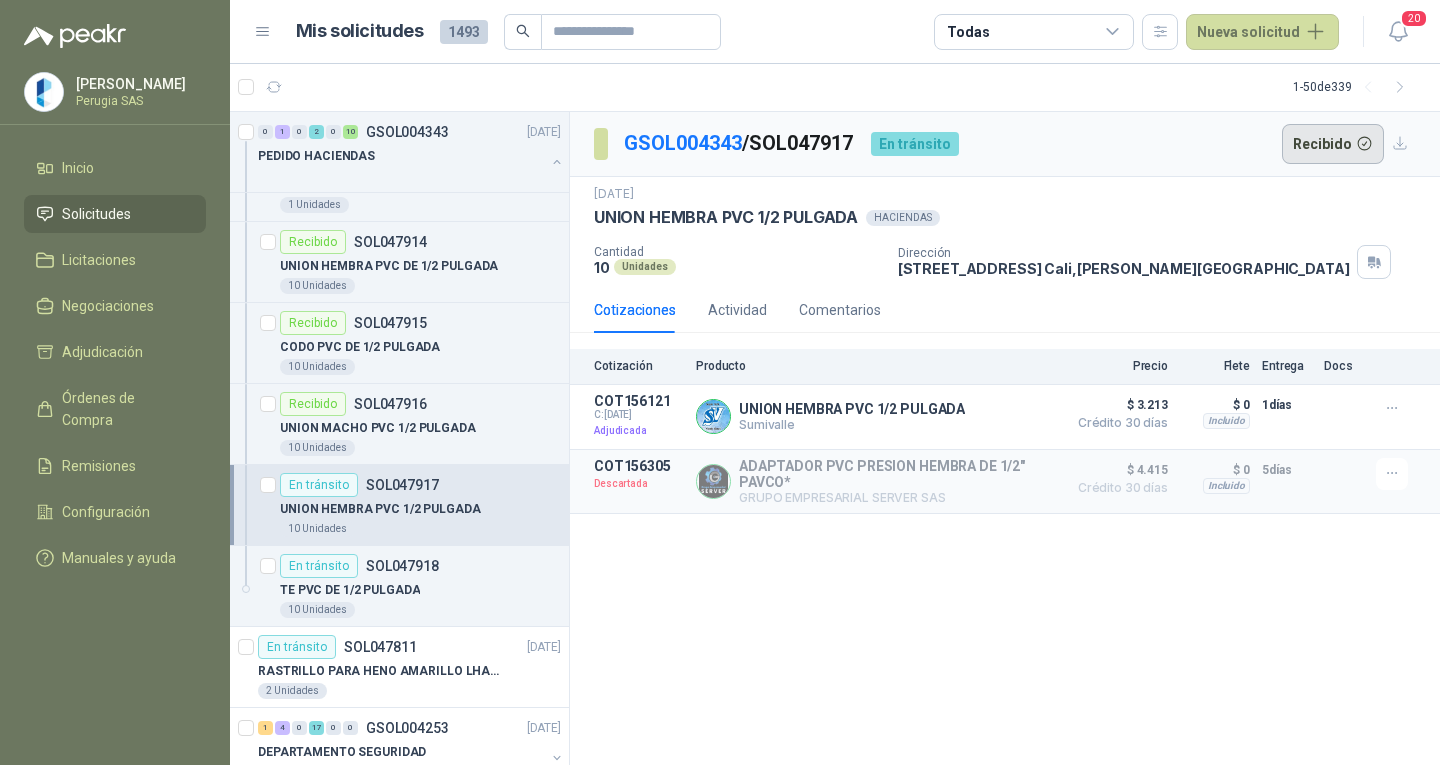 click on "Recibido" at bounding box center [1333, 144] 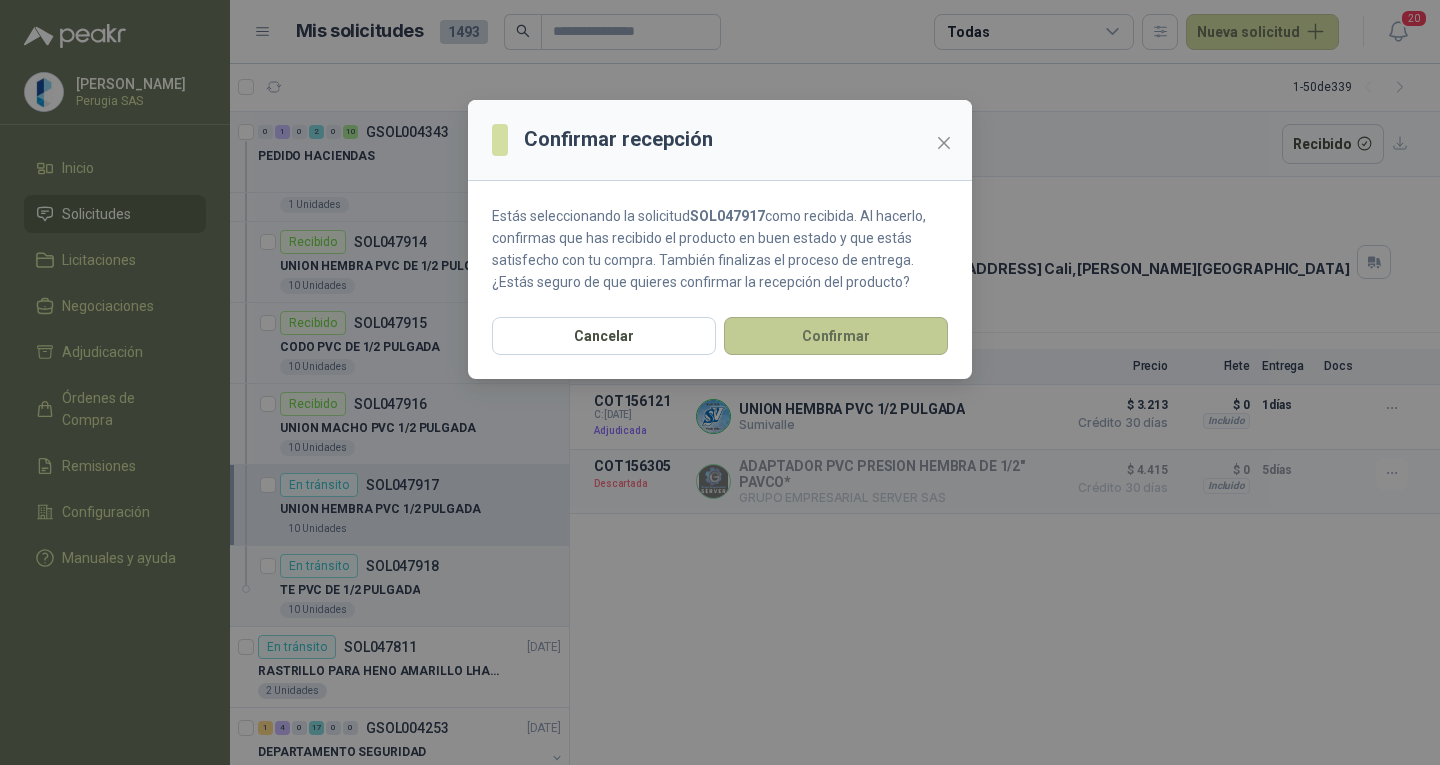 click on "Confirmar" at bounding box center (836, 336) 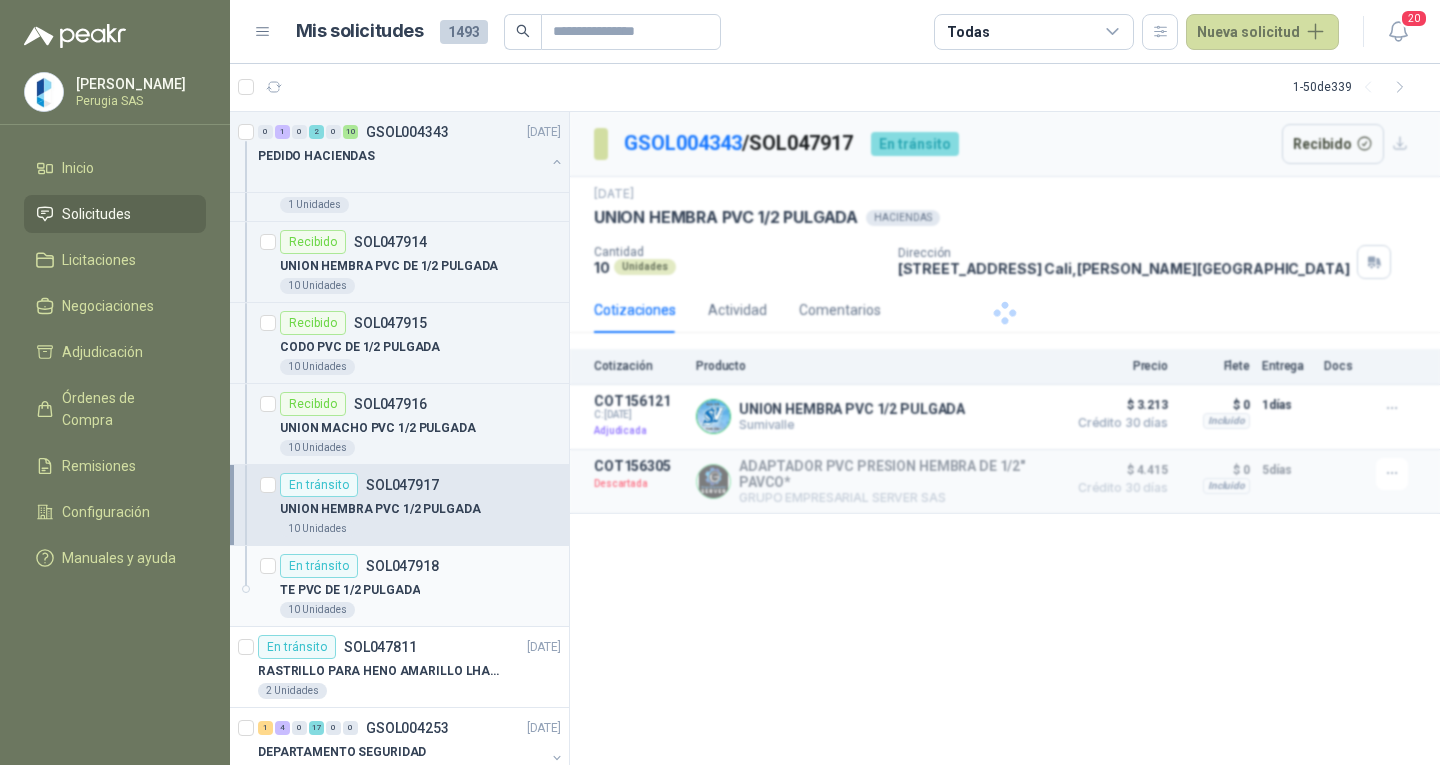 click on "TE PVC DE 1/2 PULGADA" at bounding box center (420, 590) 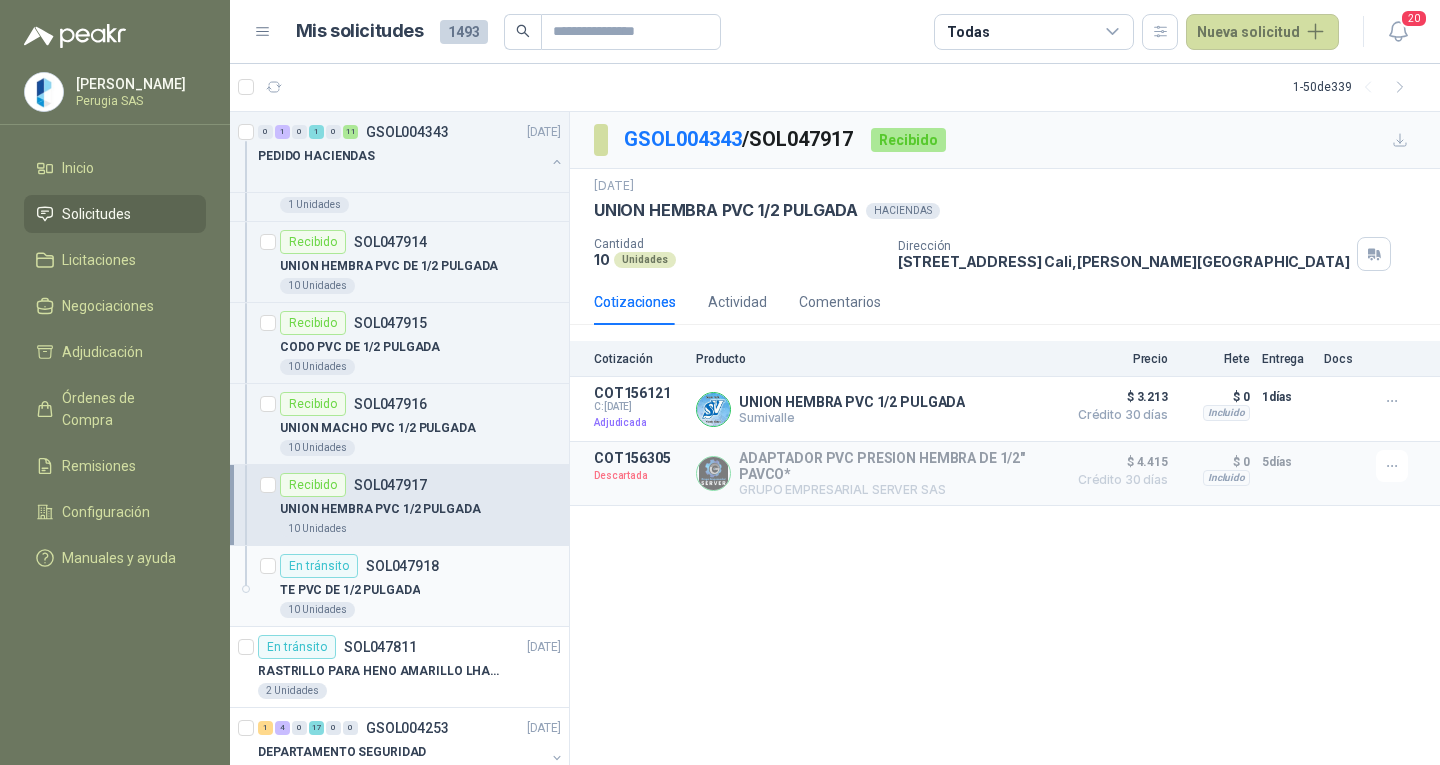 drag, startPoint x: 428, startPoint y: 582, endPoint x: 448, endPoint y: 568, distance: 24.41311 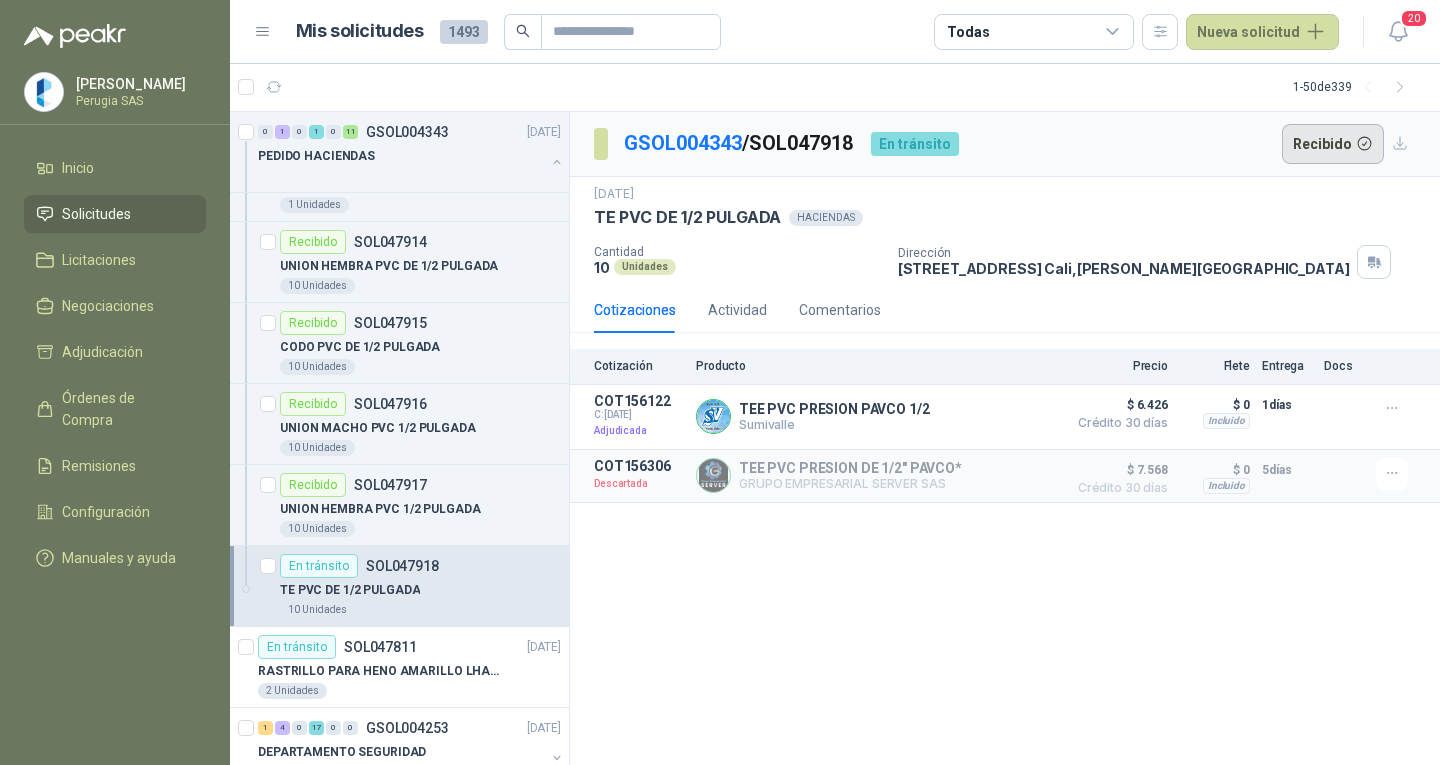 click on "Recibido" at bounding box center (1333, 144) 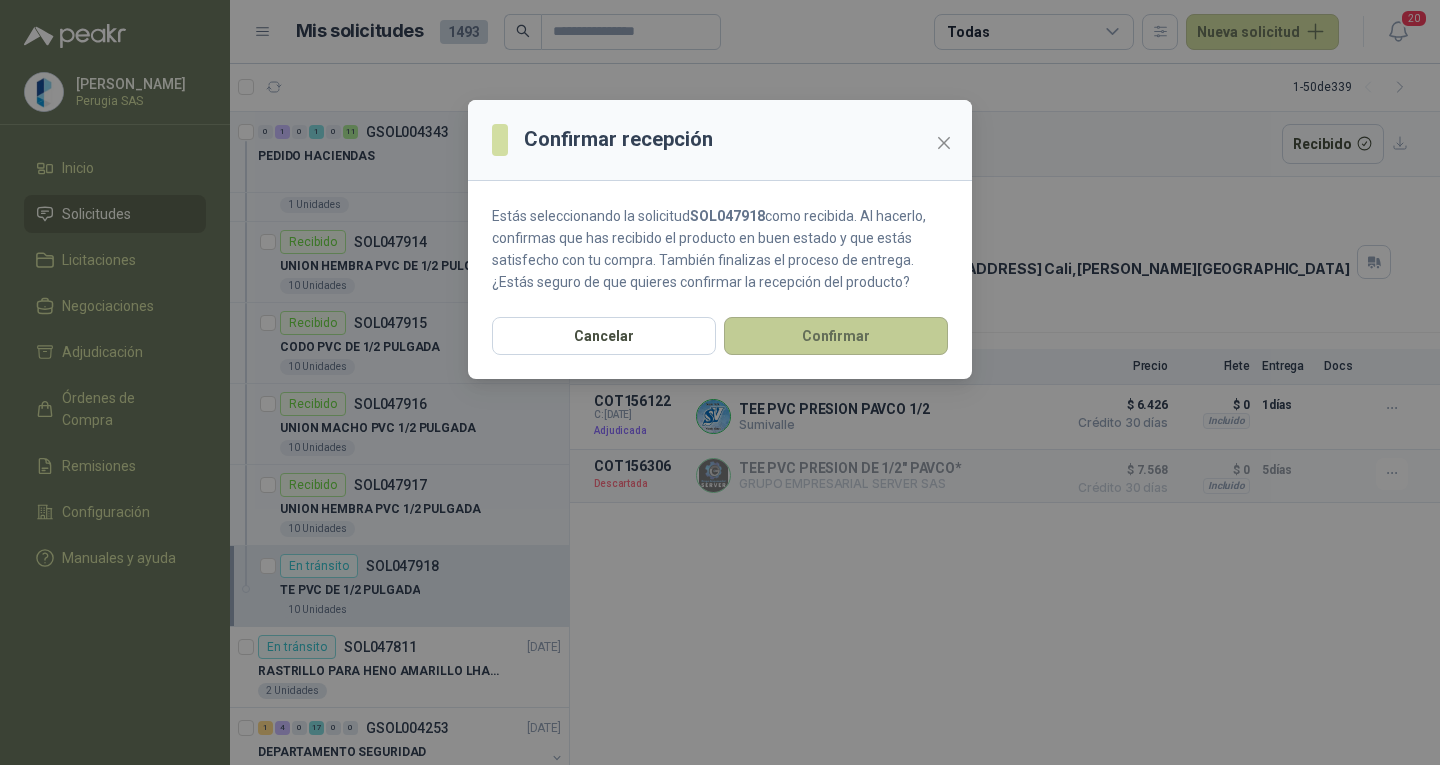 click on "Confirmar" at bounding box center [836, 336] 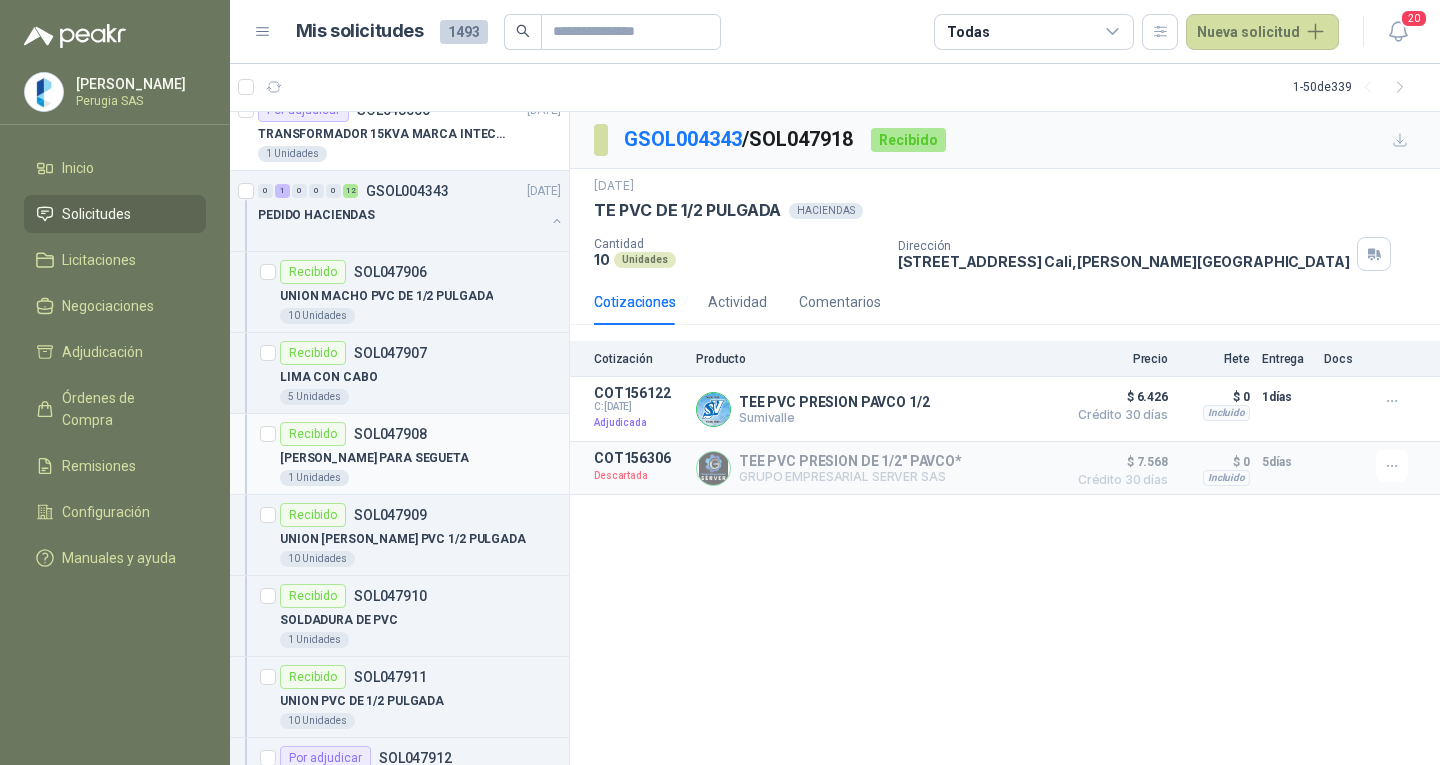 scroll, scrollTop: 0, scrollLeft: 0, axis: both 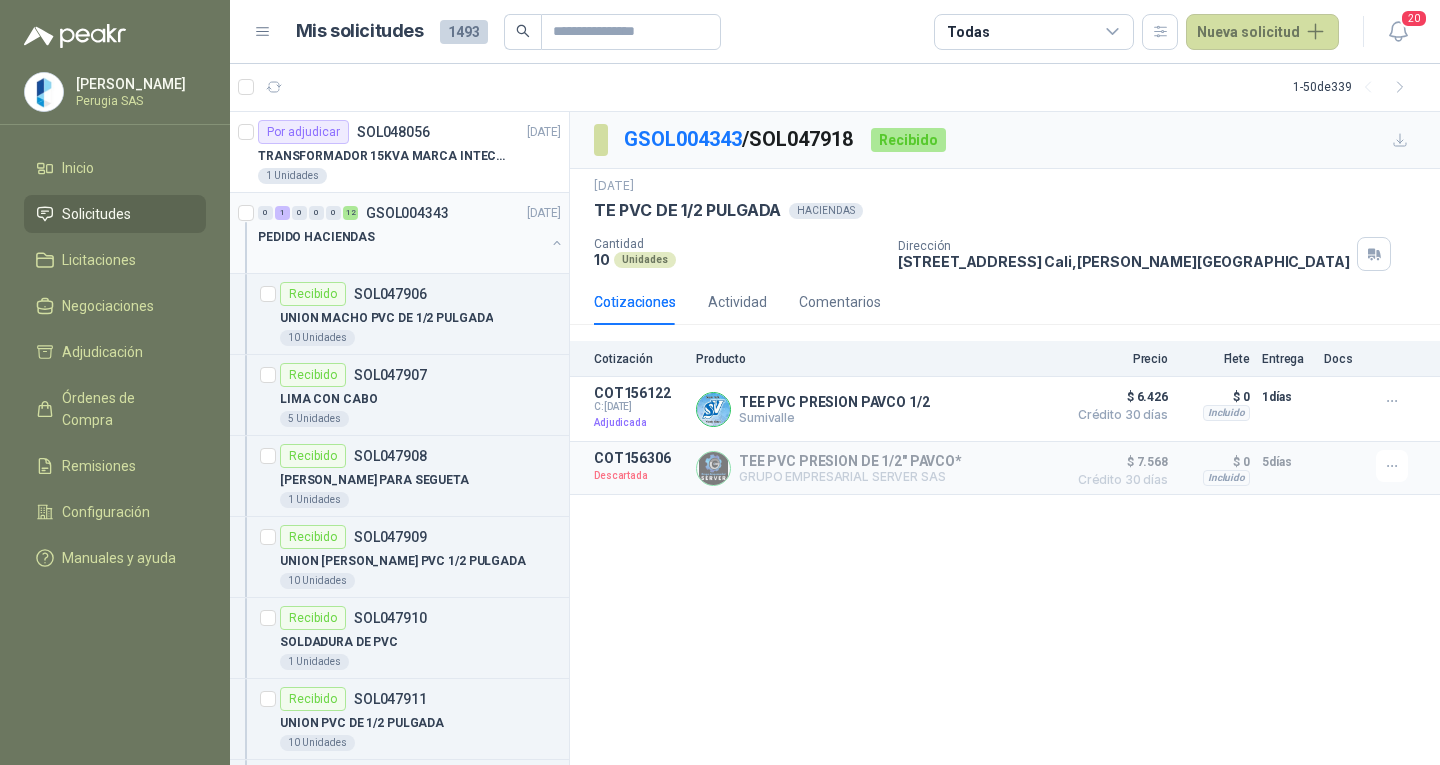 click at bounding box center [401, 257] 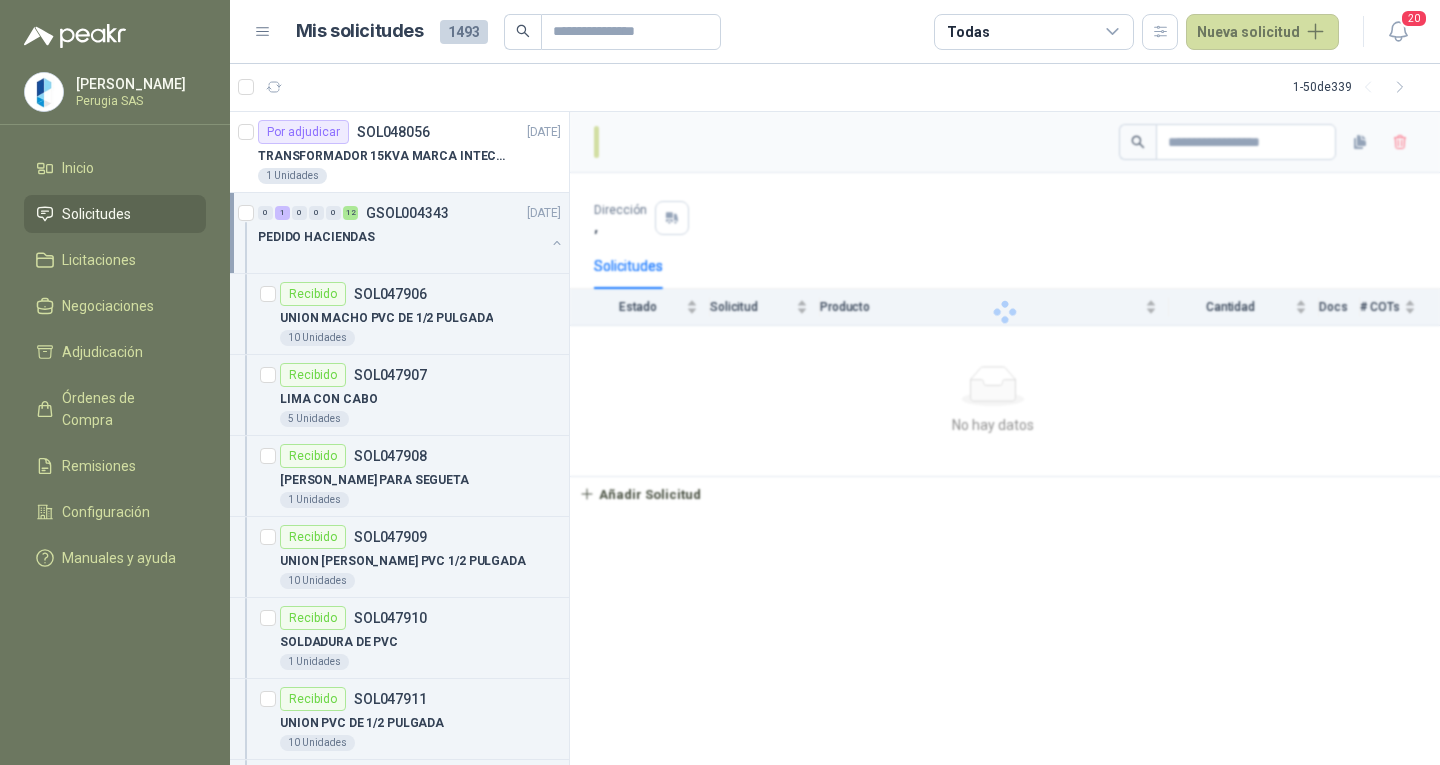 click on "PEDIDO HACIENDAS" at bounding box center (401, 237) 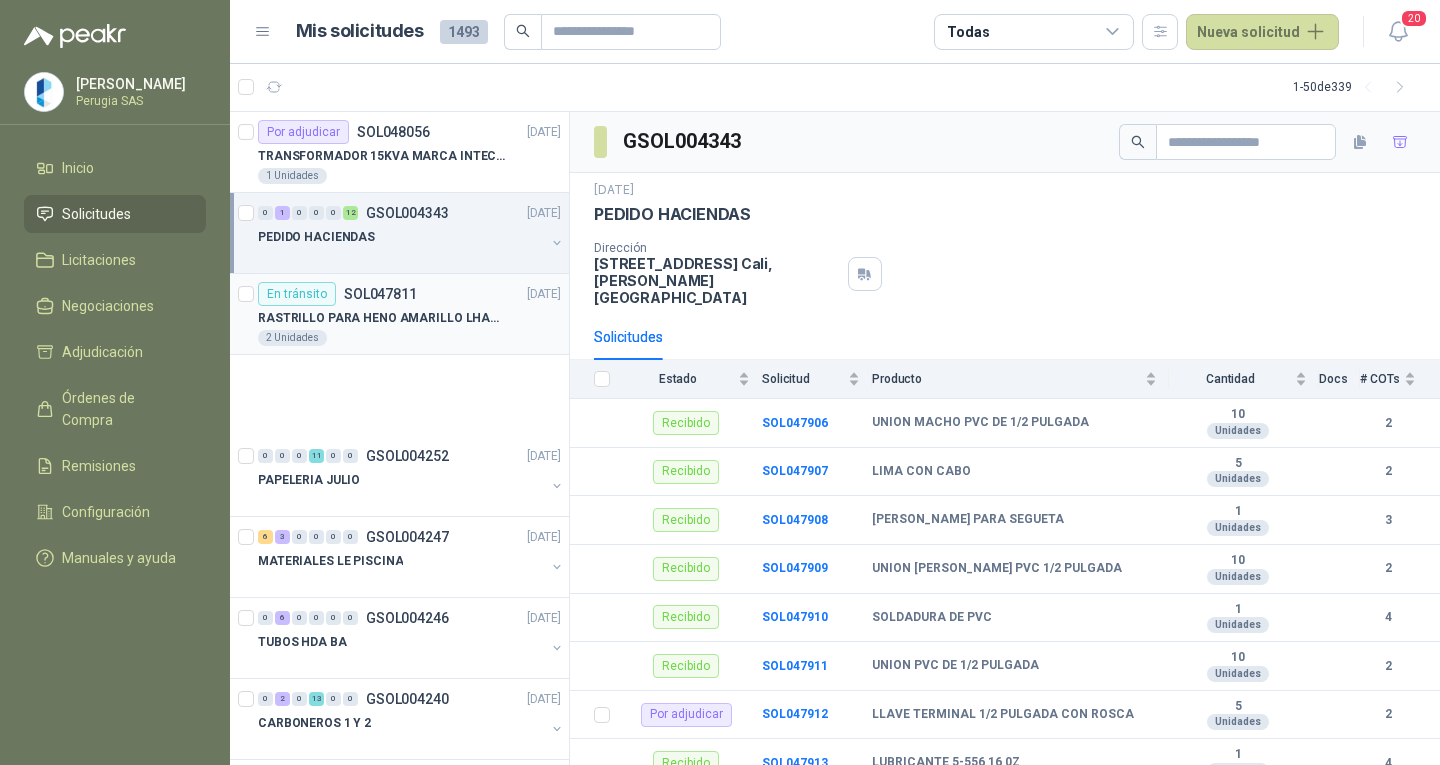 click on "En tránsito SOL047811 [DATE]   RASTRILLO PARA HENO AMARILLO  LHAURA 2   Unidades" at bounding box center [399, 314] 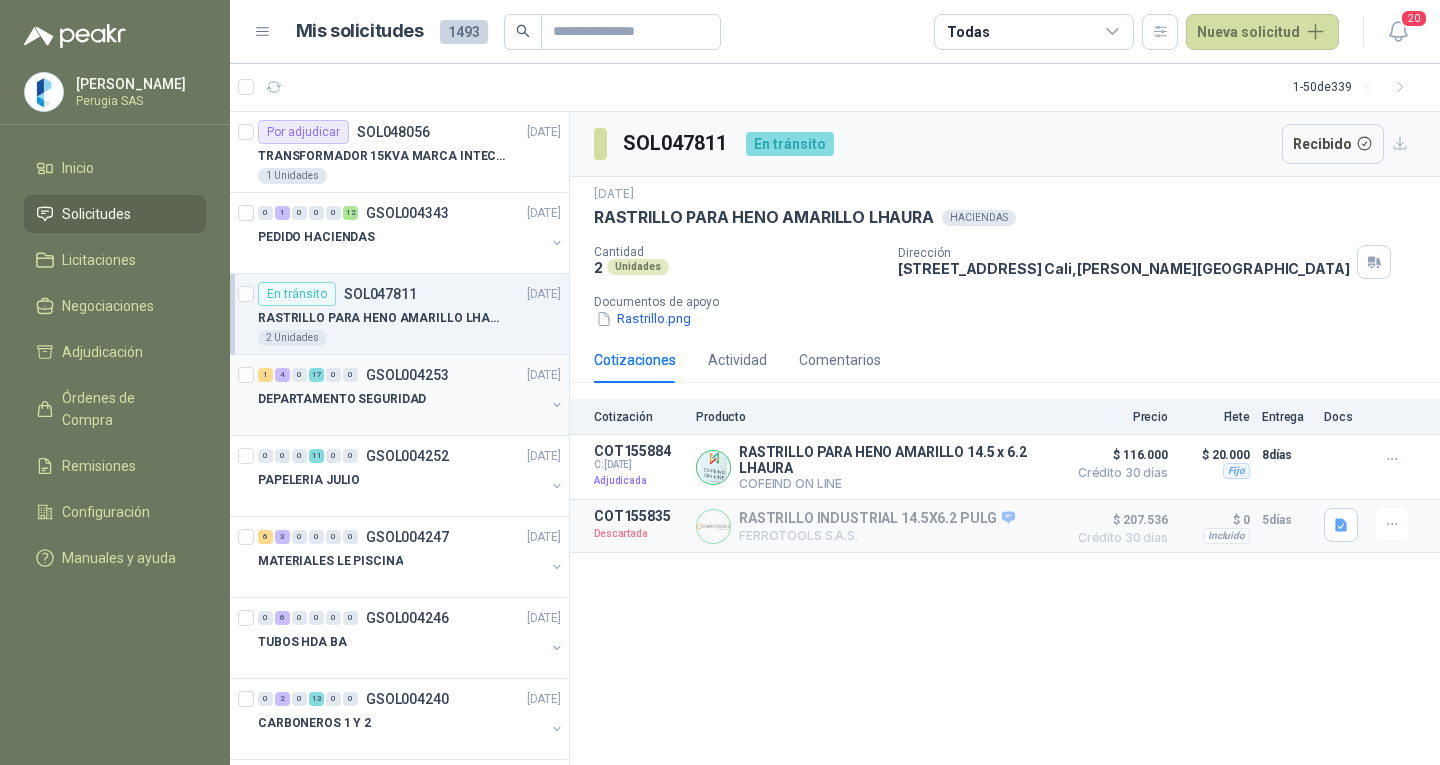 click on "GSOL004253" at bounding box center [407, 375] 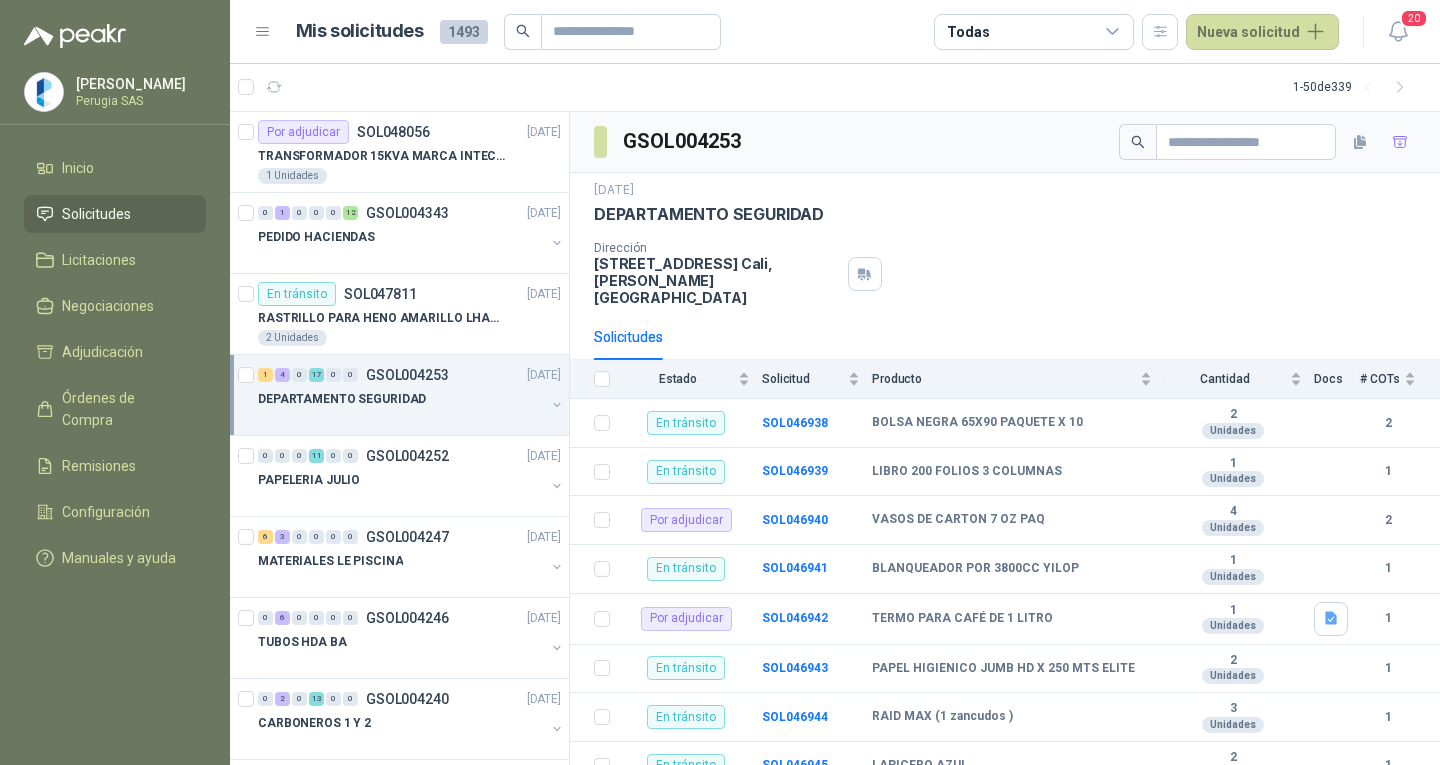 click on "GSOL004253" at bounding box center (407, 375) 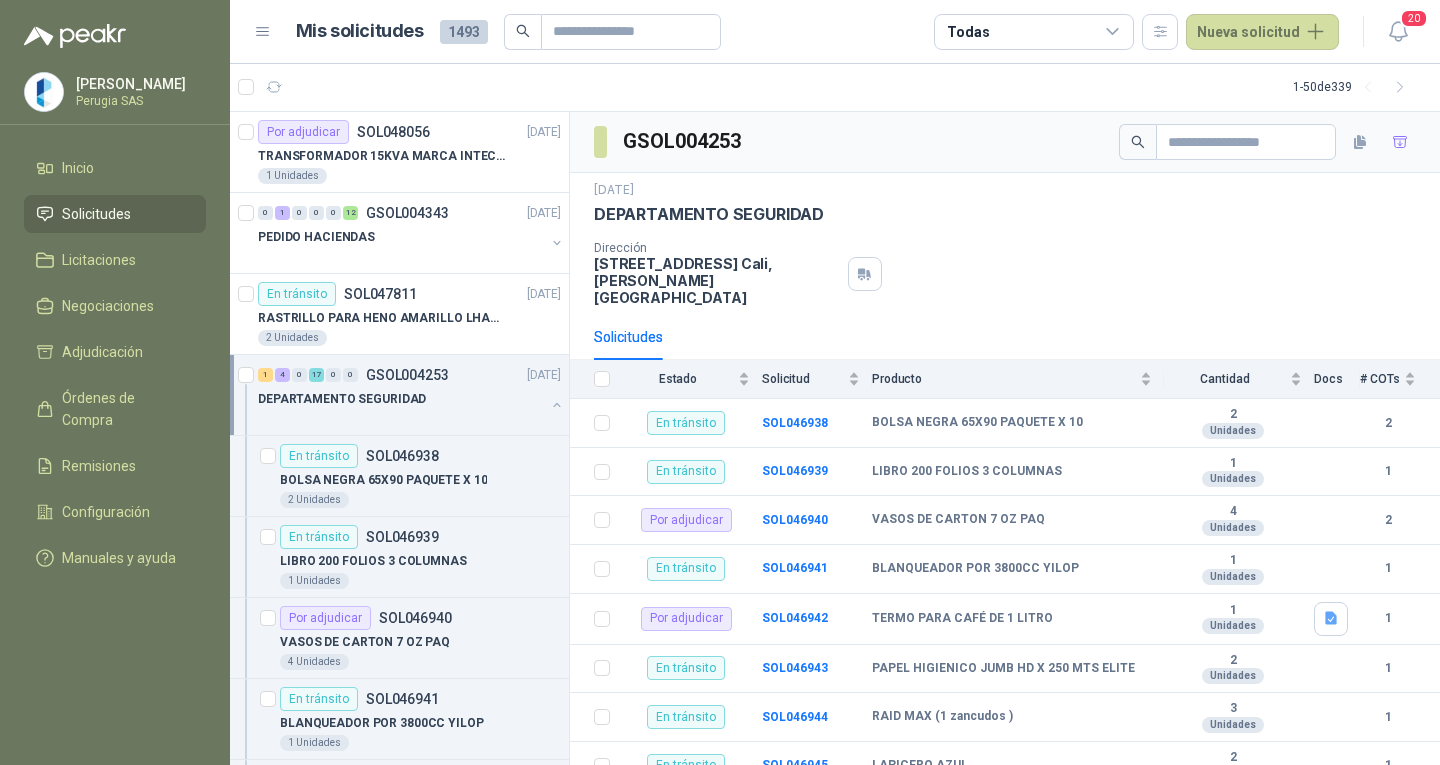 click on "GSOL004253" at bounding box center [407, 375] 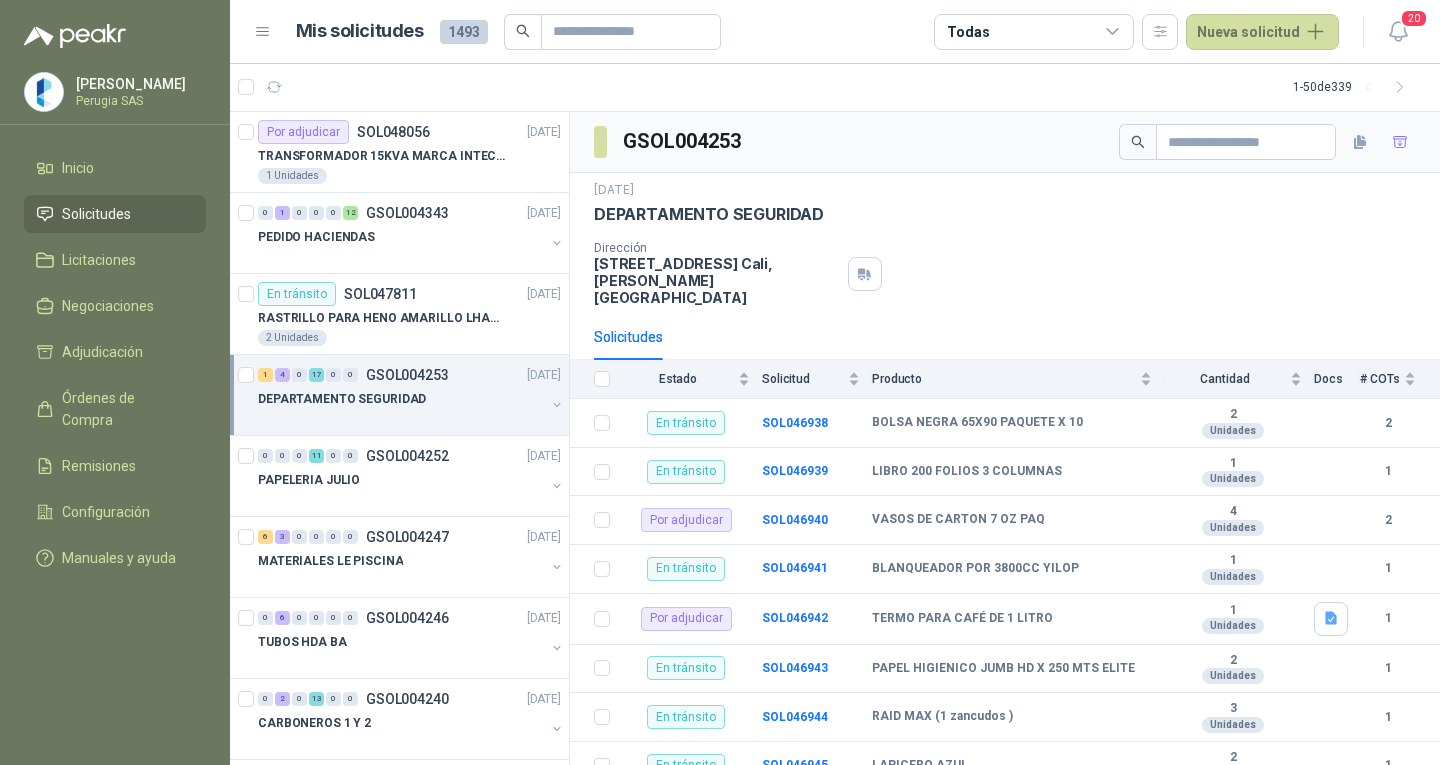 click on "DEPARTAMENTO SEGURIDAD" at bounding box center [401, 399] 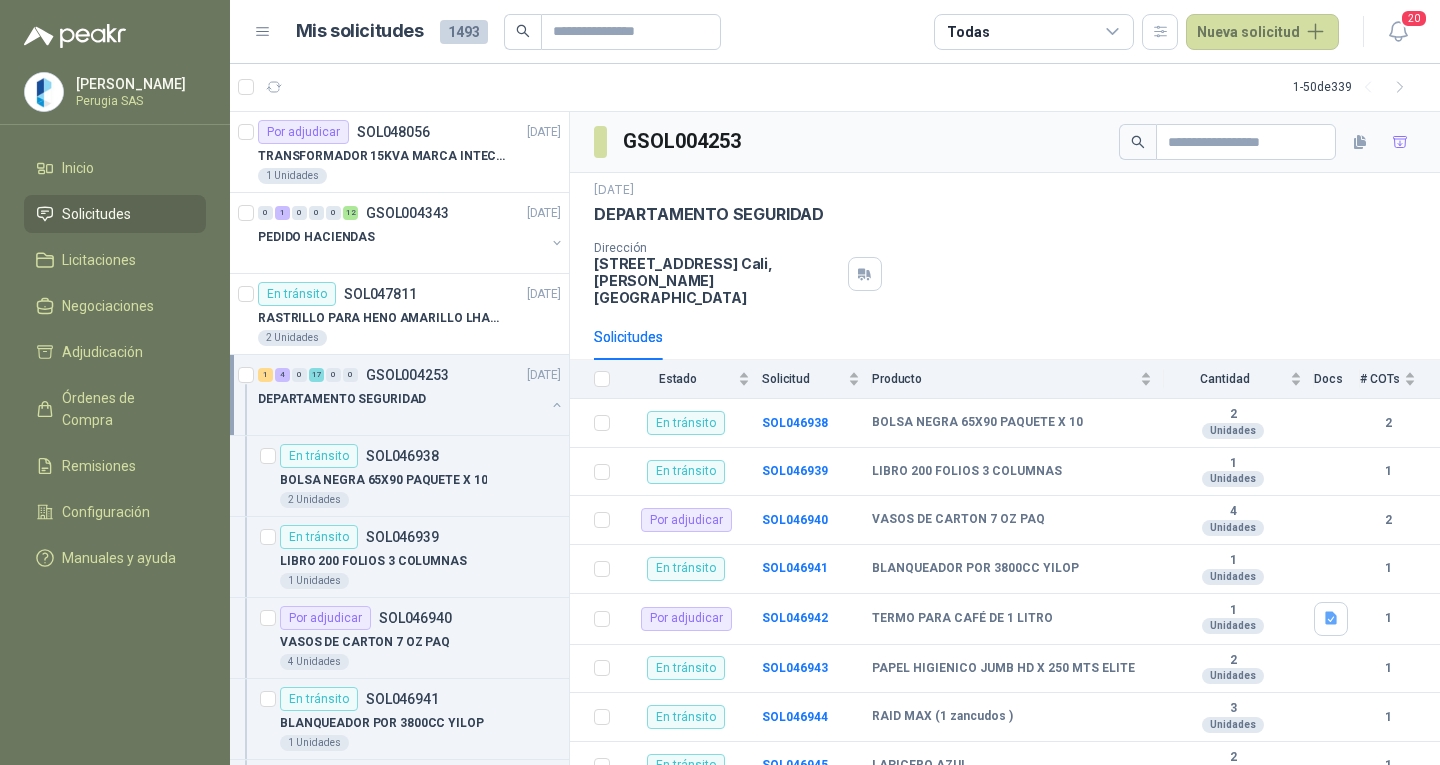click on "GSOL004253" at bounding box center [407, 375] 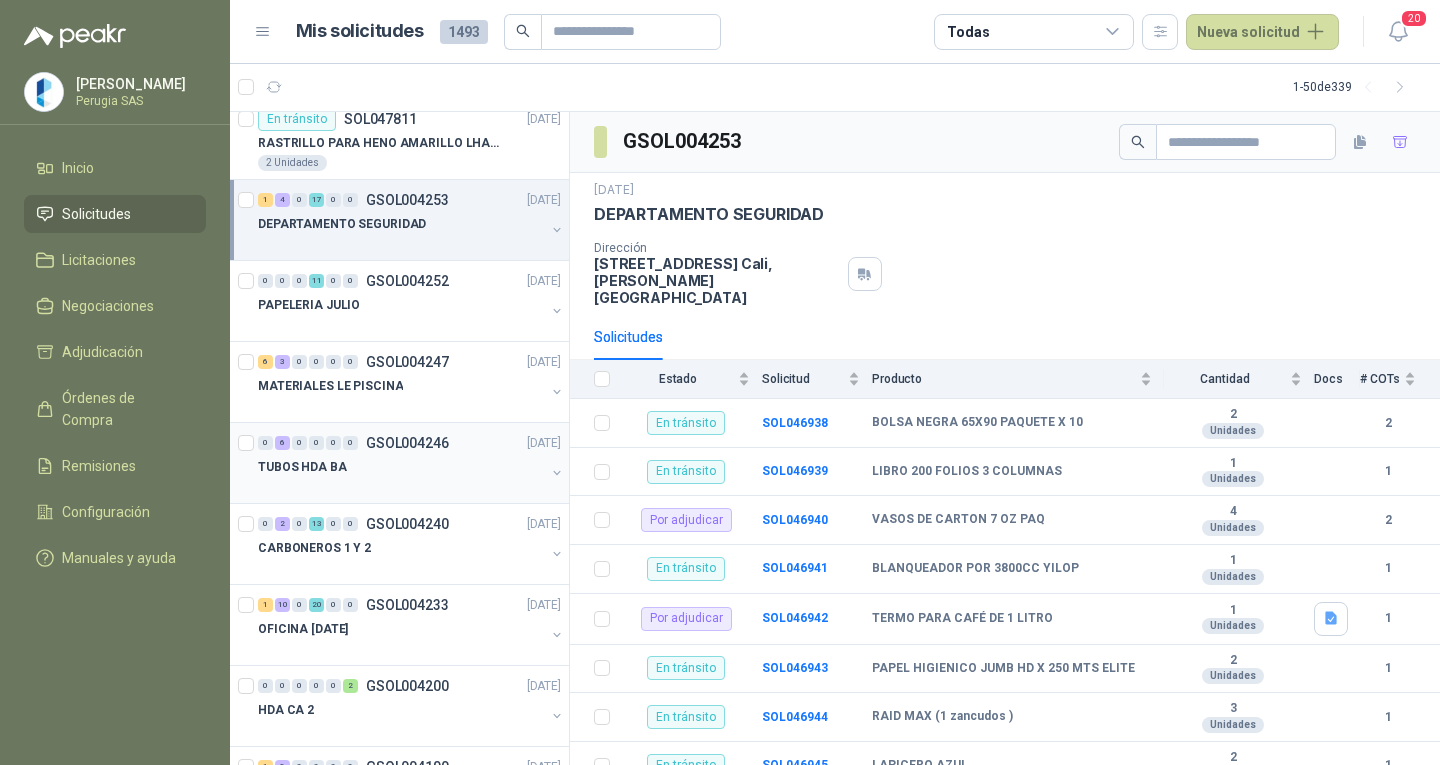 scroll, scrollTop: 200, scrollLeft: 0, axis: vertical 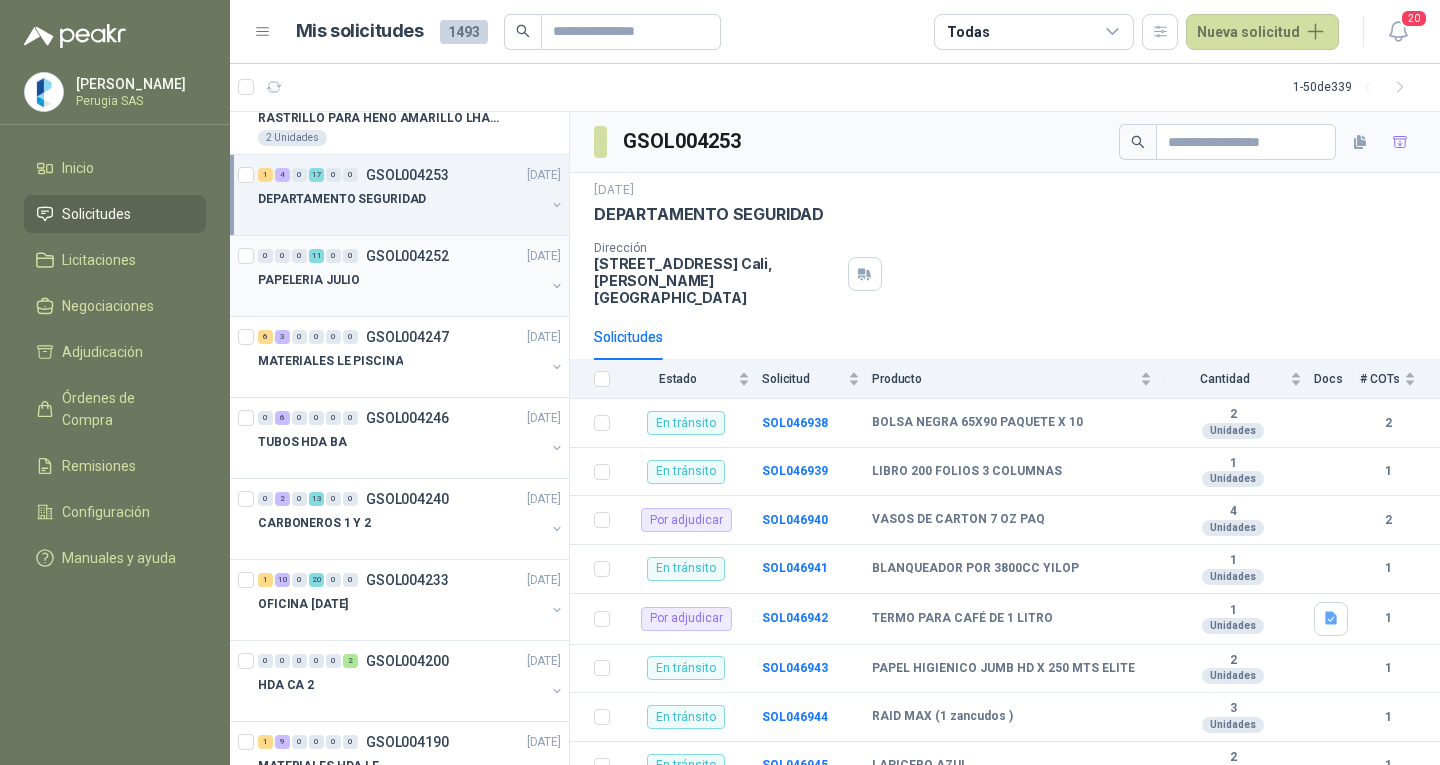 click on "GSOL004252" at bounding box center (407, 256) 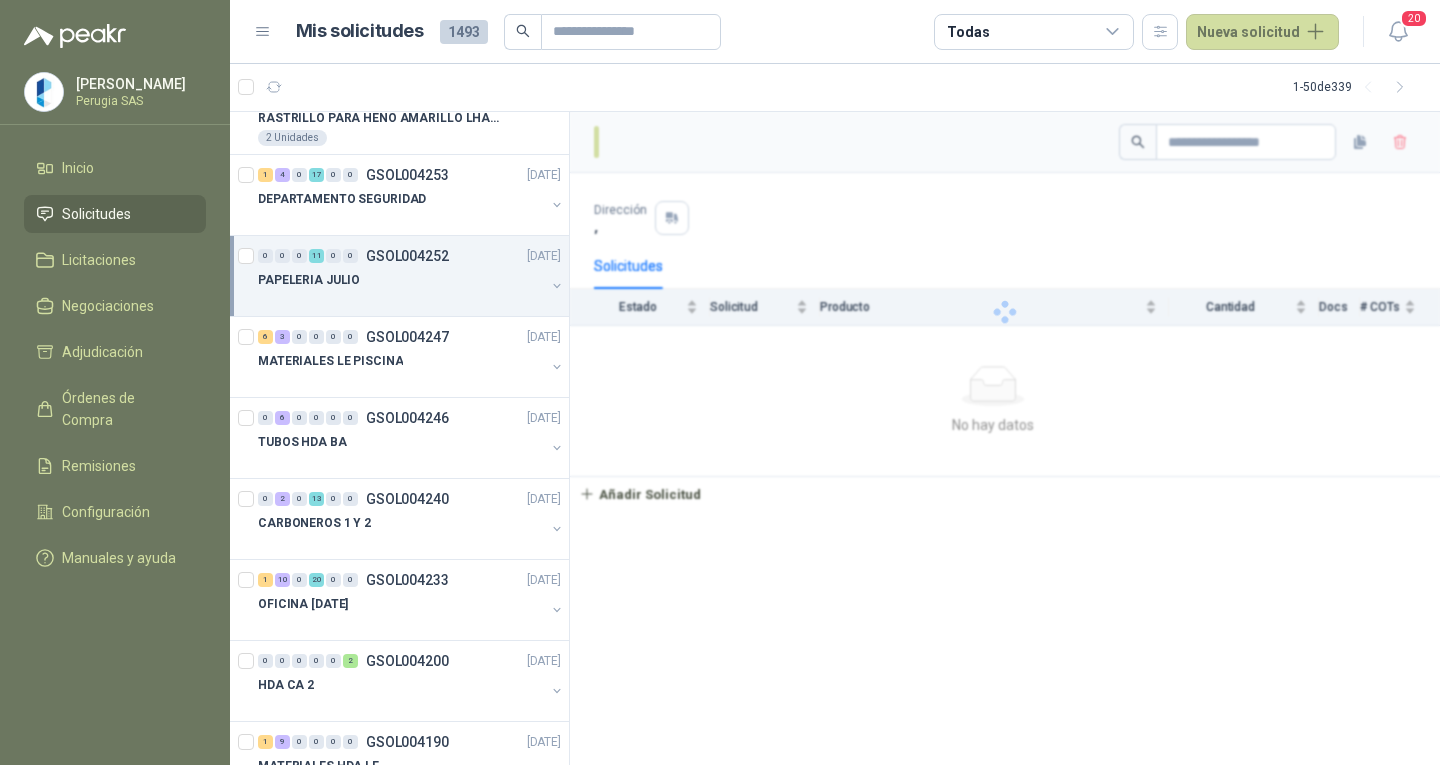 click on "GSOL004252" at bounding box center [407, 256] 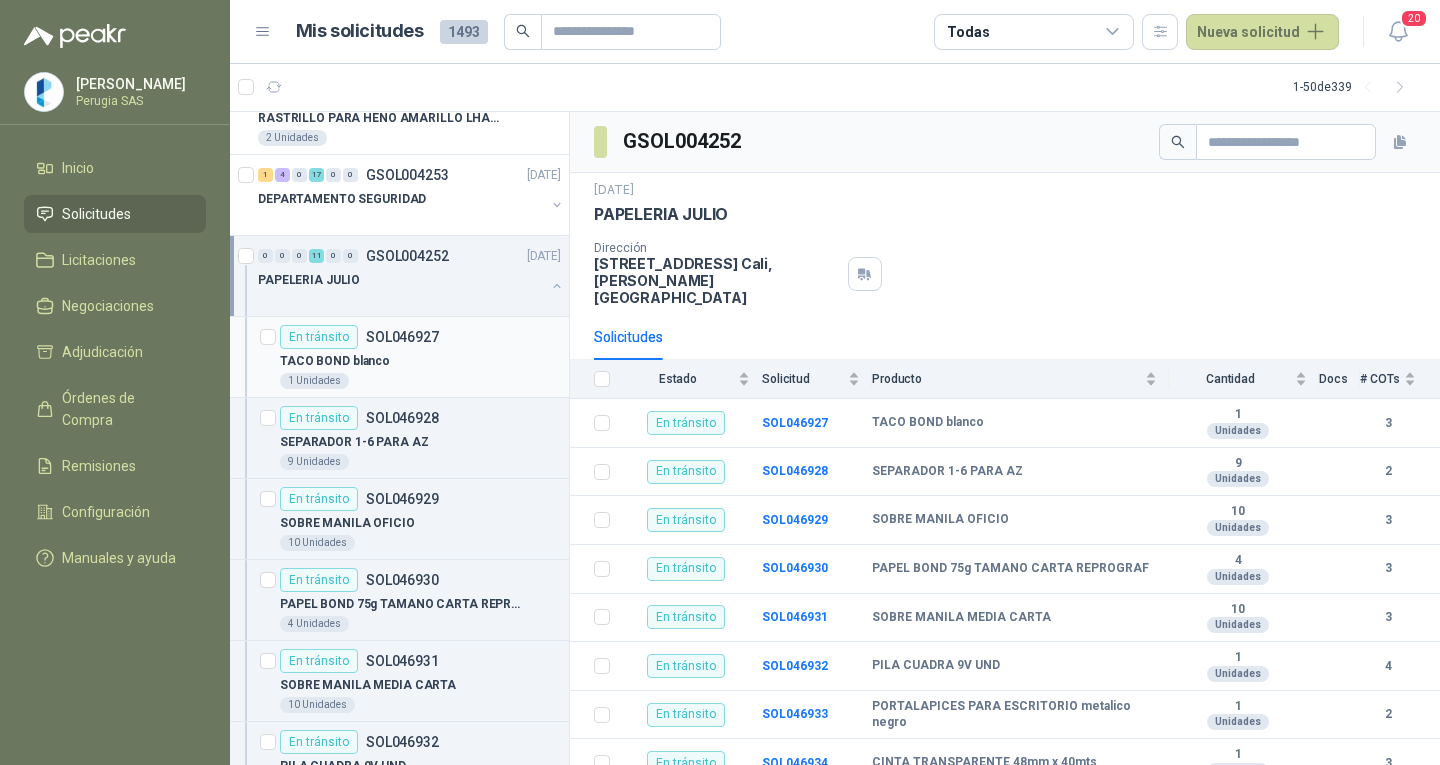 click on "1   Unidades" at bounding box center [420, 381] 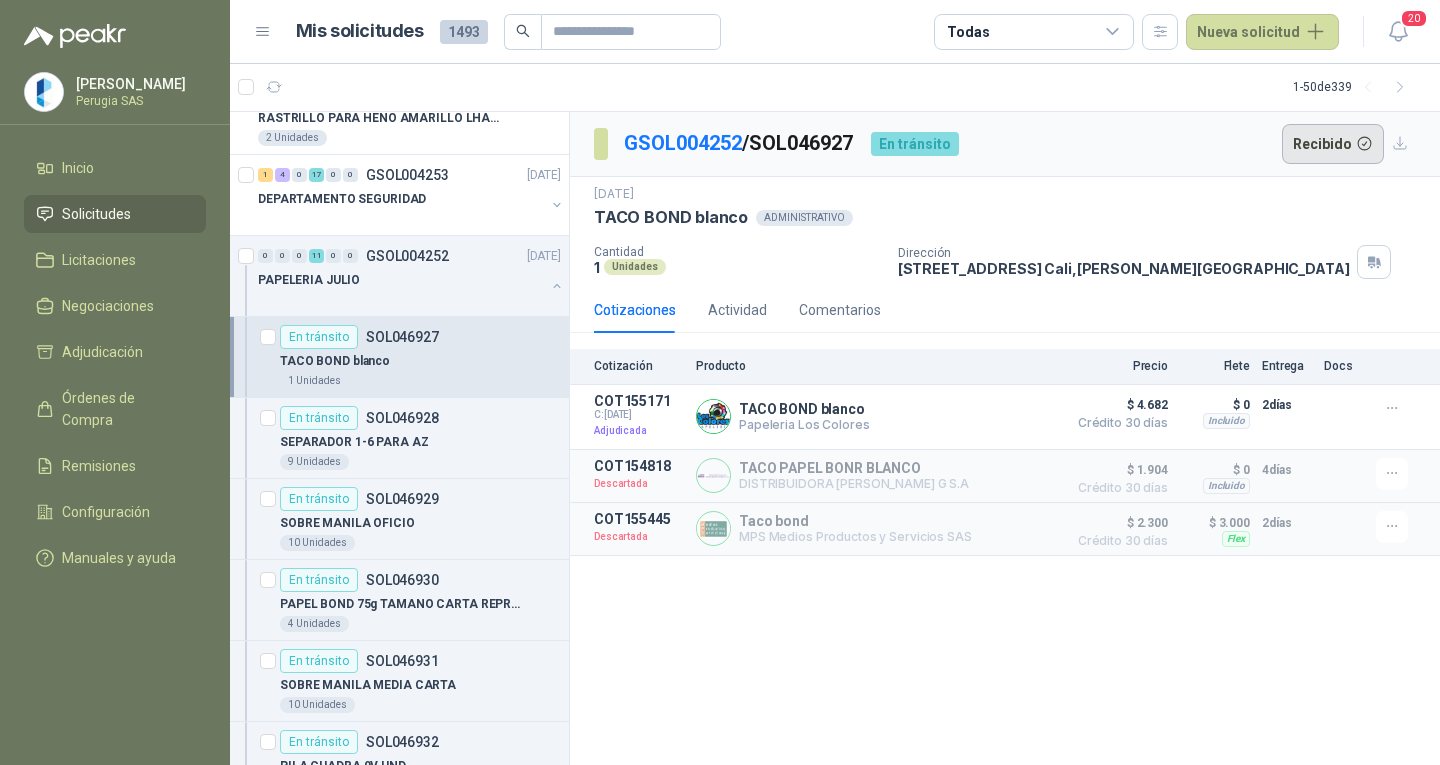 click on "Recibido" at bounding box center (1333, 144) 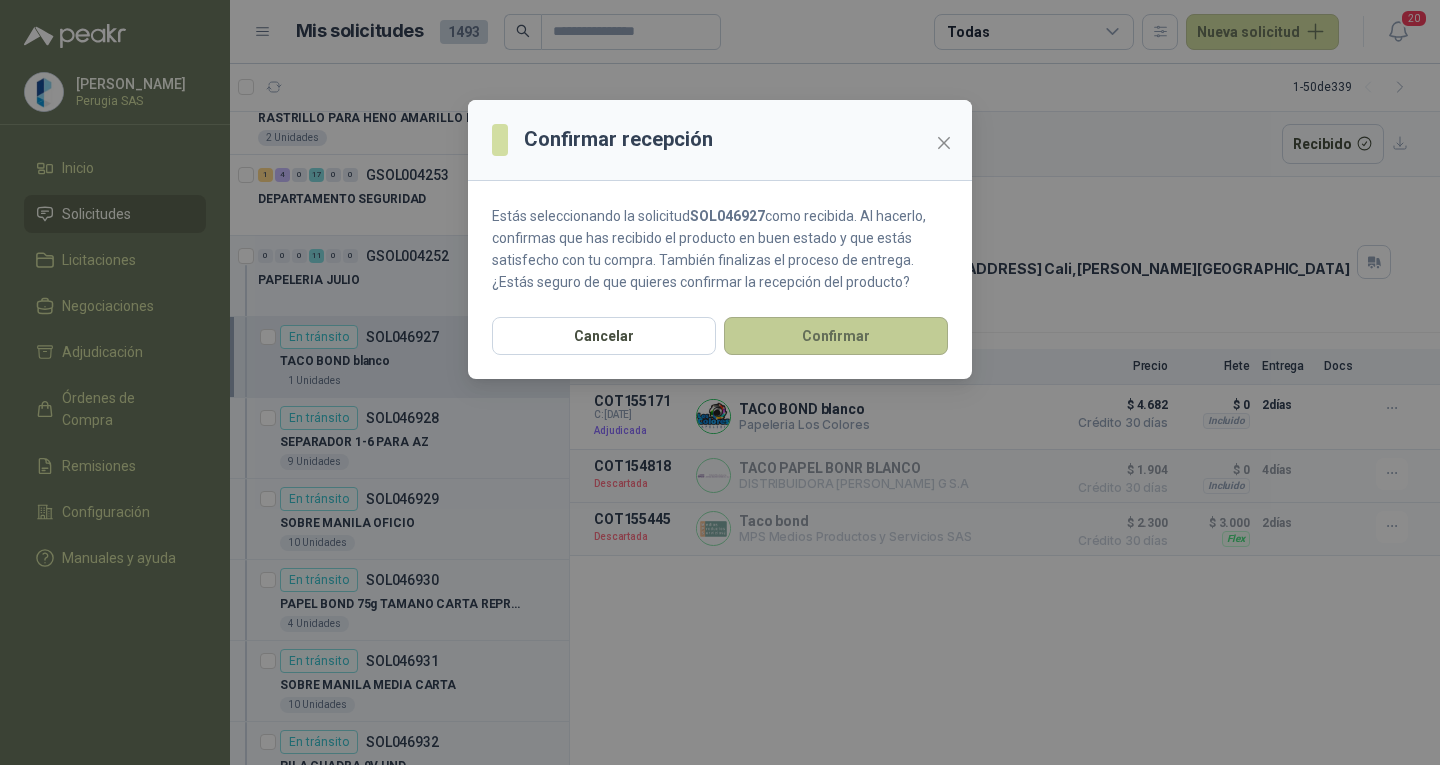 click on "Confirmar" at bounding box center (836, 336) 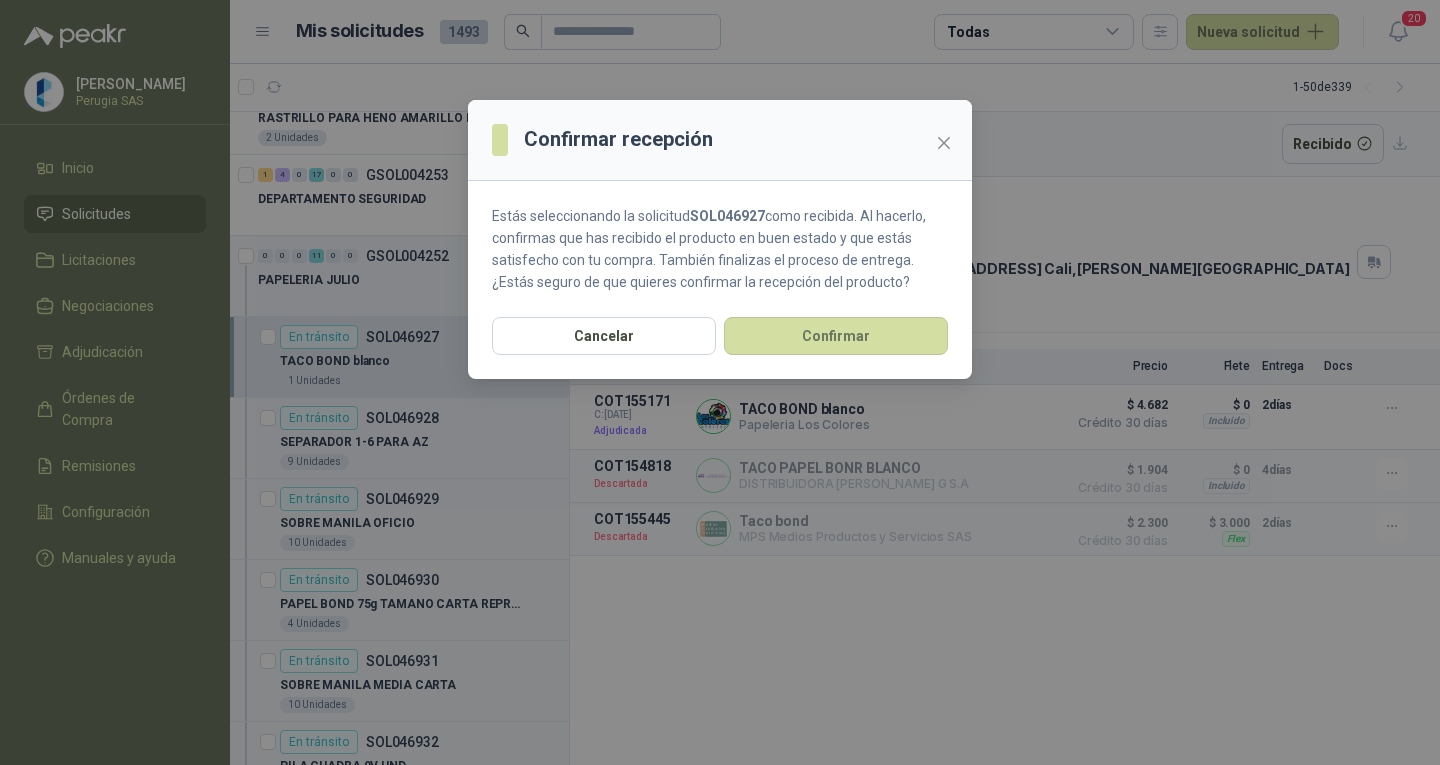 click on "Confirmar recepción Estás seleccionando la solicitud  SOL046927  como recibida. Al hacerlo, confirmas que has recibido el producto en buen estado y que estás satisfecho con tu compra. También finalizas el proceso de entrega. ¿Estás seguro de que quieres confirmar la recepción del producto? Cancelar Confirmar" at bounding box center [720, 382] 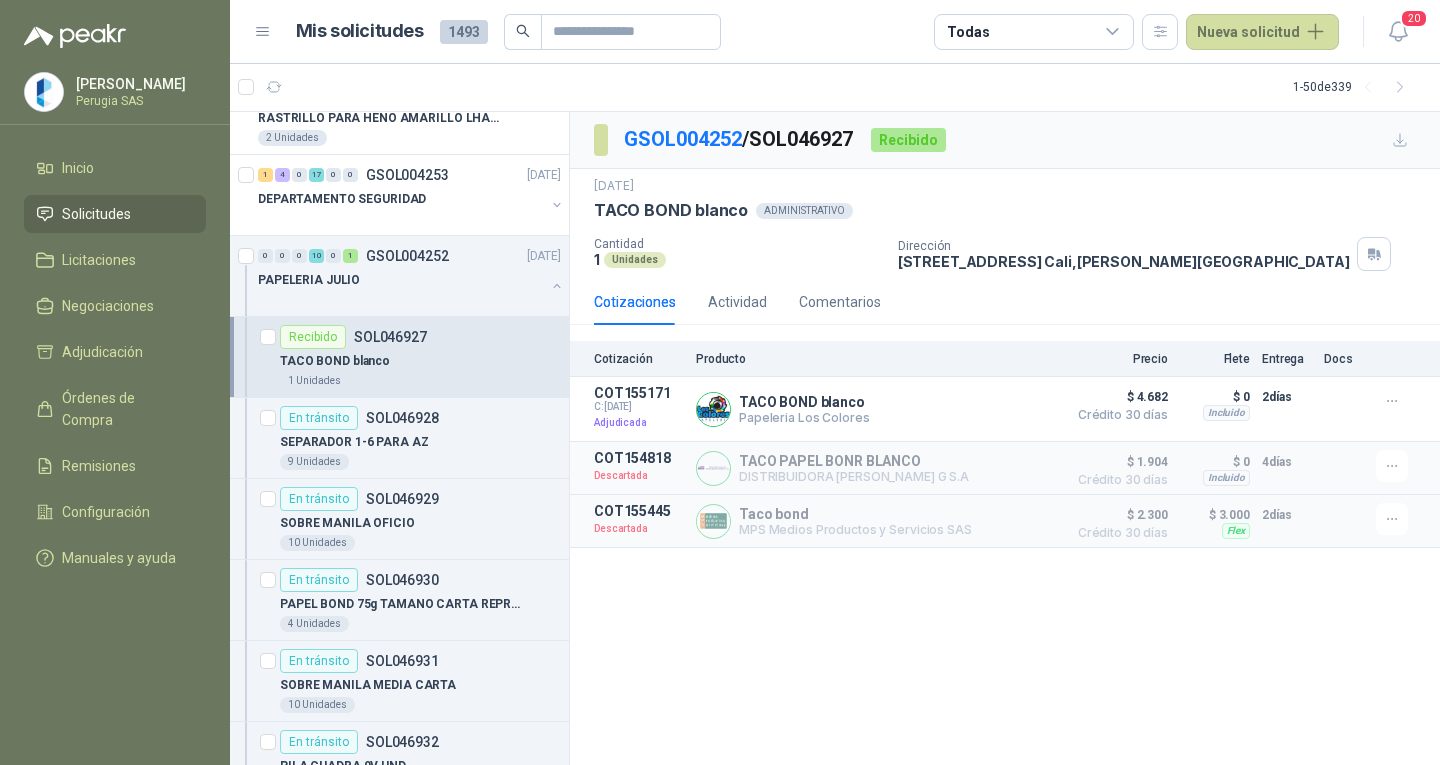drag, startPoint x: 391, startPoint y: 430, endPoint x: 372, endPoint y: 429, distance: 19.026299 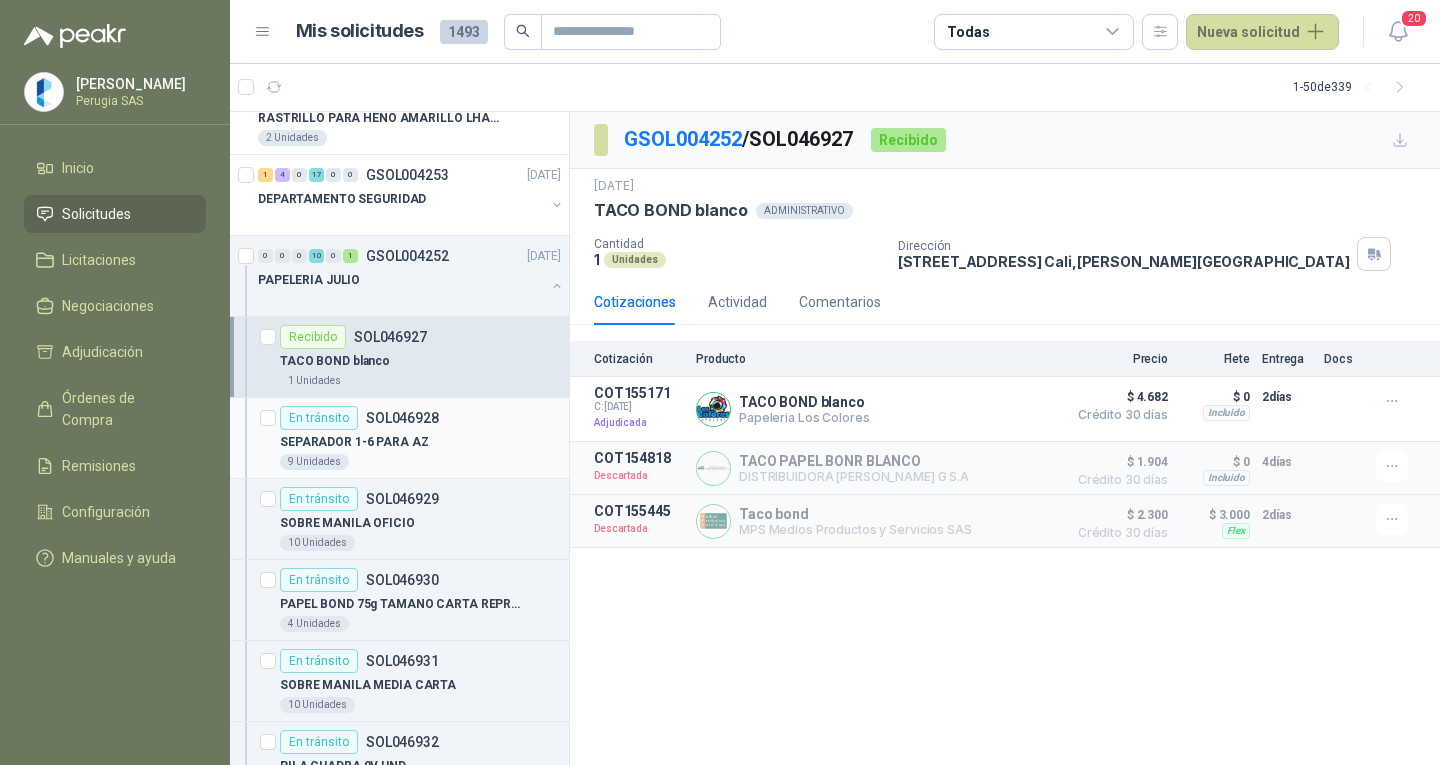 click on "En tránsito SOL046928" at bounding box center (359, 418) 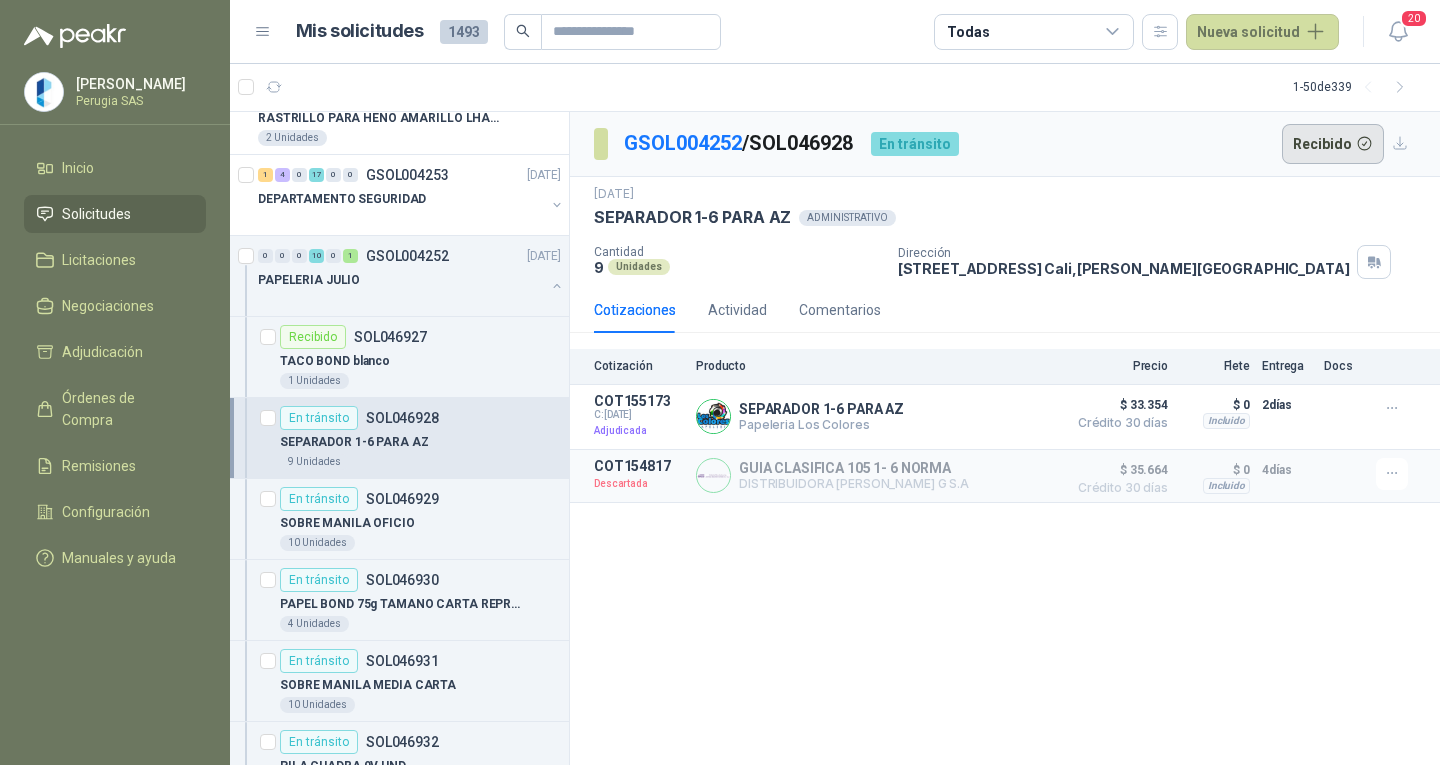 click on "Recibido" at bounding box center [1333, 144] 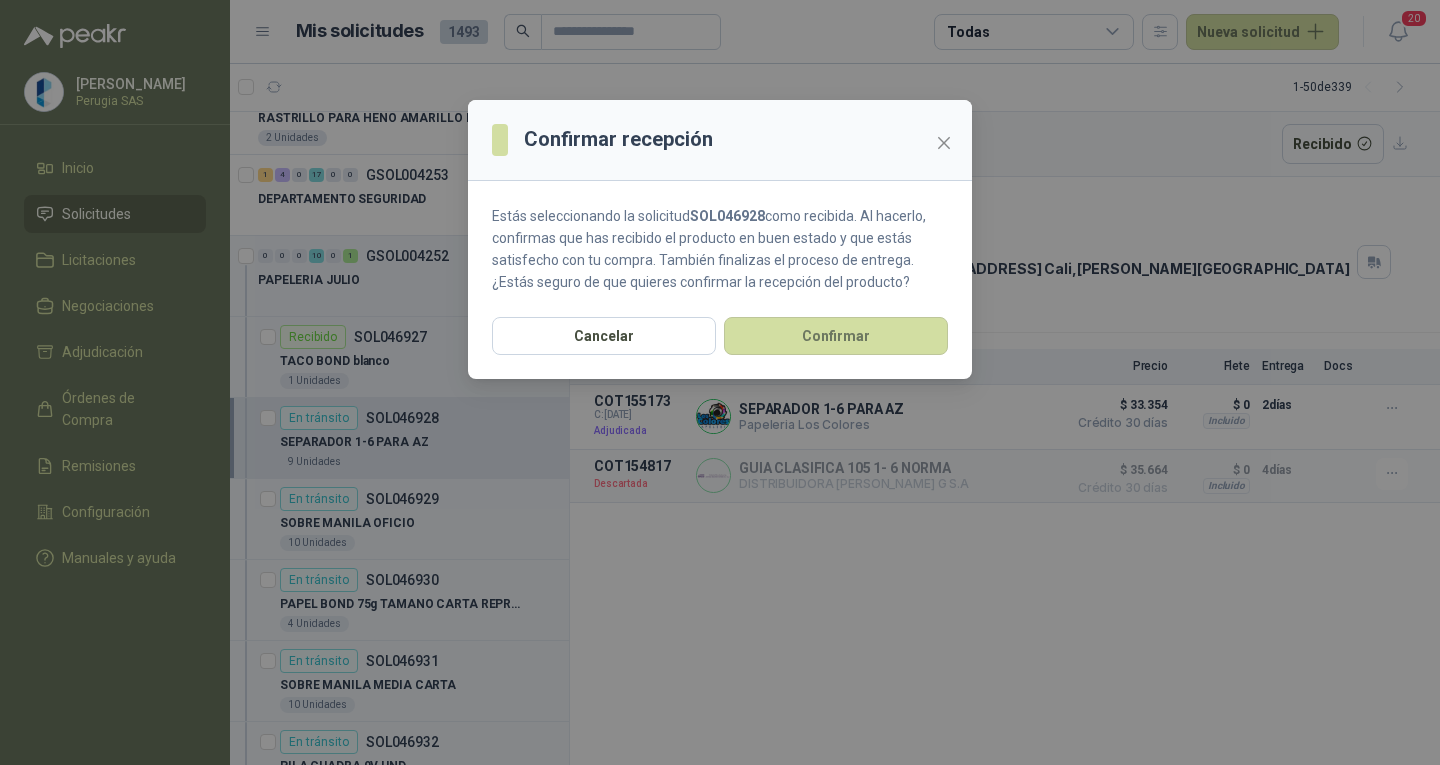 drag, startPoint x: 824, startPoint y: 326, endPoint x: 349, endPoint y: 467, distance: 495.48563 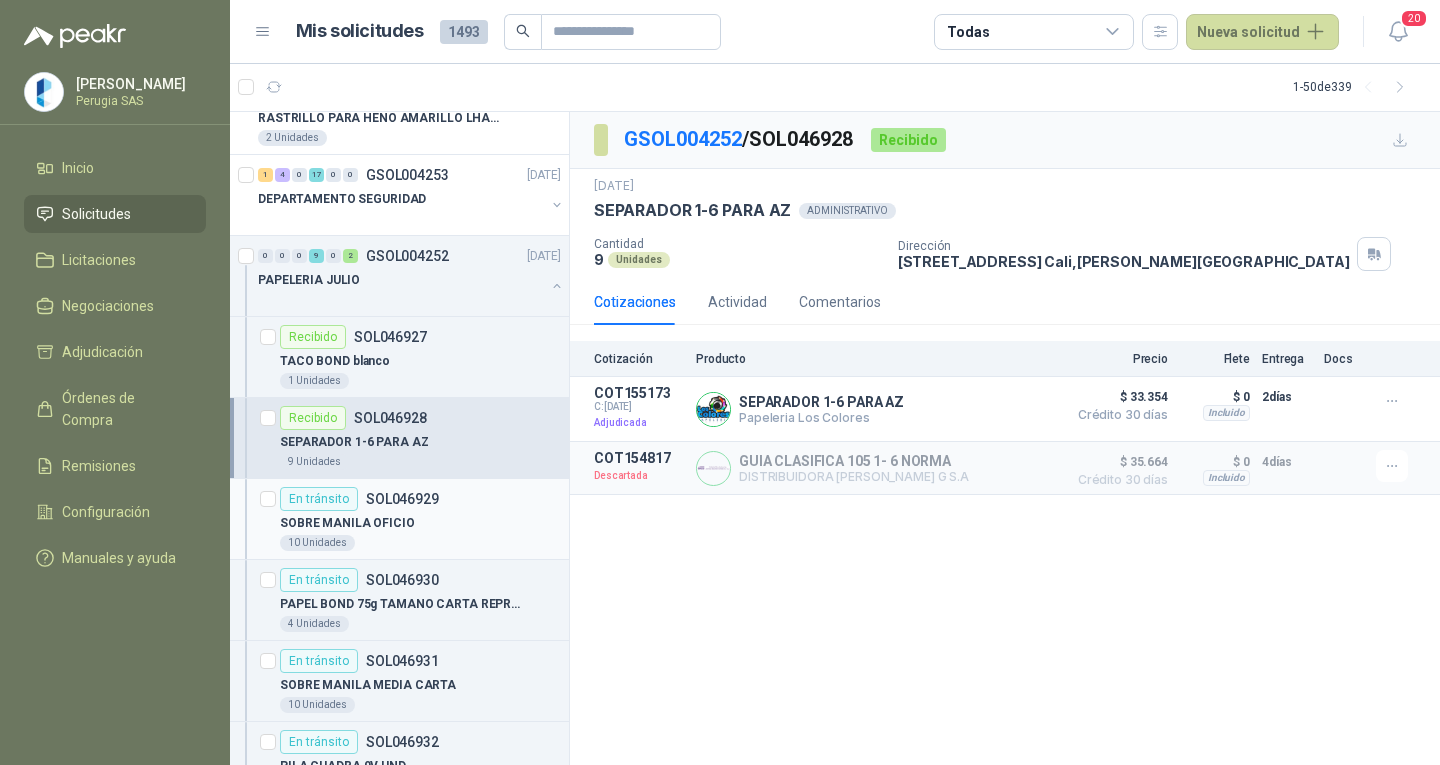 click on "En tránsito" at bounding box center (319, 499) 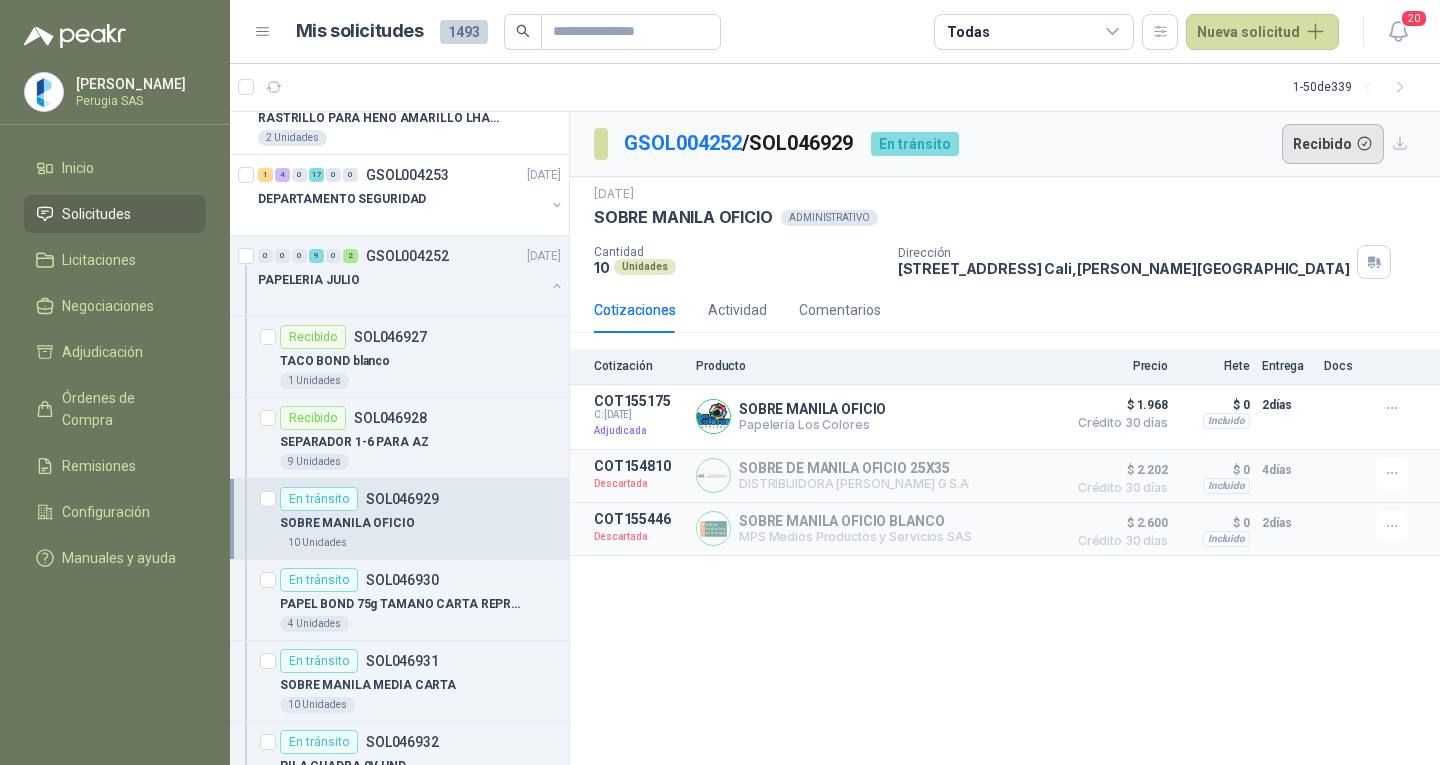 click on "Recibido" at bounding box center [1333, 144] 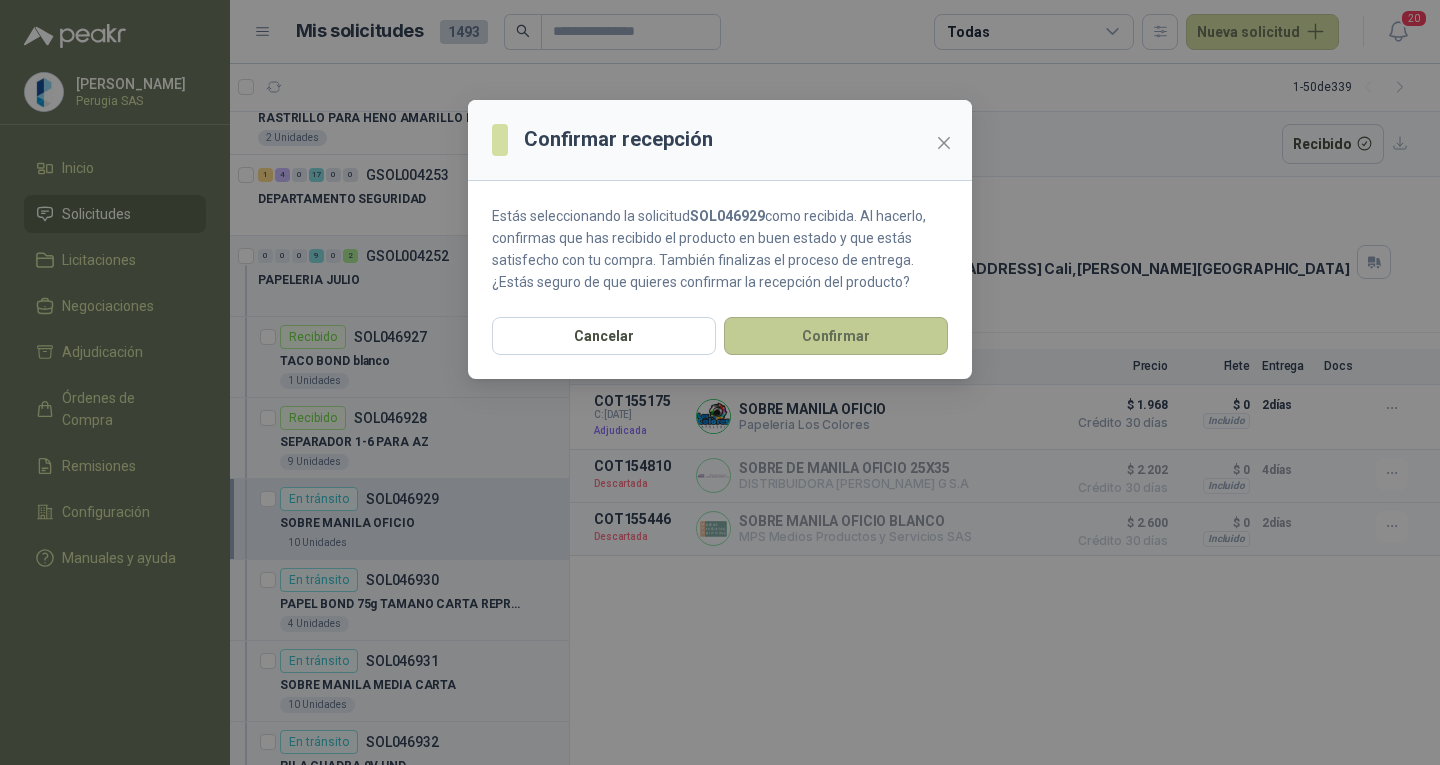 drag, startPoint x: 849, startPoint y: 343, endPoint x: 805, endPoint y: 330, distance: 45.88028 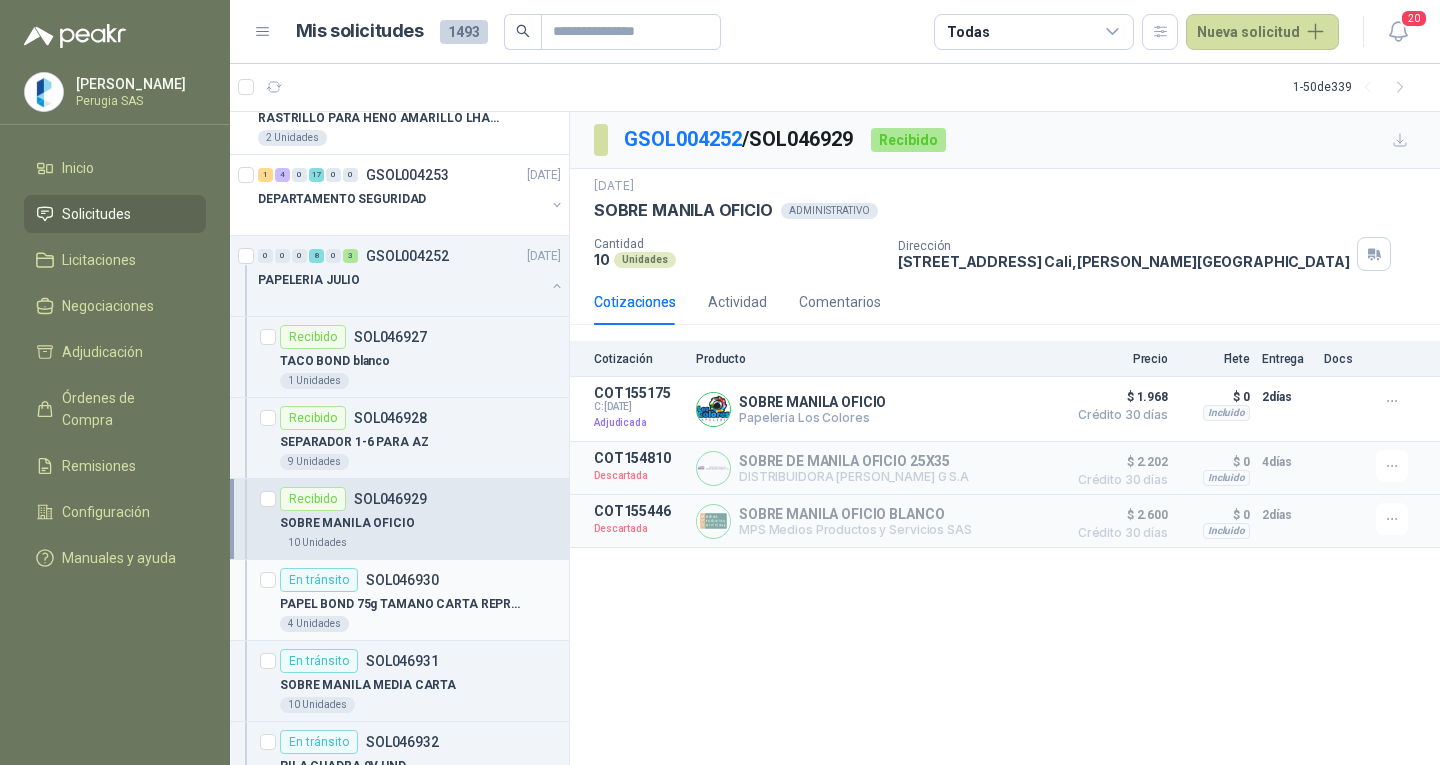 drag, startPoint x: 355, startPoint y: 615, endPoint x: 359, endPoint y: 587, distance: 28.284271 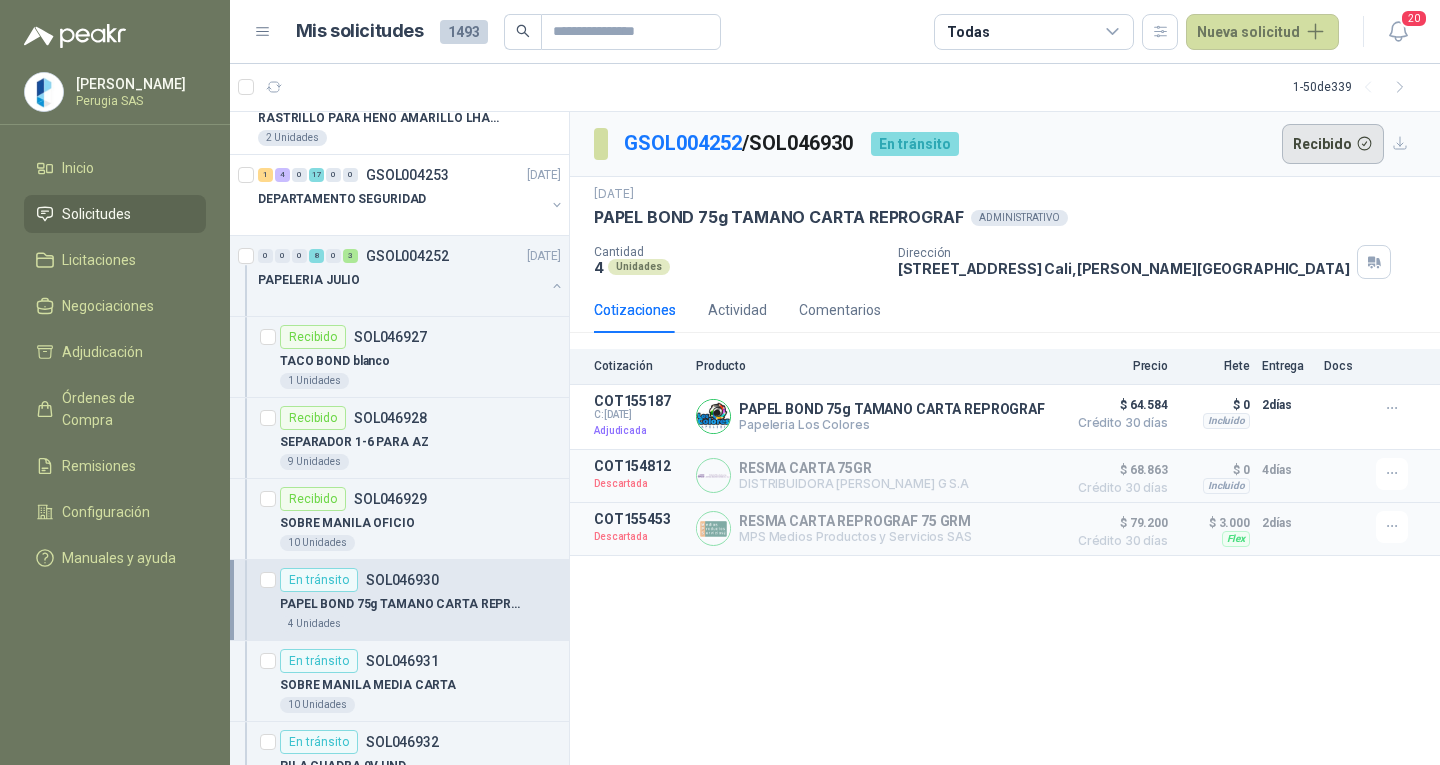 click on "Recibido" at bounding box center (1333, 144) 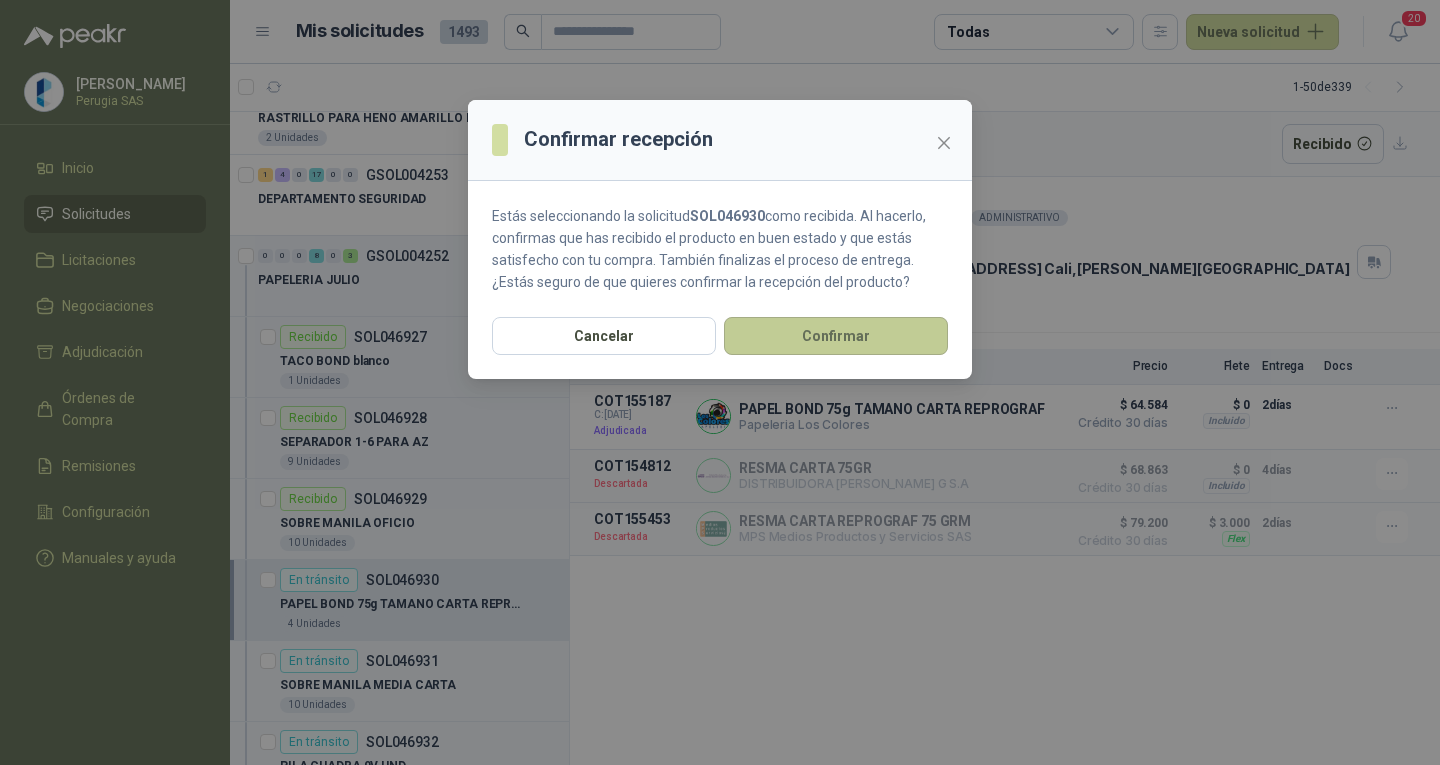 click on "Confirmar" at bounding box center (836, 336) 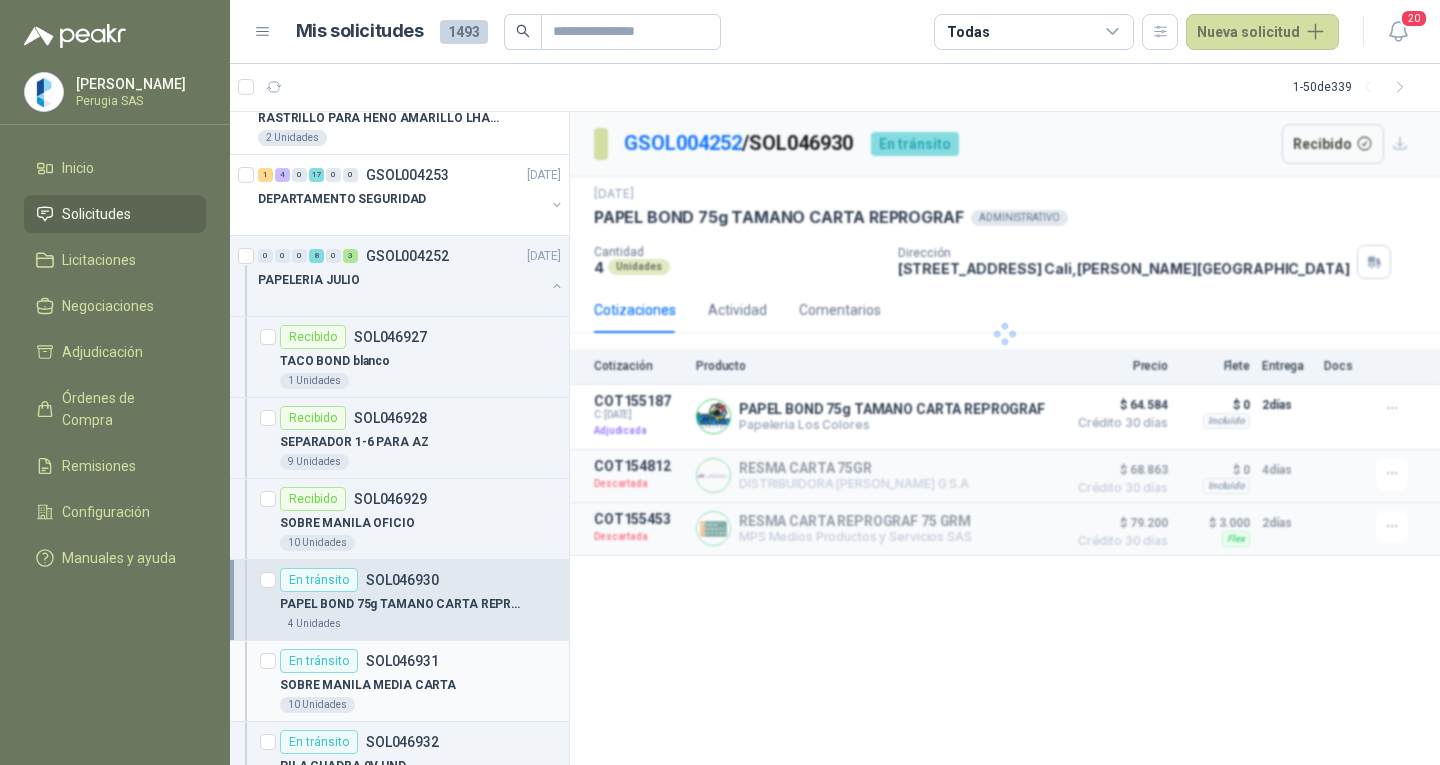 click on "[PERSON_NAME]   [GEOGRAPHIC_DATA] SAS   Inicio   Solicitudes   Licitaciones   Negociaciones   Adjudicación   Órdenes de Compra   Remisiones   Configuración   Manuales y ayuda Mis solicitudes 1493 Todas Nueva solicitud  20 1 - 50  de  339 Por adjudicar SOL048056 [DATE]   TRANSFORMADOR 15KVA MARCA INTECRI VOLTAJE 13200/240/123  1   Unidades 0   1   0   0   0   12   GSOL004343 [DATE]   PEDIDO HACIENDAS En tránsito SOL047811 [DATE]   RASTRILLO PARA HENO AMARILLO  LHAURA 2   Unidades 1   4   0   17   0   0   GSOL004253 [DATE]   DEPARTAMENTO SEGURIDAD 0   0   0   8   0   3   GSOL004252 [DATE]   PAPELERIA JULIO Recibido SOL046927 TACO BOND blanco 1   Unidades Recibido SOL046928 SEPARADOR 1-6 PARA AZ 9   Unidades Recibido SOL046929 SOBRE MANILA OFICIO 10   Unidades En tránsito SOL046930 PAPEL BOND 75g TAMANO CARTA REPROGRAF 4   Unidades En tránsito SOL046931 SOBRE MANILA MEDIA CARTA 10   Unidades En tránsito SOL046932 PILA CUADRA 9V UND 1   Unidades En tránsito SOL046933 1   Unidades 1   1" at bounding box center [720, 382] 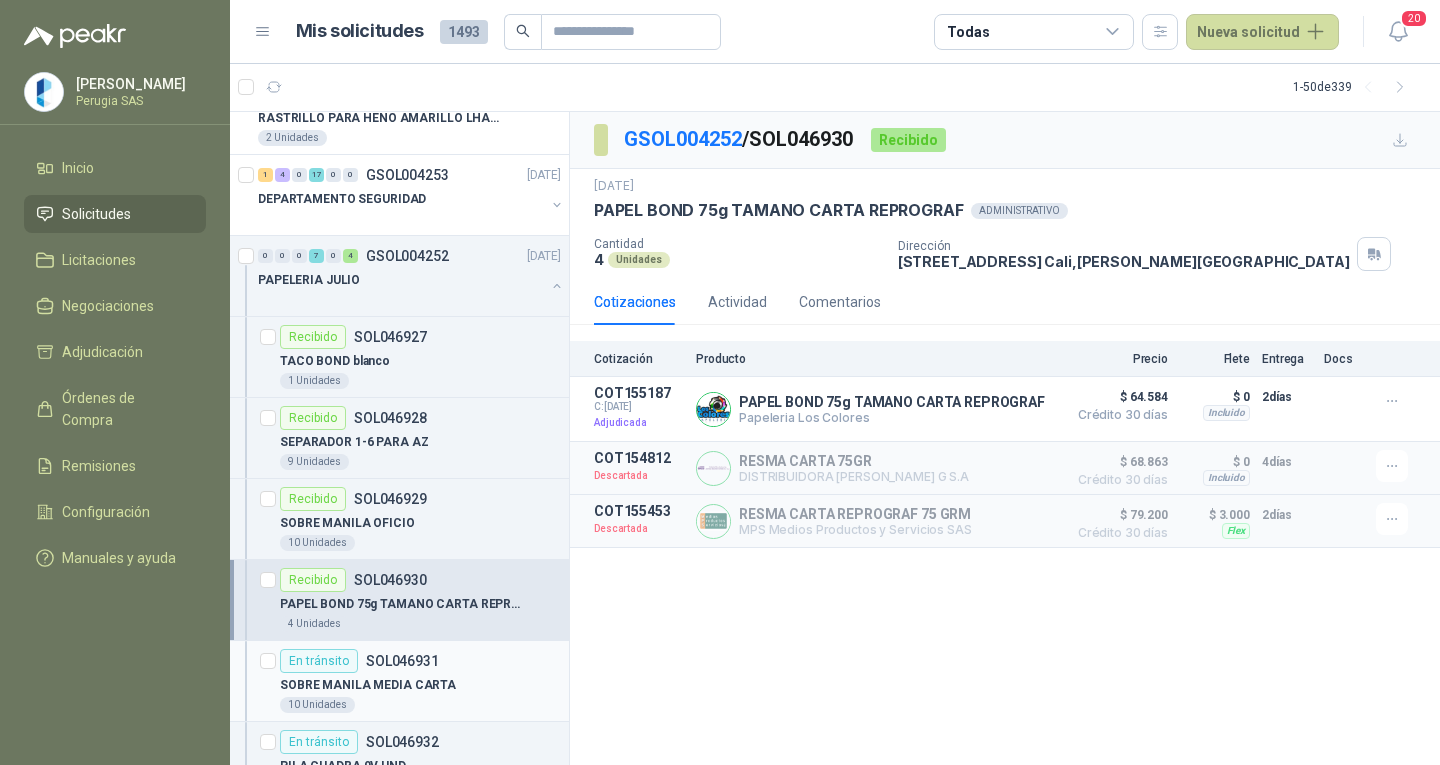 click on "SOBRE MANILA MEDIA CARTA" at bounding box center (368, 685) 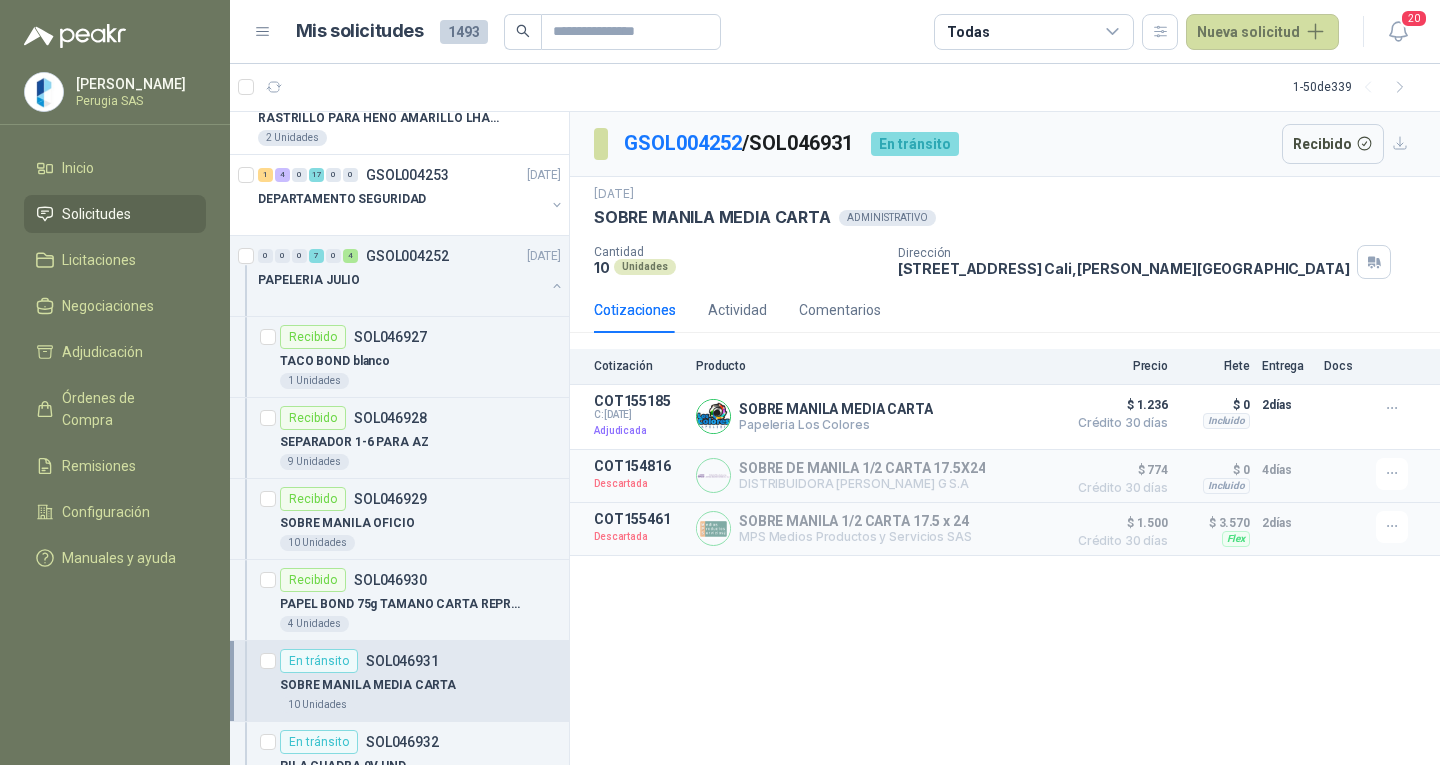 click on "Recibido" at bounding box center (1333, 144) 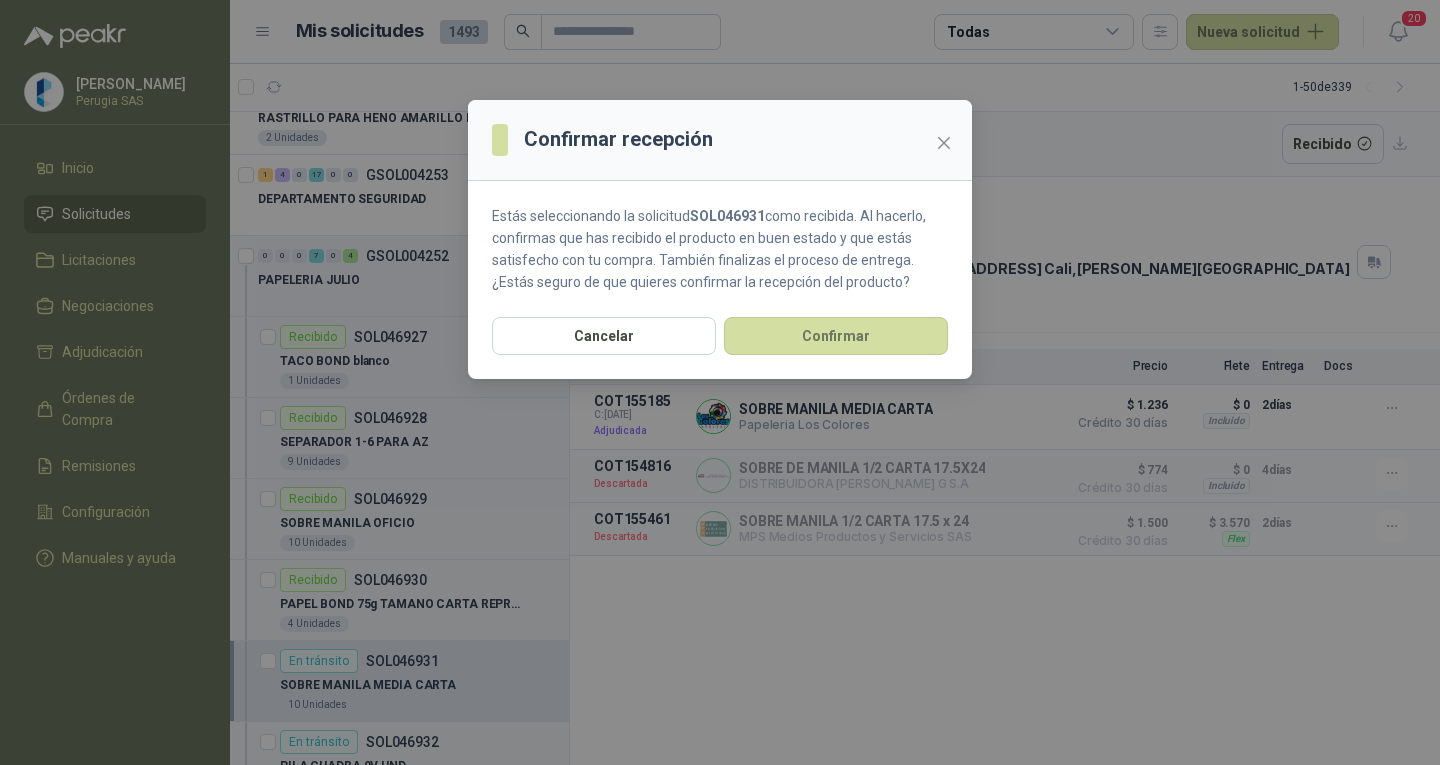 drag, startPoint x: 840, startPoint y: 334, endPoint x: 178, endPoint y: 480, distance: 677.90857 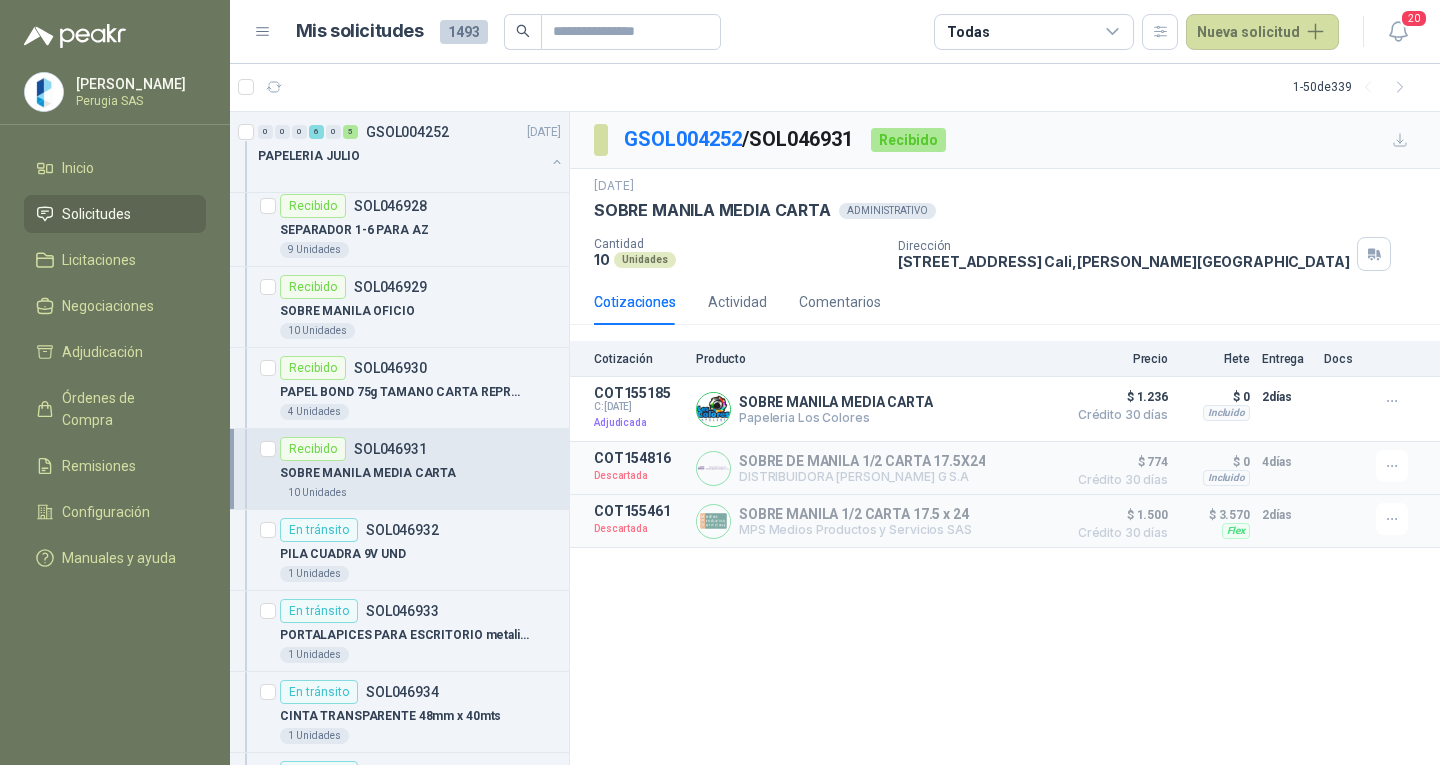 scroll, scrollTop: 600, scrollLeft: 0, axis: vertical 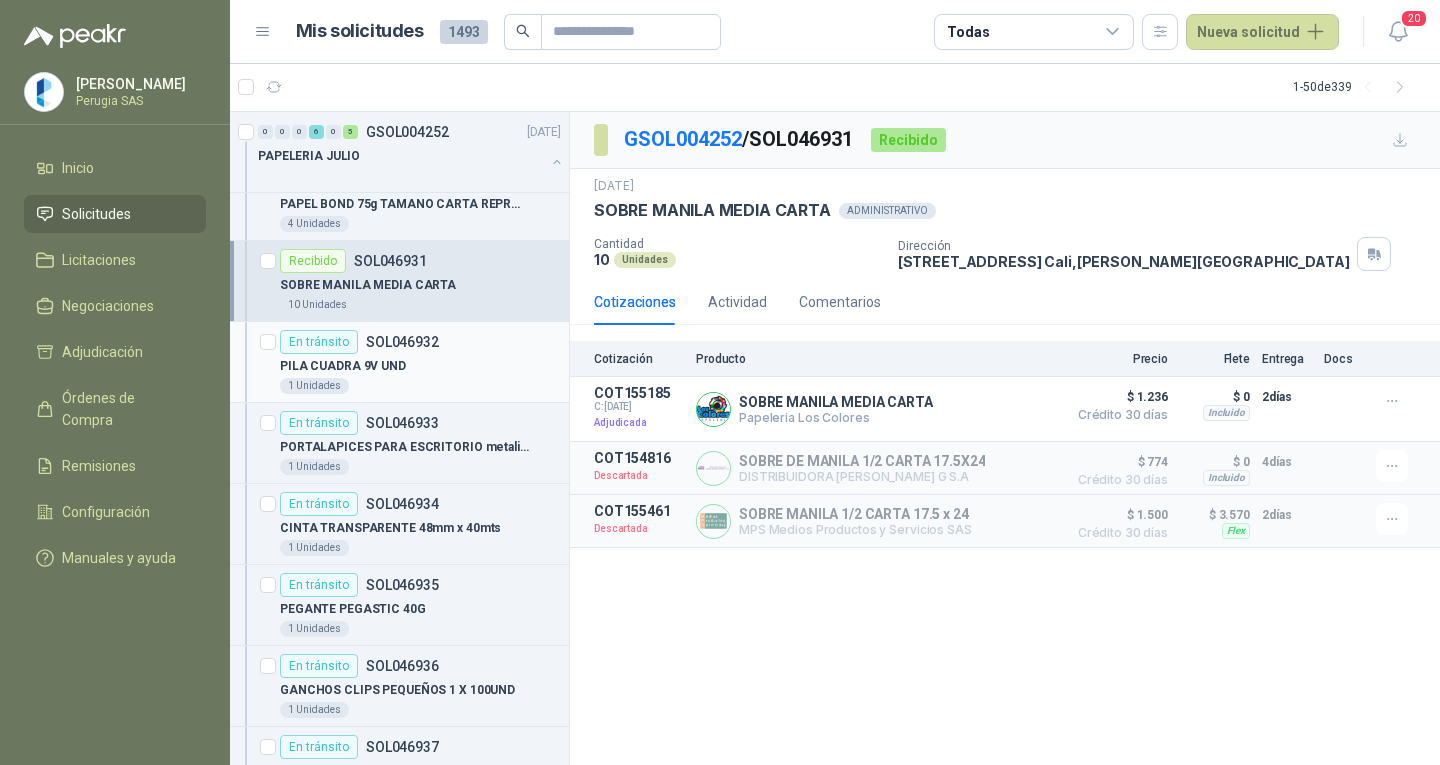 click on "PILA CUADRA 9V UND" at bounding box center (343, 366) 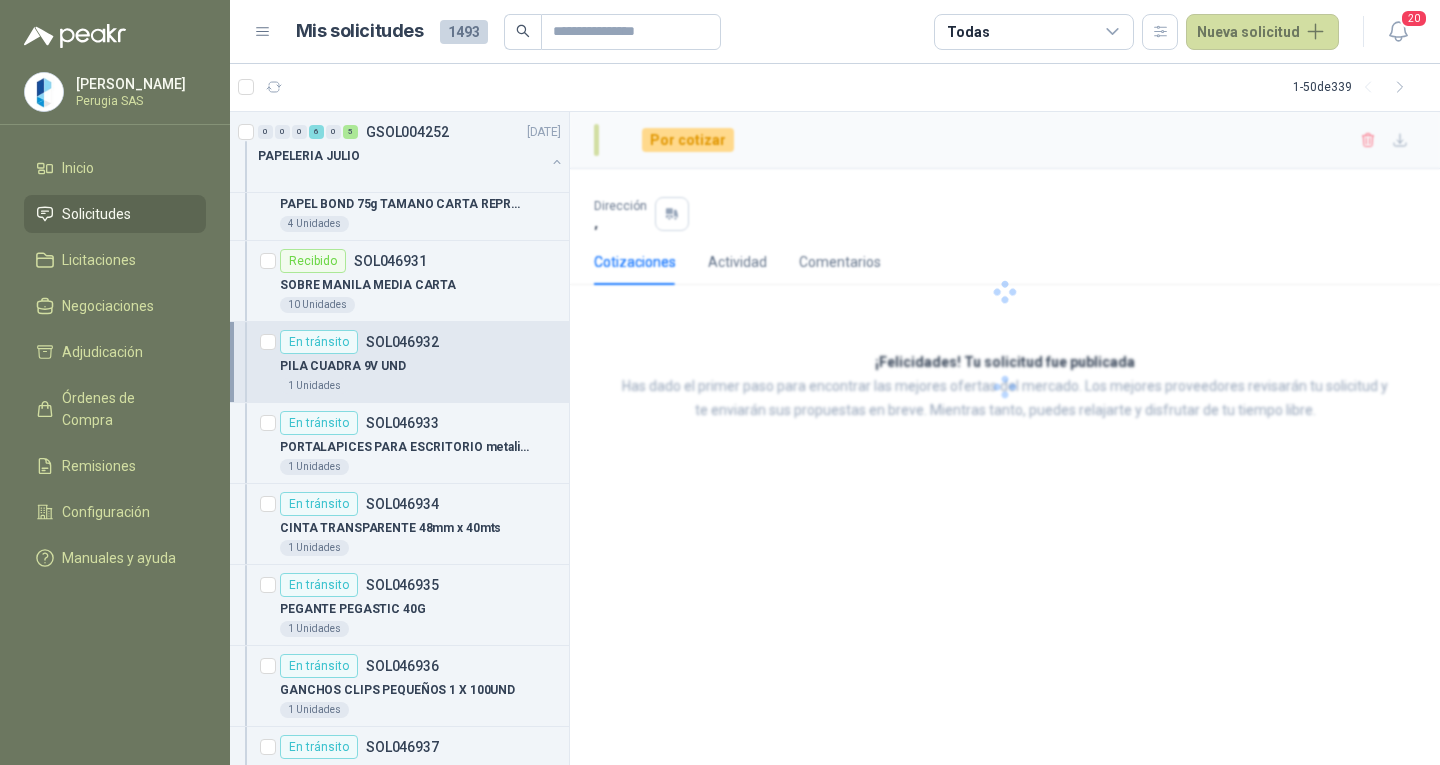 click at bounding box center (1005, 292) 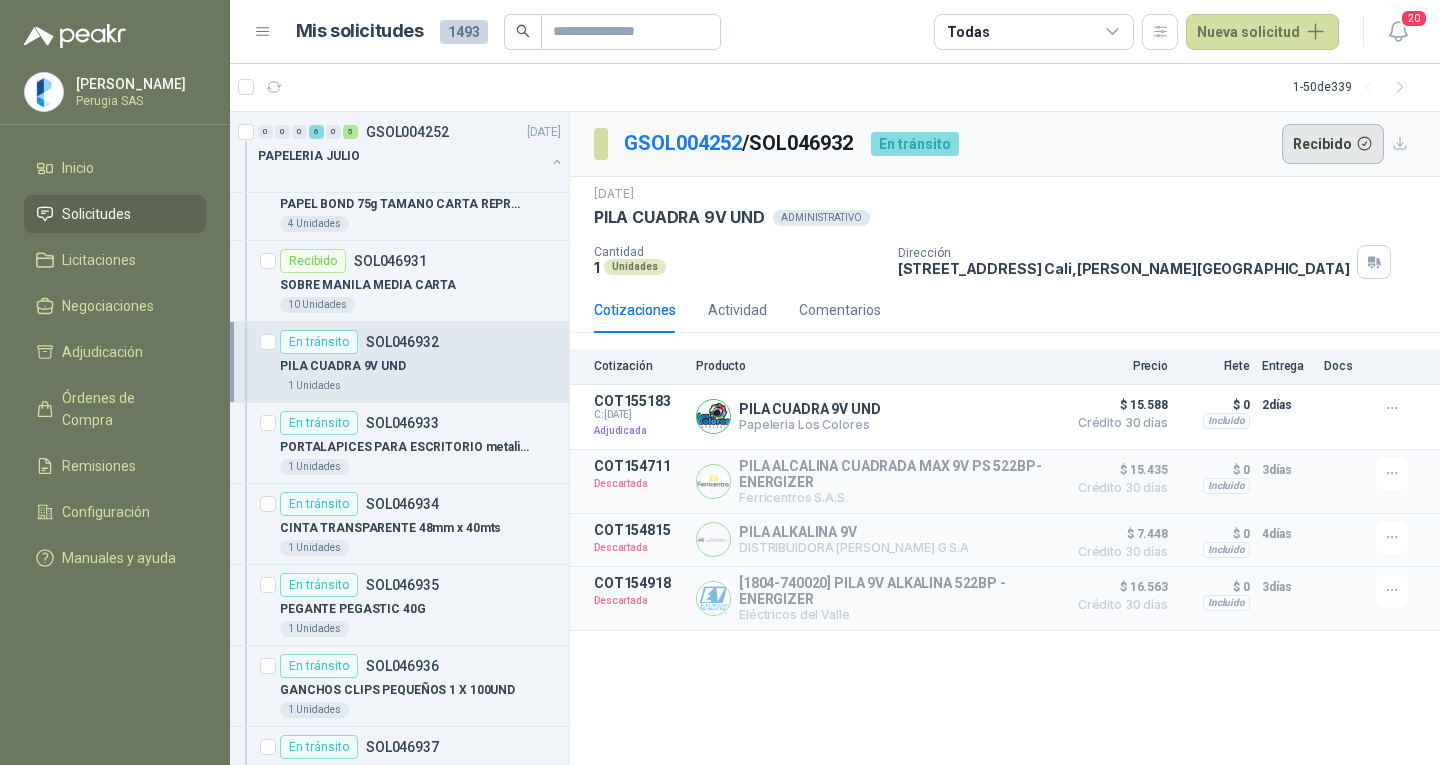 click on "Recibido" at bounding box center [1333, 144] 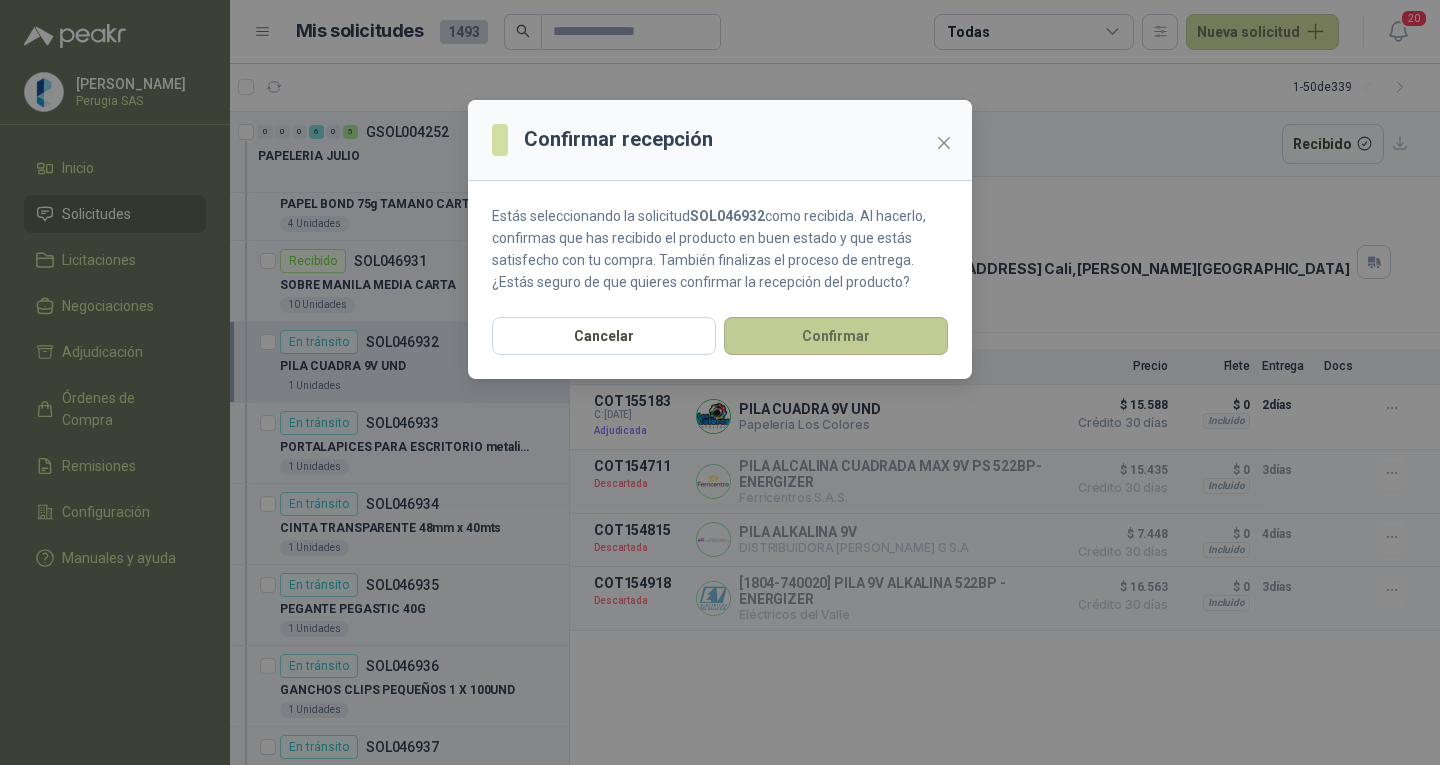 click on "Cancelar Confirmar" at bounding box center (720, 348) 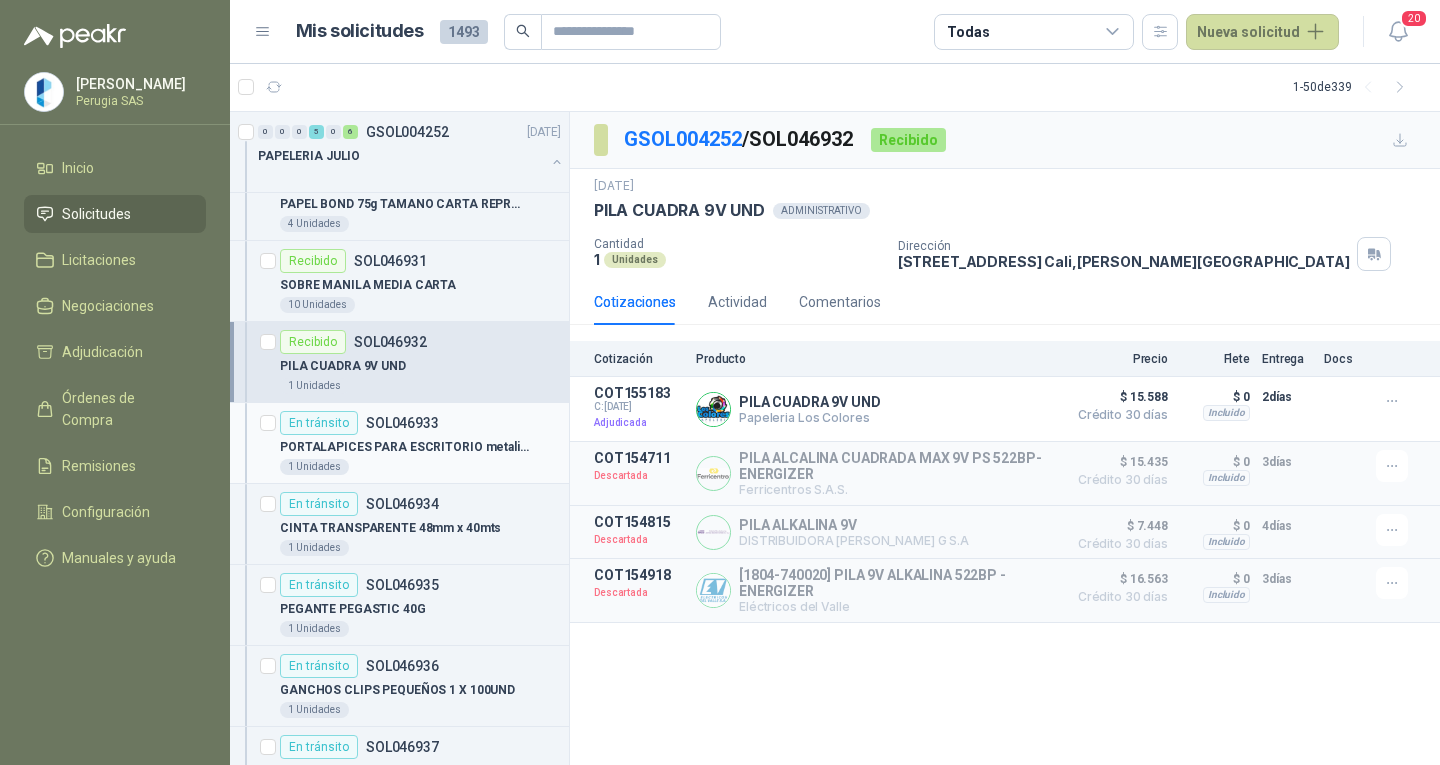 click on "En tránsito SOL046933 PORTALAPICES PARA ESCRITORIO metalico negro 1   Unidades" at bounding box center [399, 443] 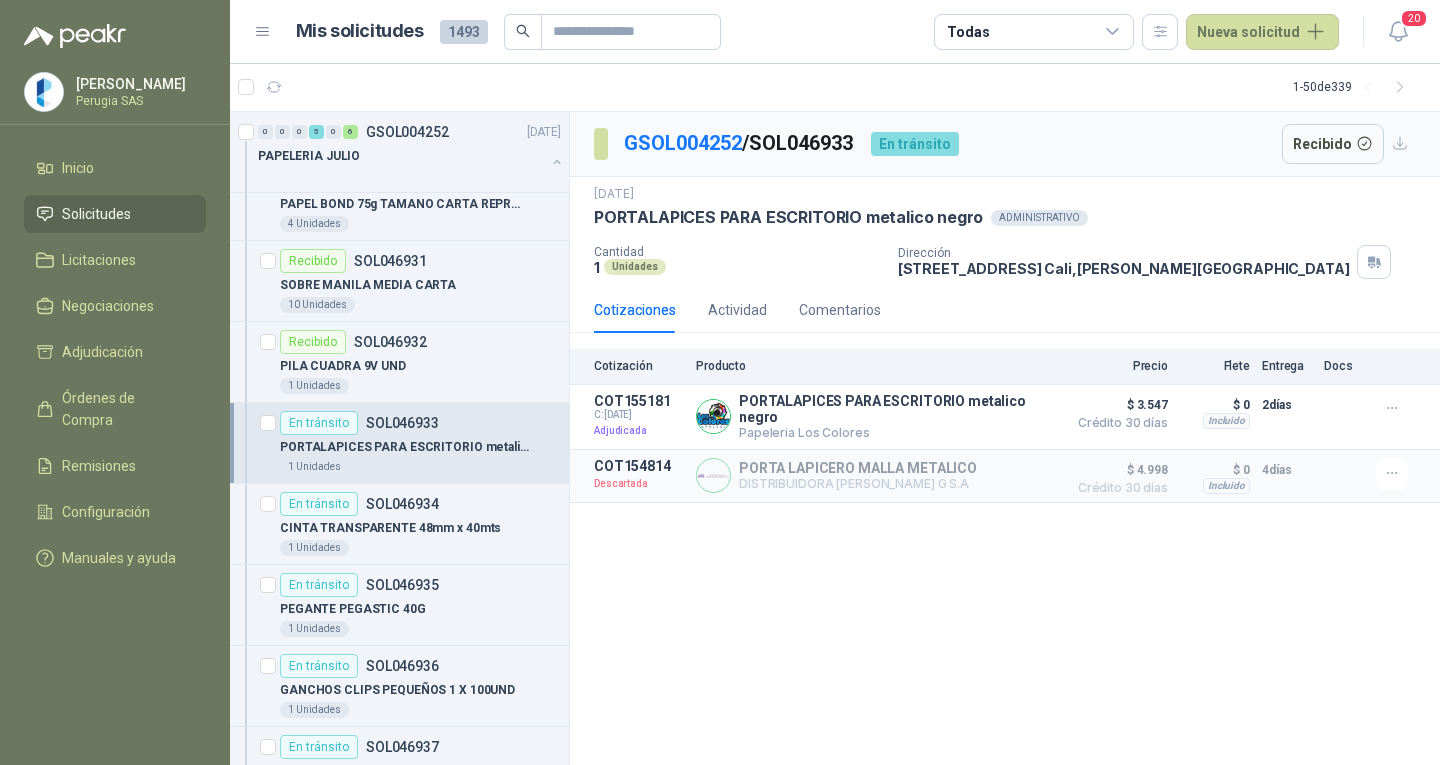 click on "Recibido" at bounding box center [1333, 144] 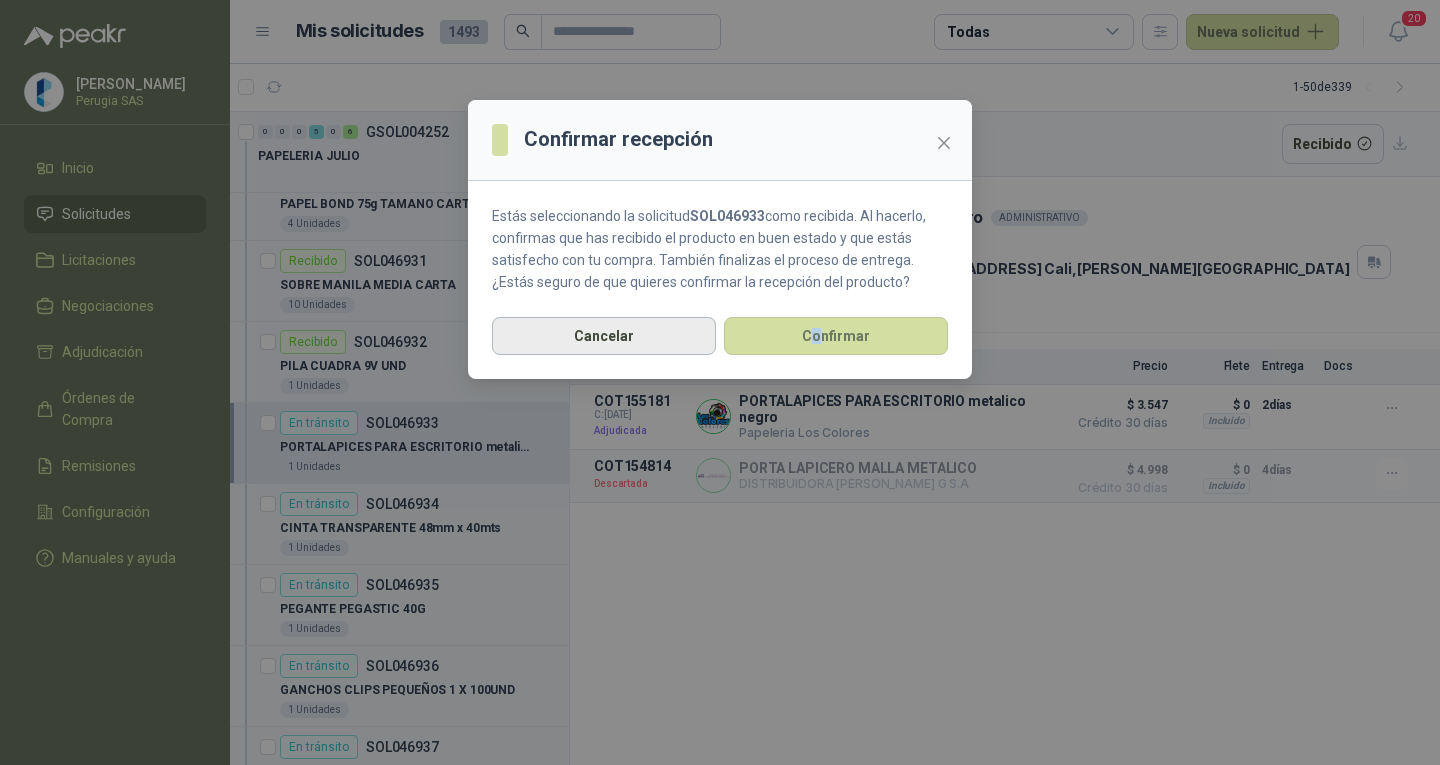 drag, startPoint x: 817, startPoint y: 360, endPoint x: 713, endPoint y: 346, distance: 104.93808 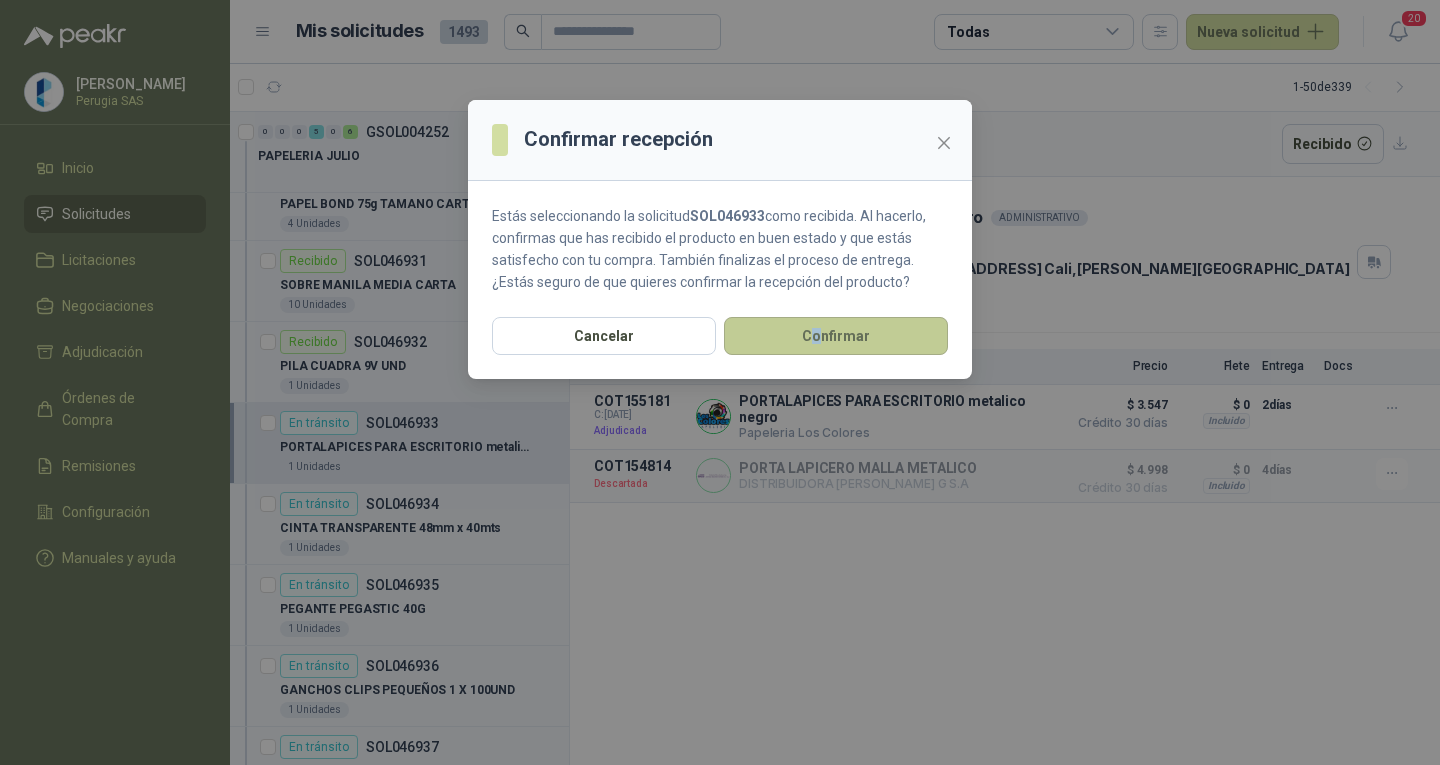 click on "Confirmar" at bounding box center [836, 336] 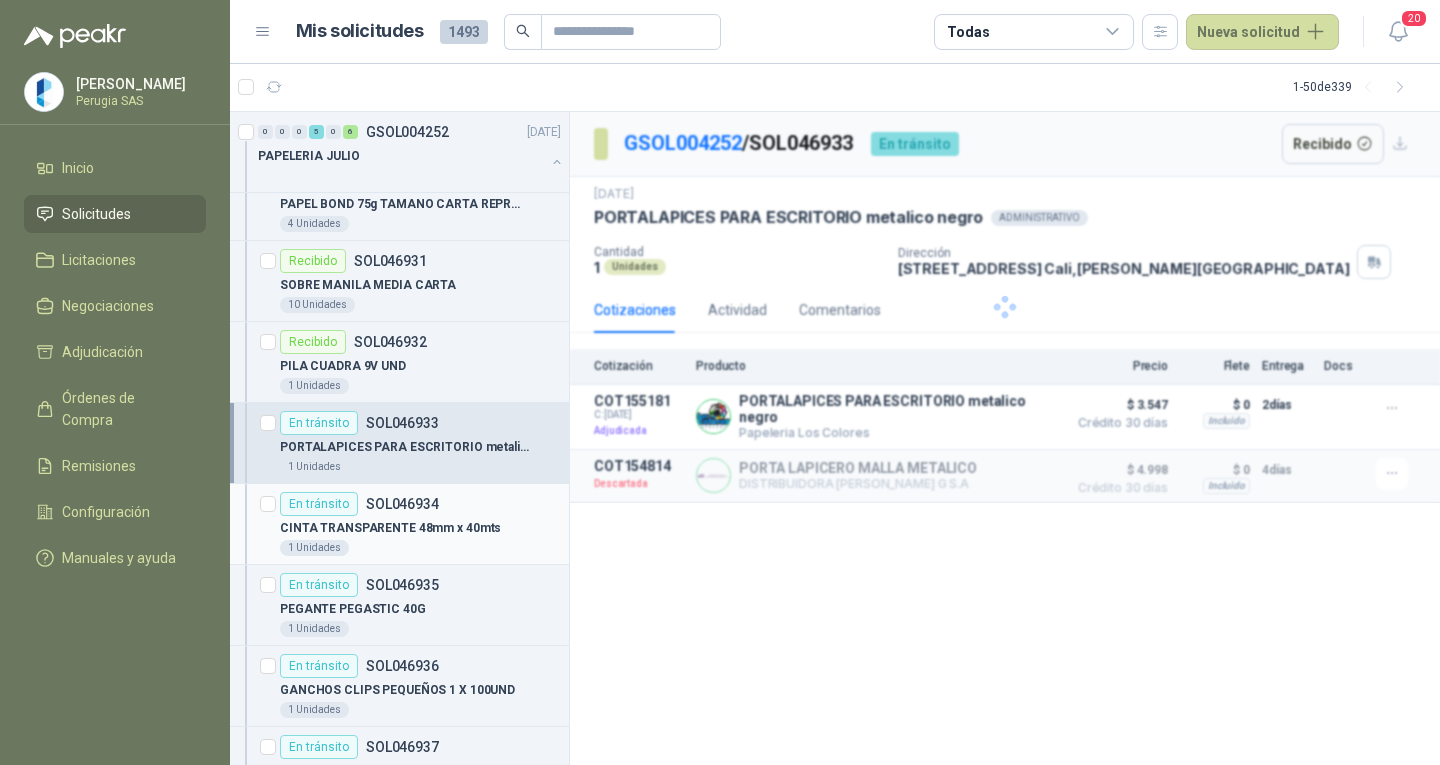 click on "SOL046934" at bounding box center [402, 504] 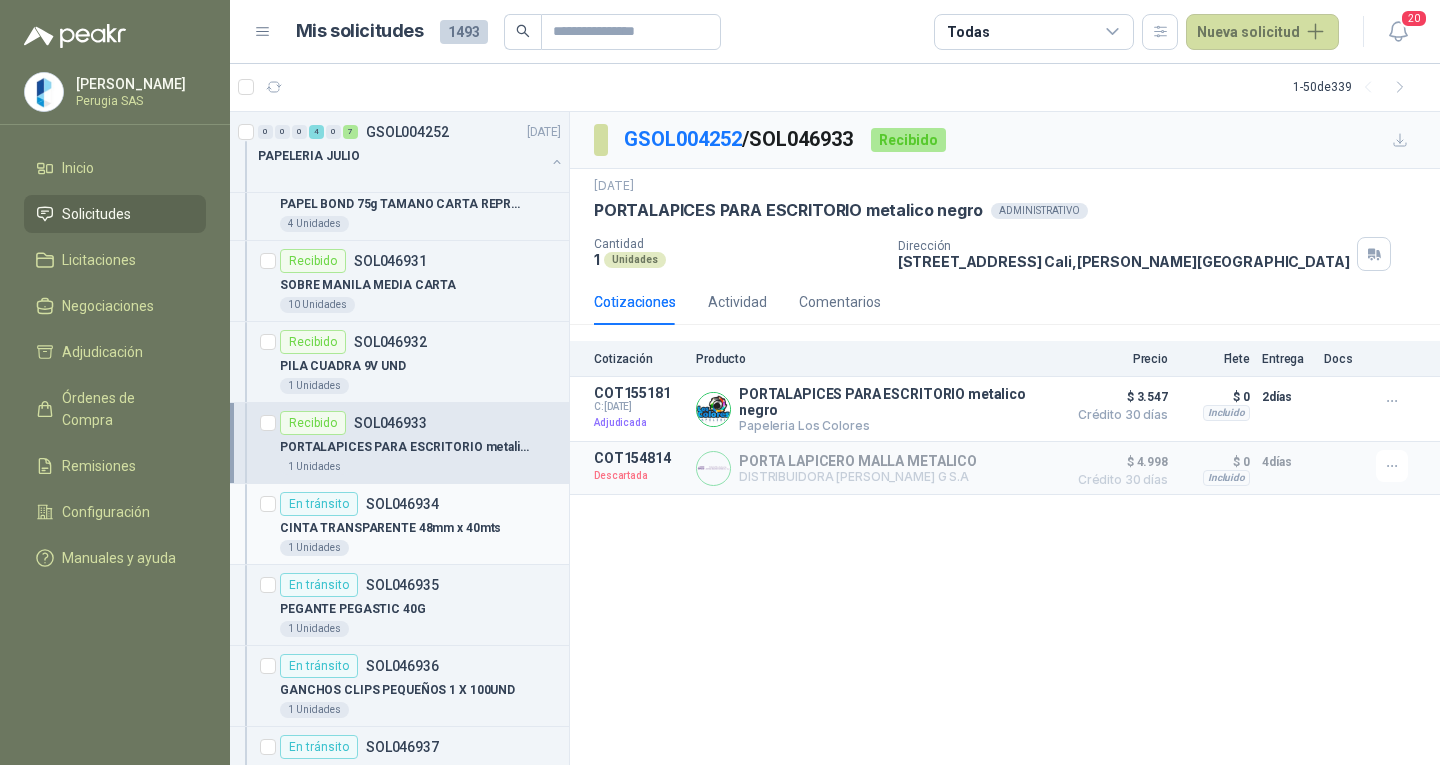 click on "SOL046934" at bounding box center [402, 504] 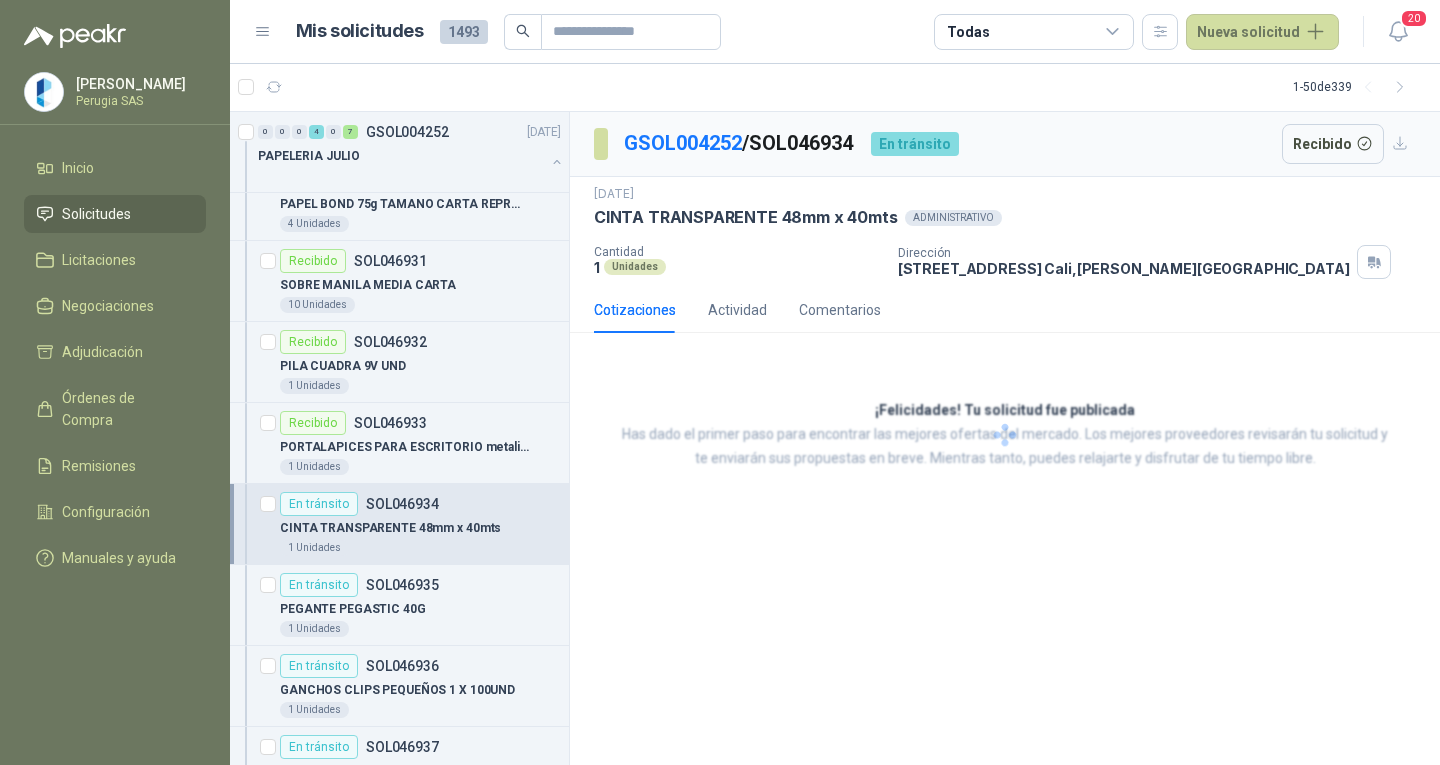 click on "Recibido" at bounding box center [1333, 144] 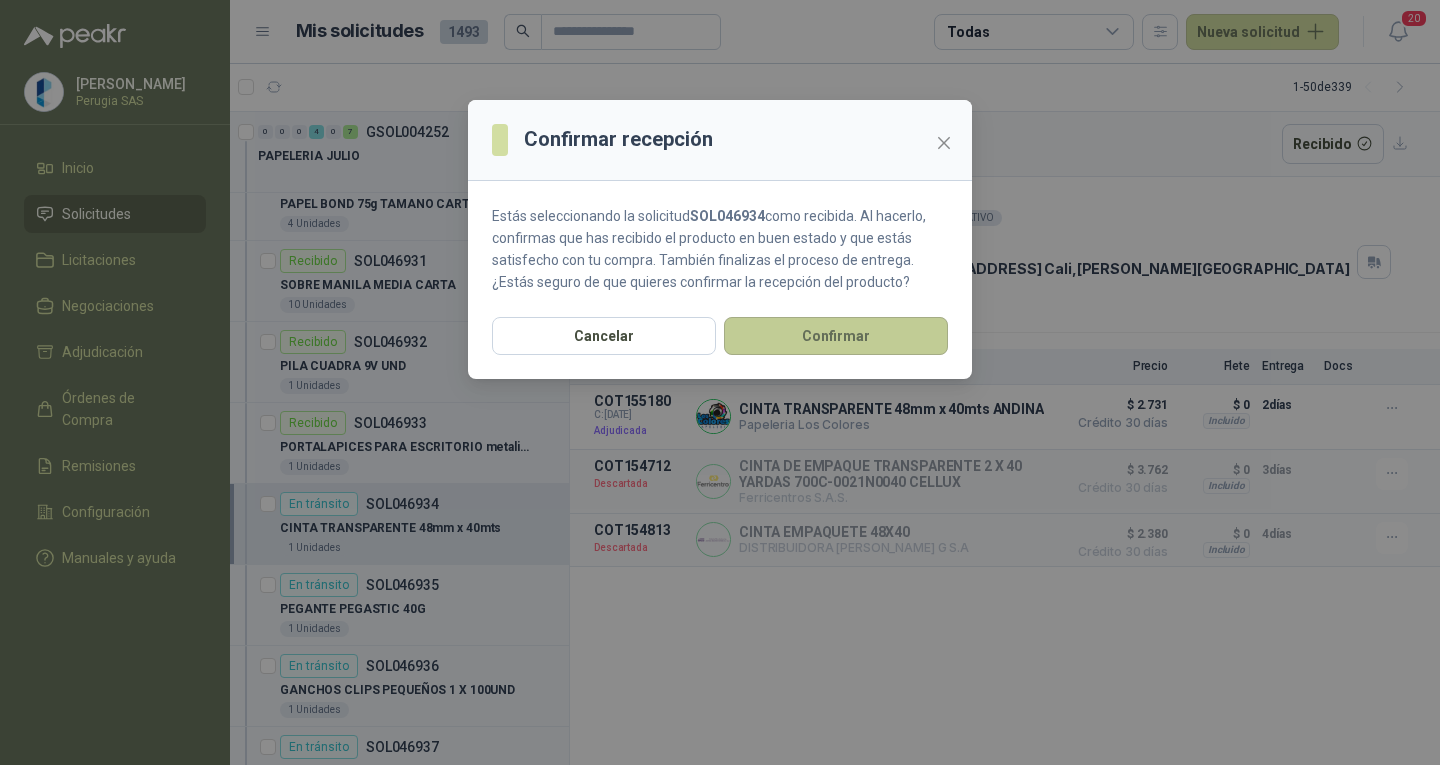 click on "Confirmar" at bounding box center [836, 336] 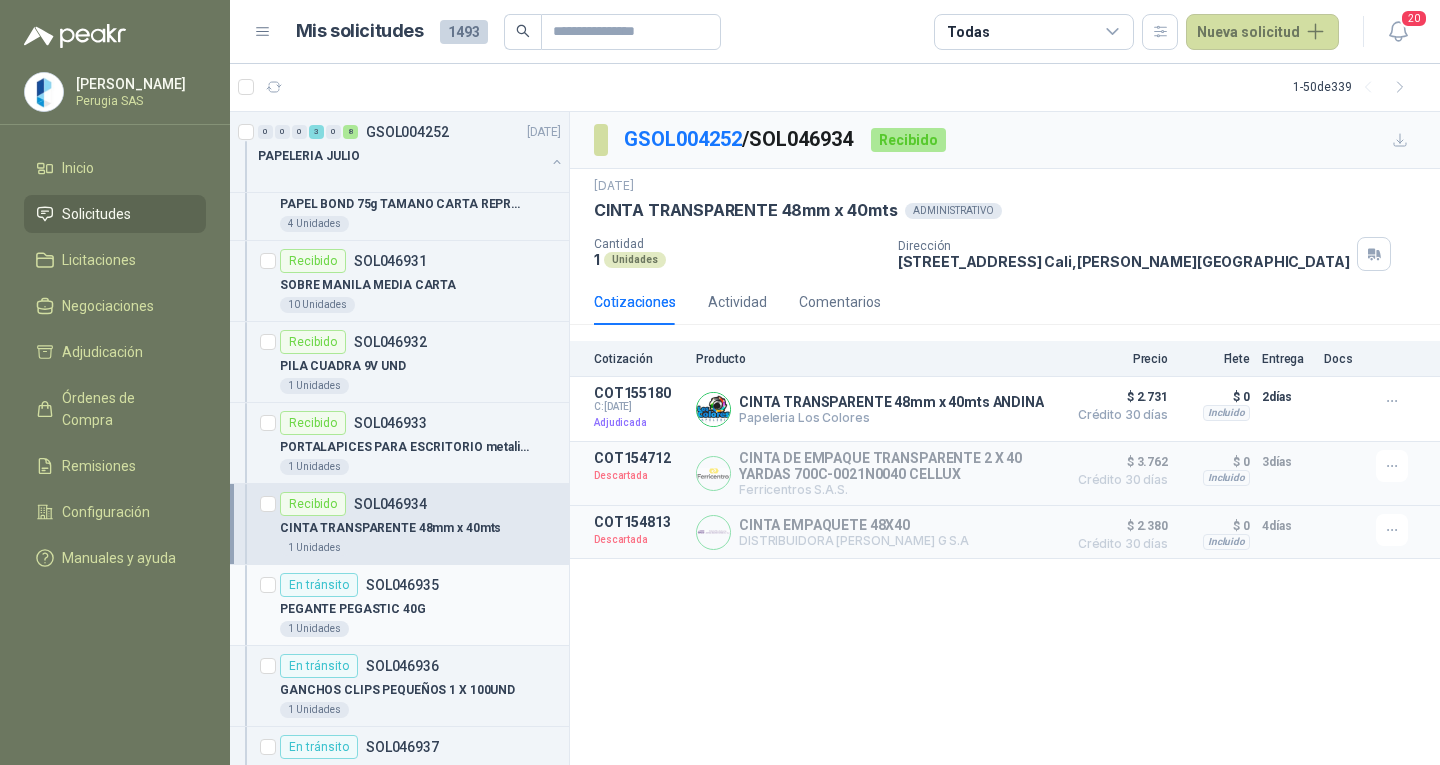 click on "SOL046935" at bounding box center (402, 585) 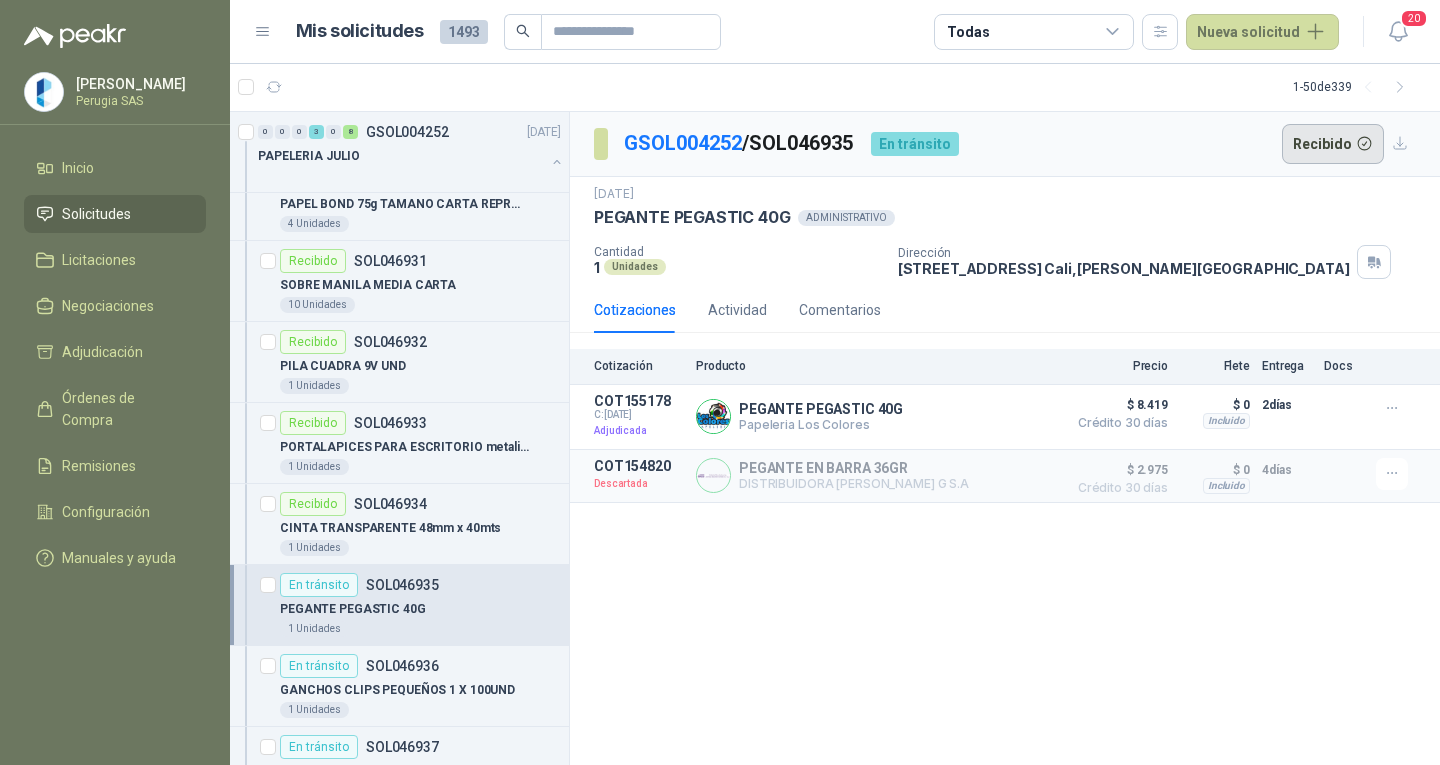 click on "Recibido" at bounding box center (1333, 144) 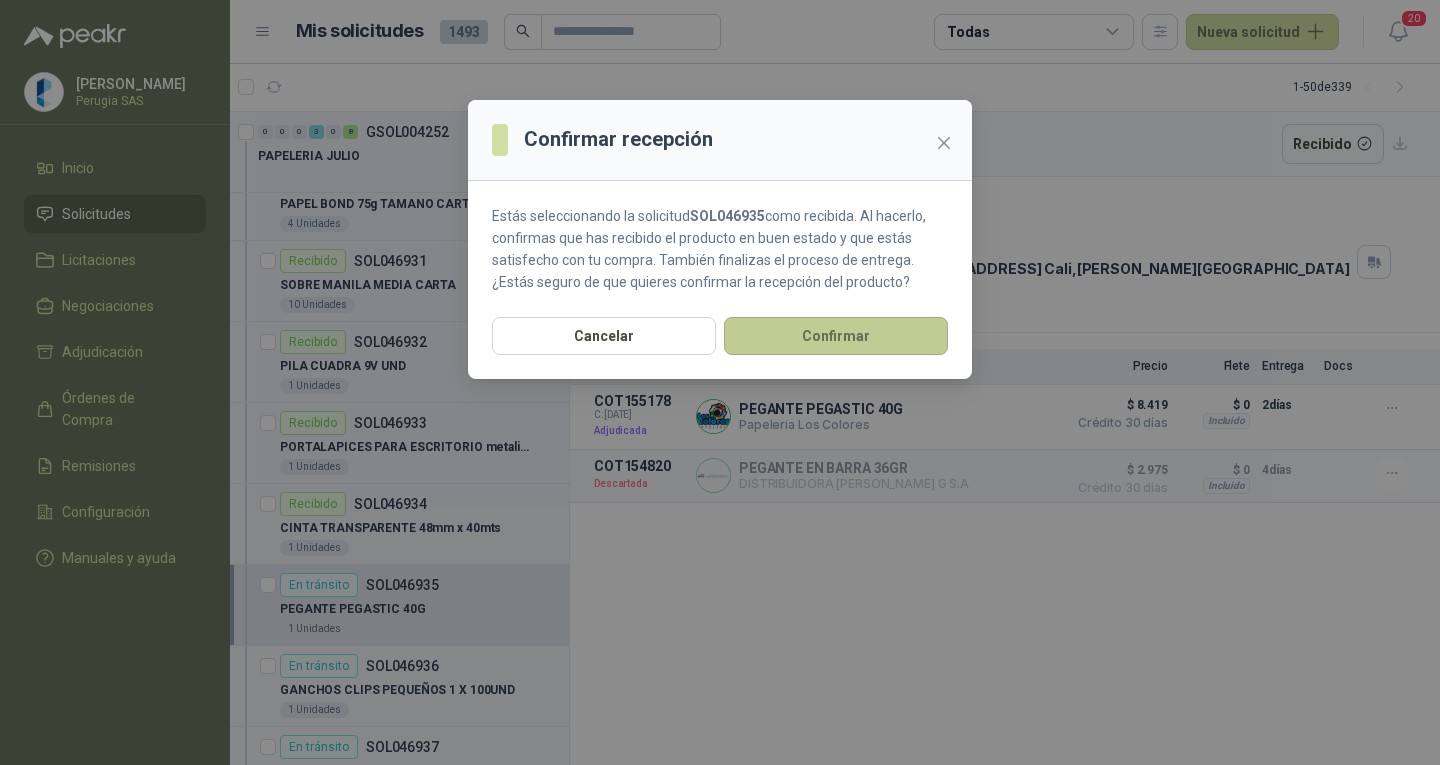 click on "Confirmar" at bounding box center (836, 336) 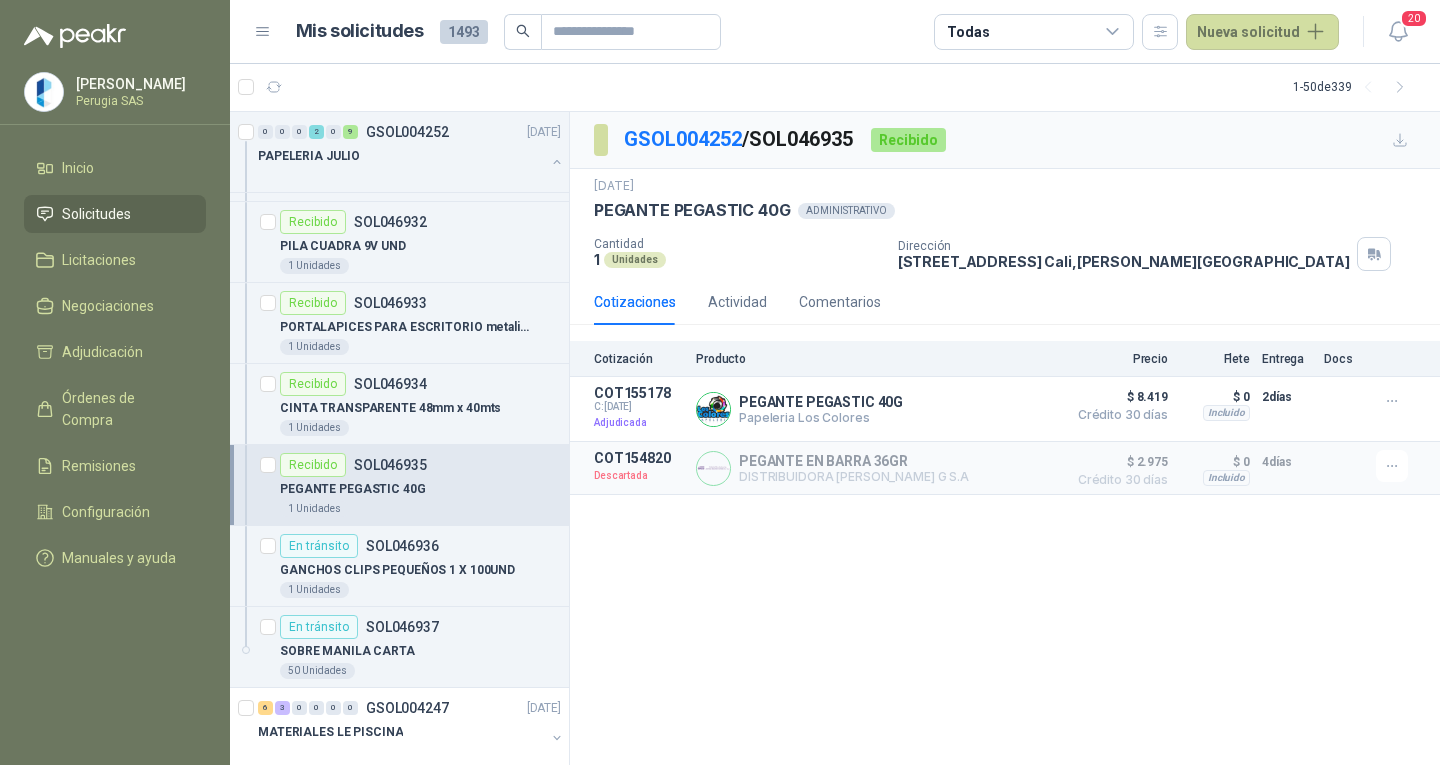 scroll, scrollTop: 1000, scrollLeft: 0, axis: vertical 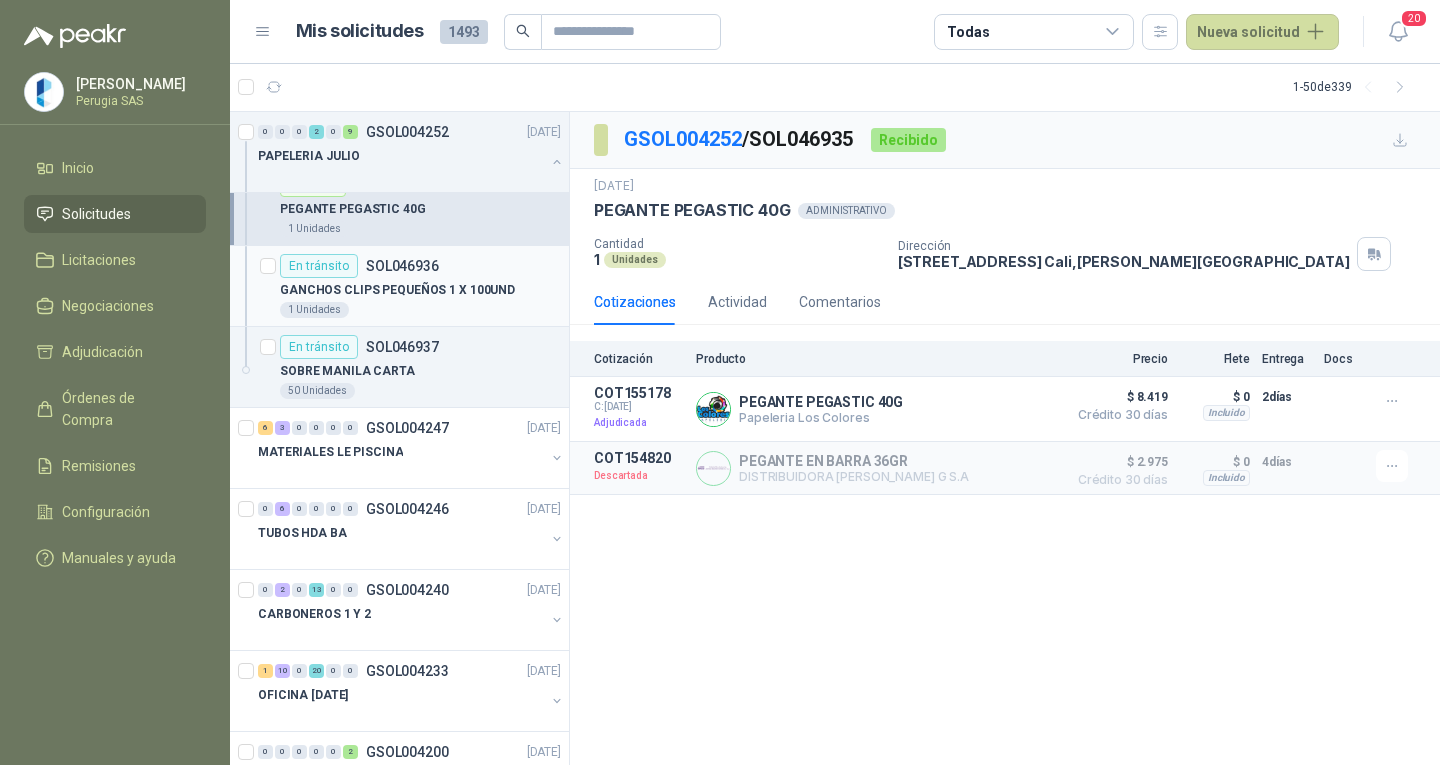 click on "GANCHOS CLIPS PEQUEÑOS   1 X 100UND" at bounding box center (420, 290) 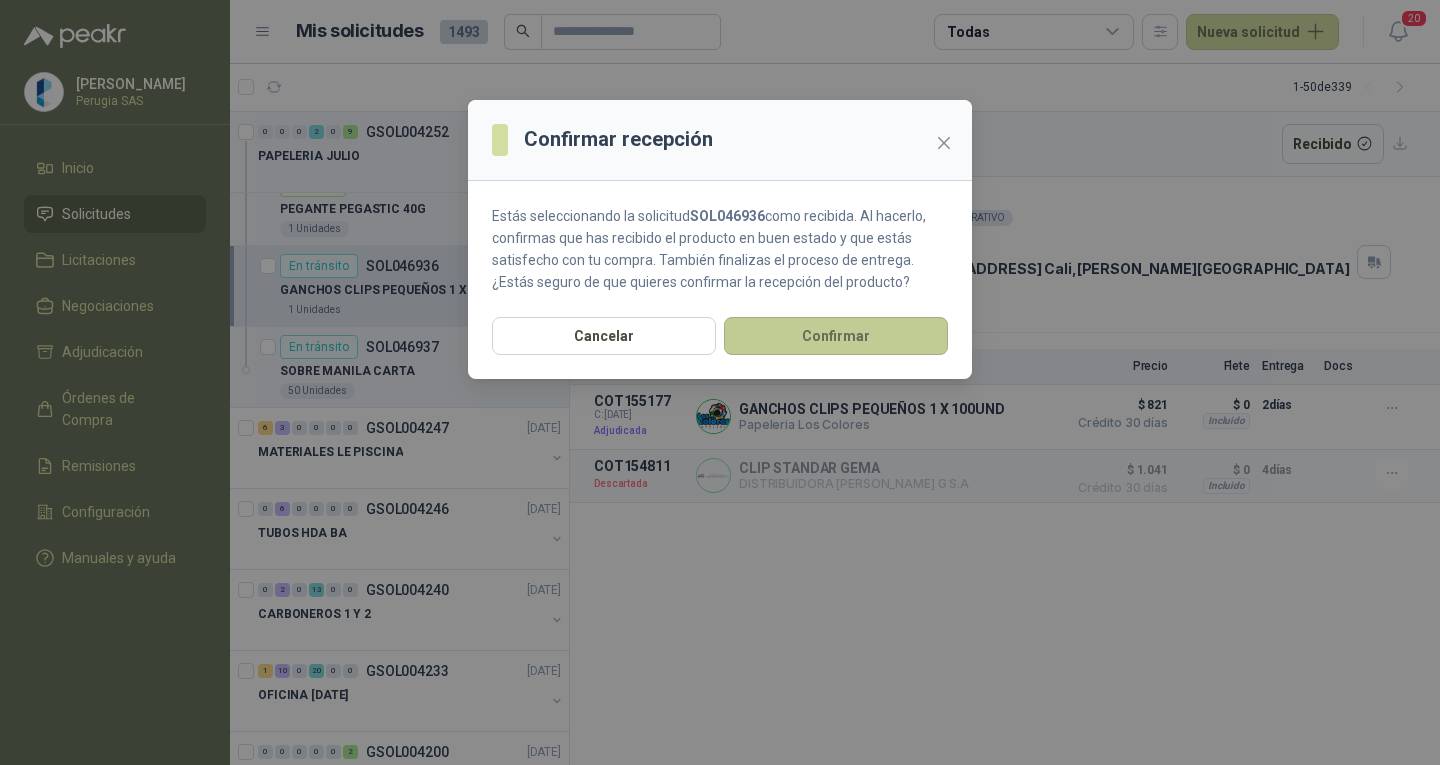 click on "Confirmar" at bounding box center [836, 336] 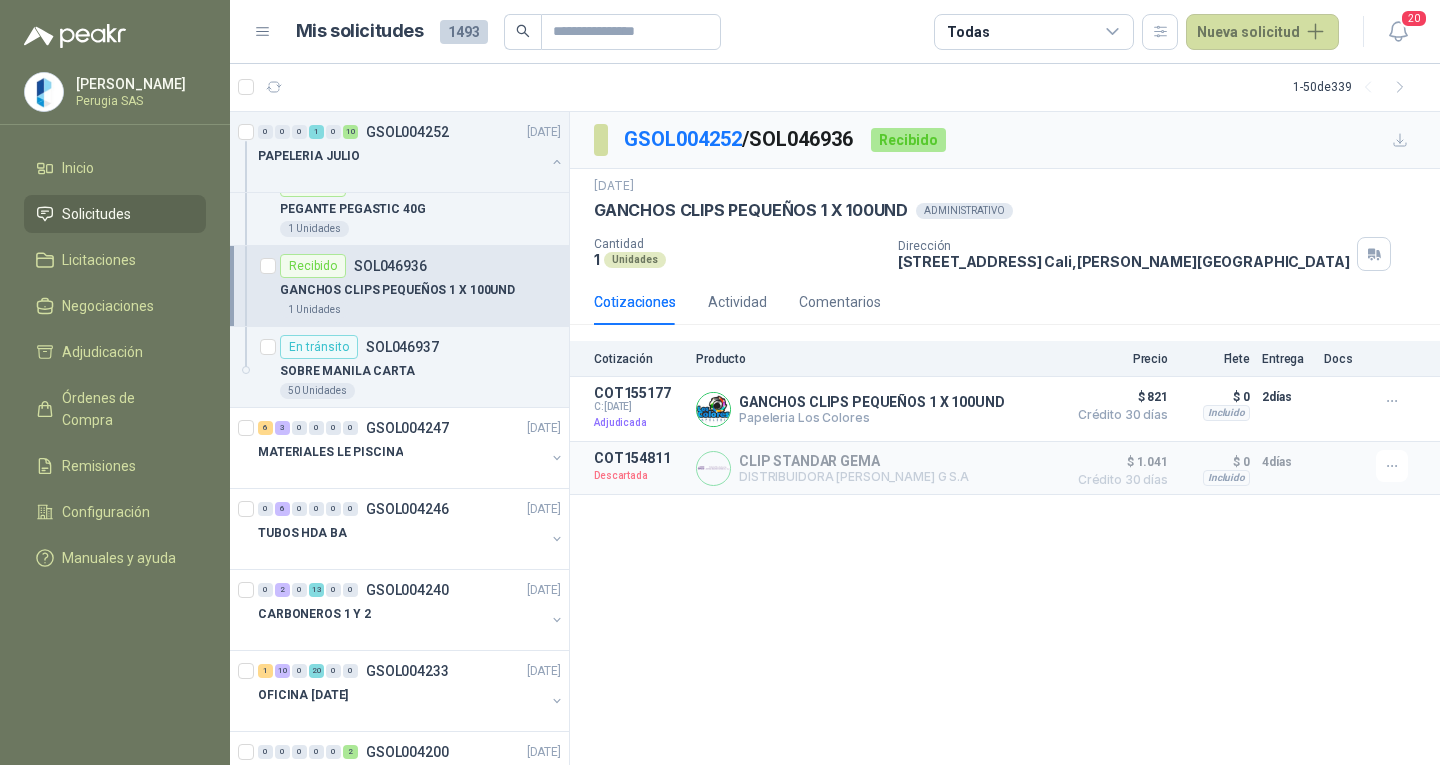 click on "SOBRE MANILA CARTA" at bounding box center (347, 371) 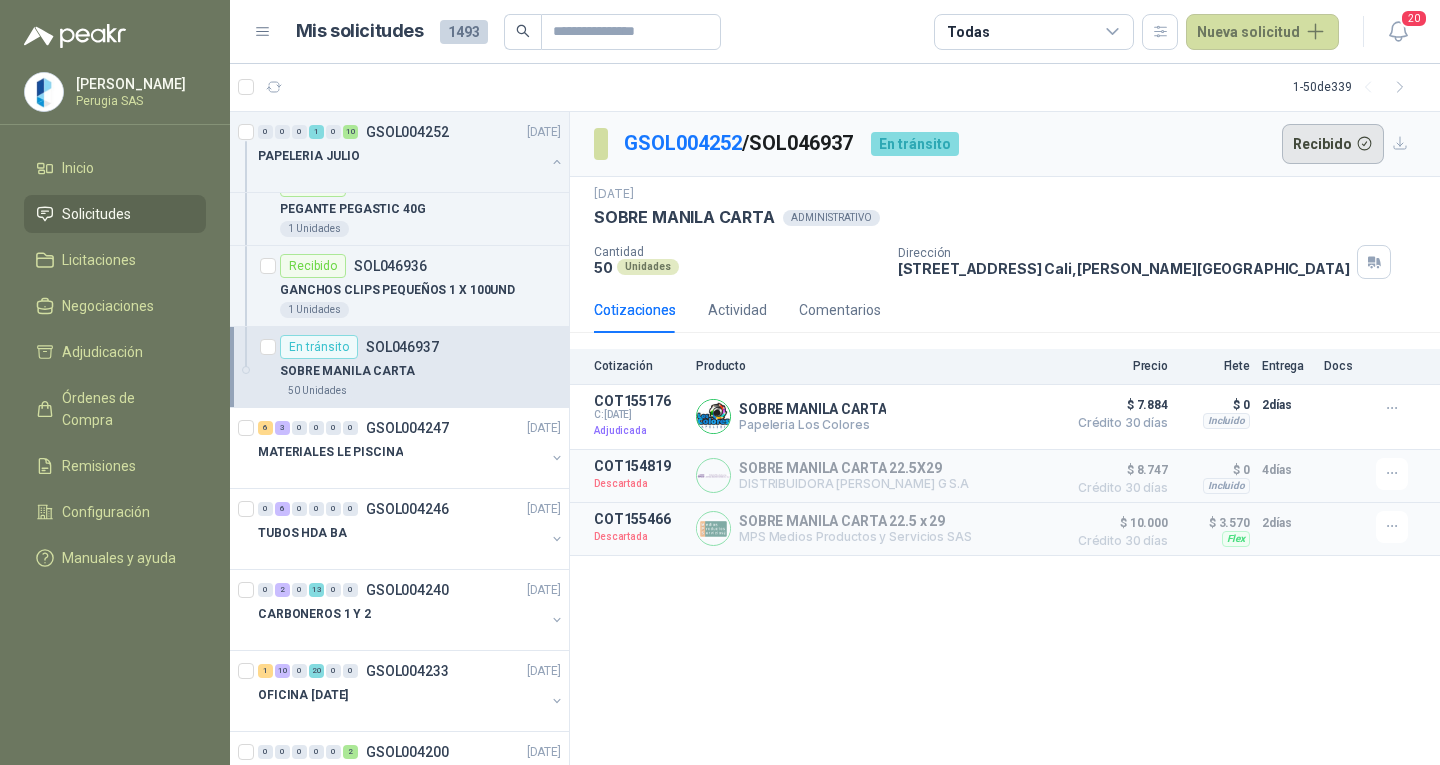 click on "Recibido" at bounding box center (1333, 144) 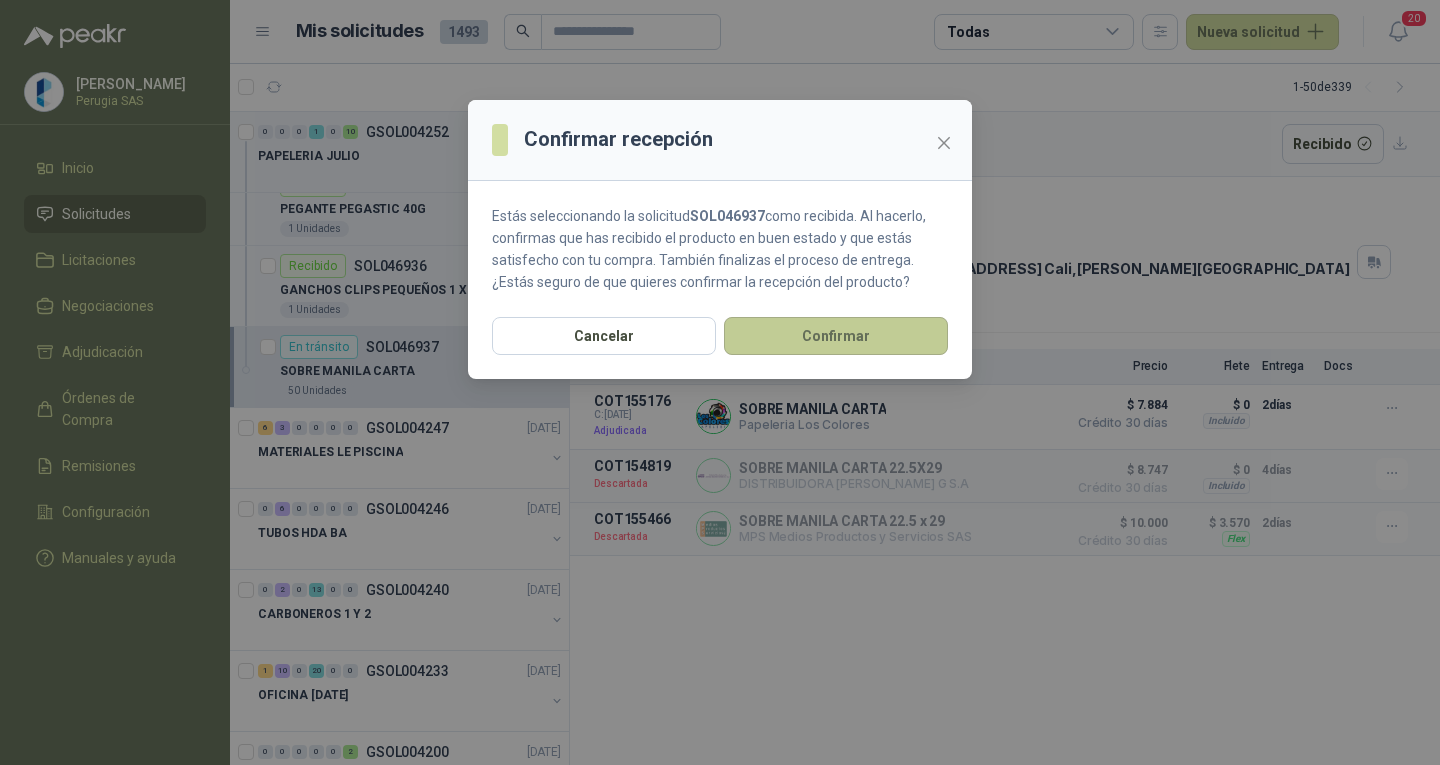 click on "Confirmar" at bounding box center (836, 336) 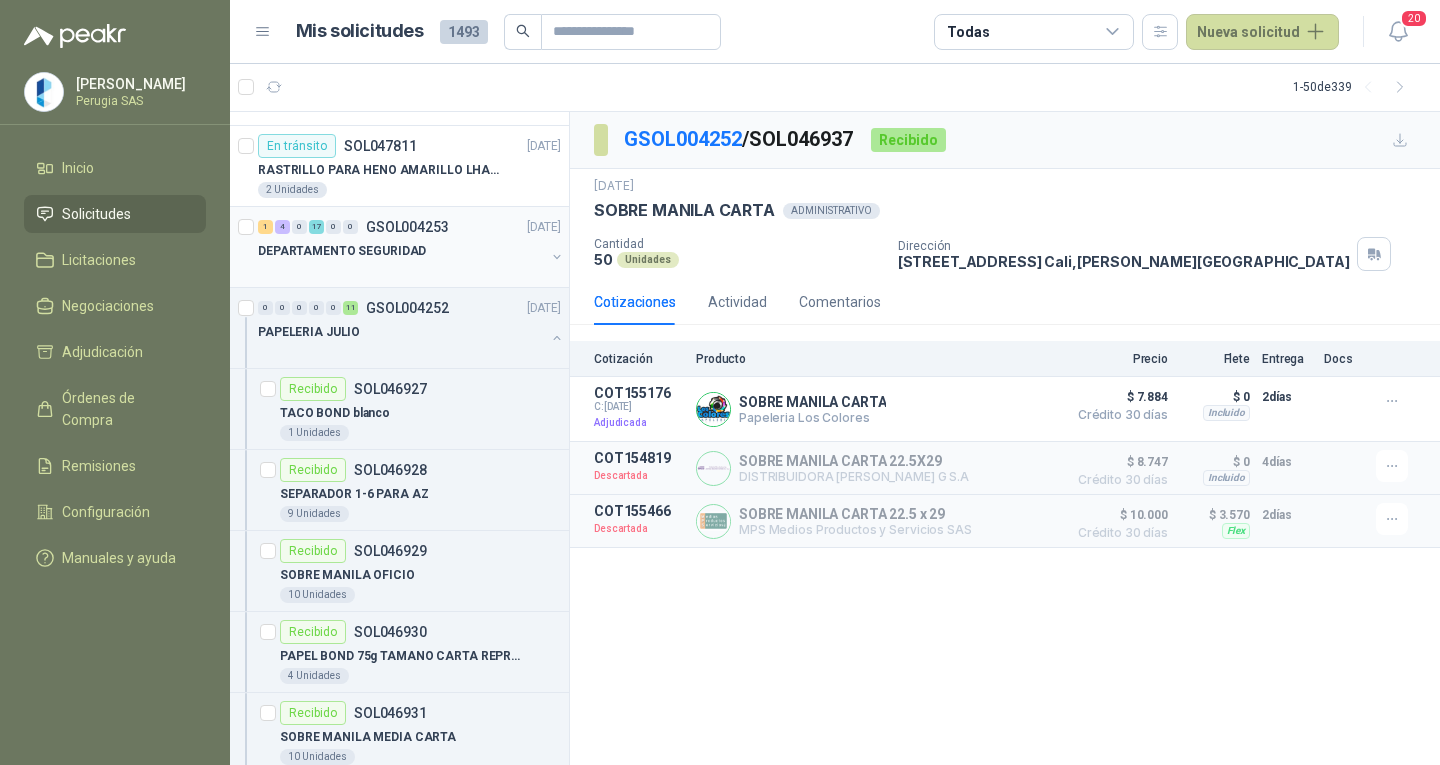 scroll, scrollTop: 100, scrollLeft: 0, axis: vertical 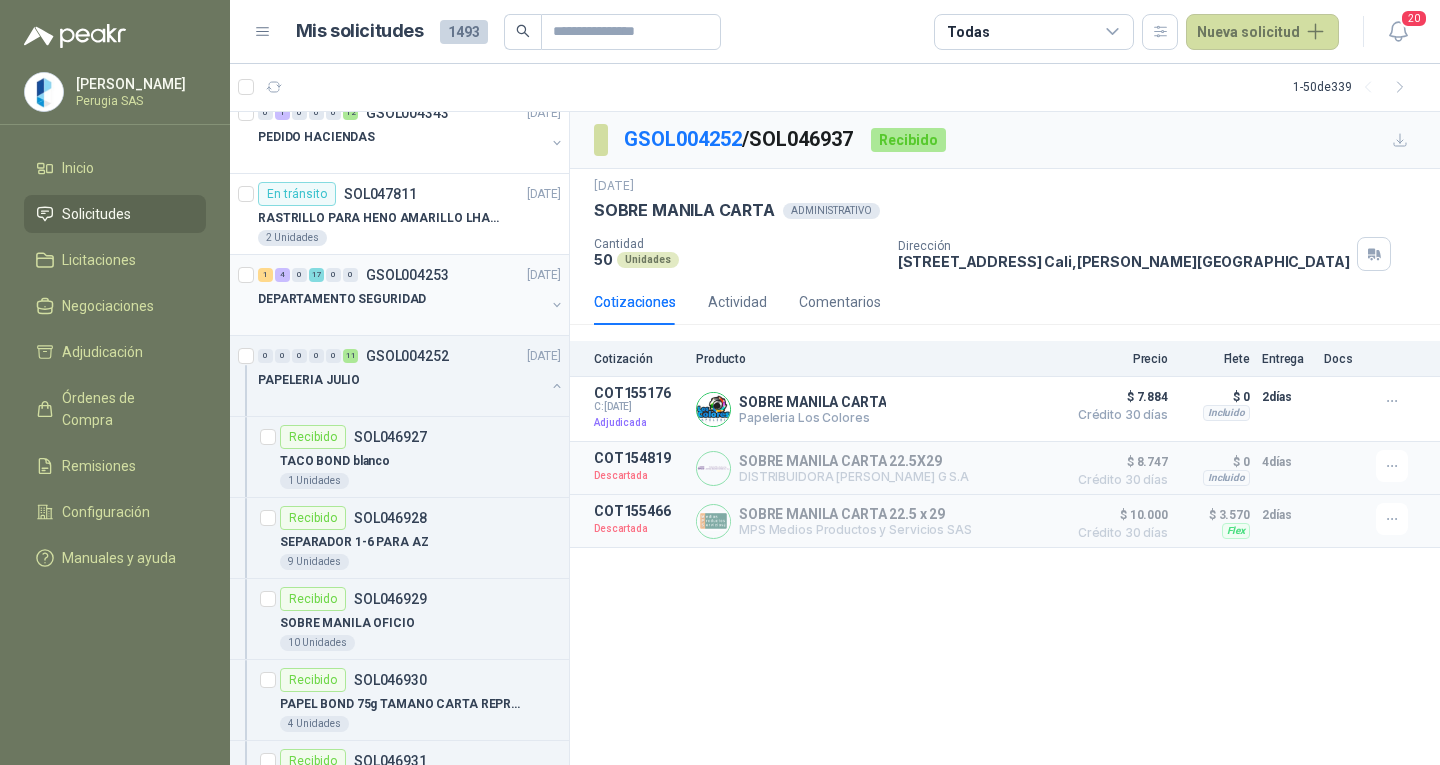 click on "DEPARTAMENTO SEGURIDAD" at bounding box center [342, 299] 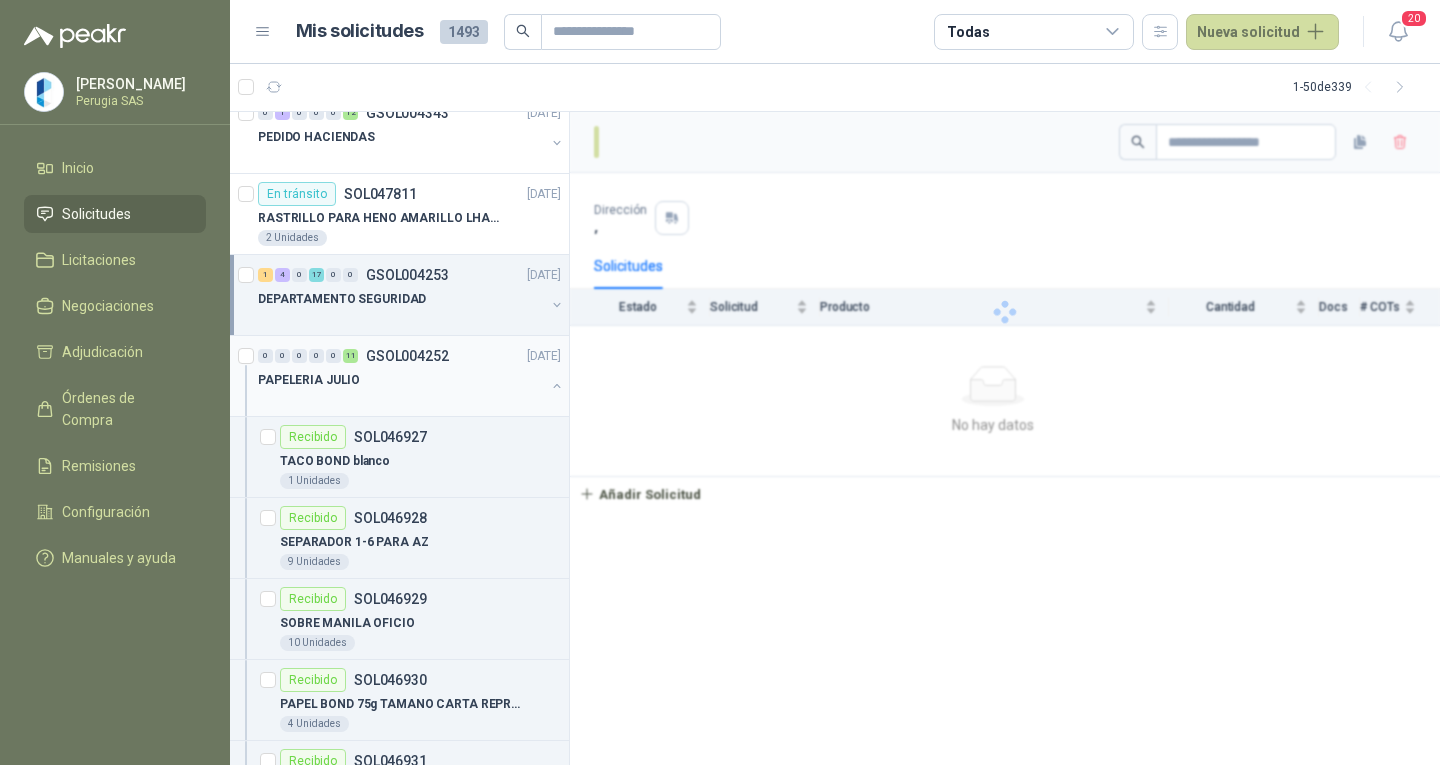 click on "0   0   0   0   0   11   GSOL004252 [DATE]" at bounding box center (411, 356) 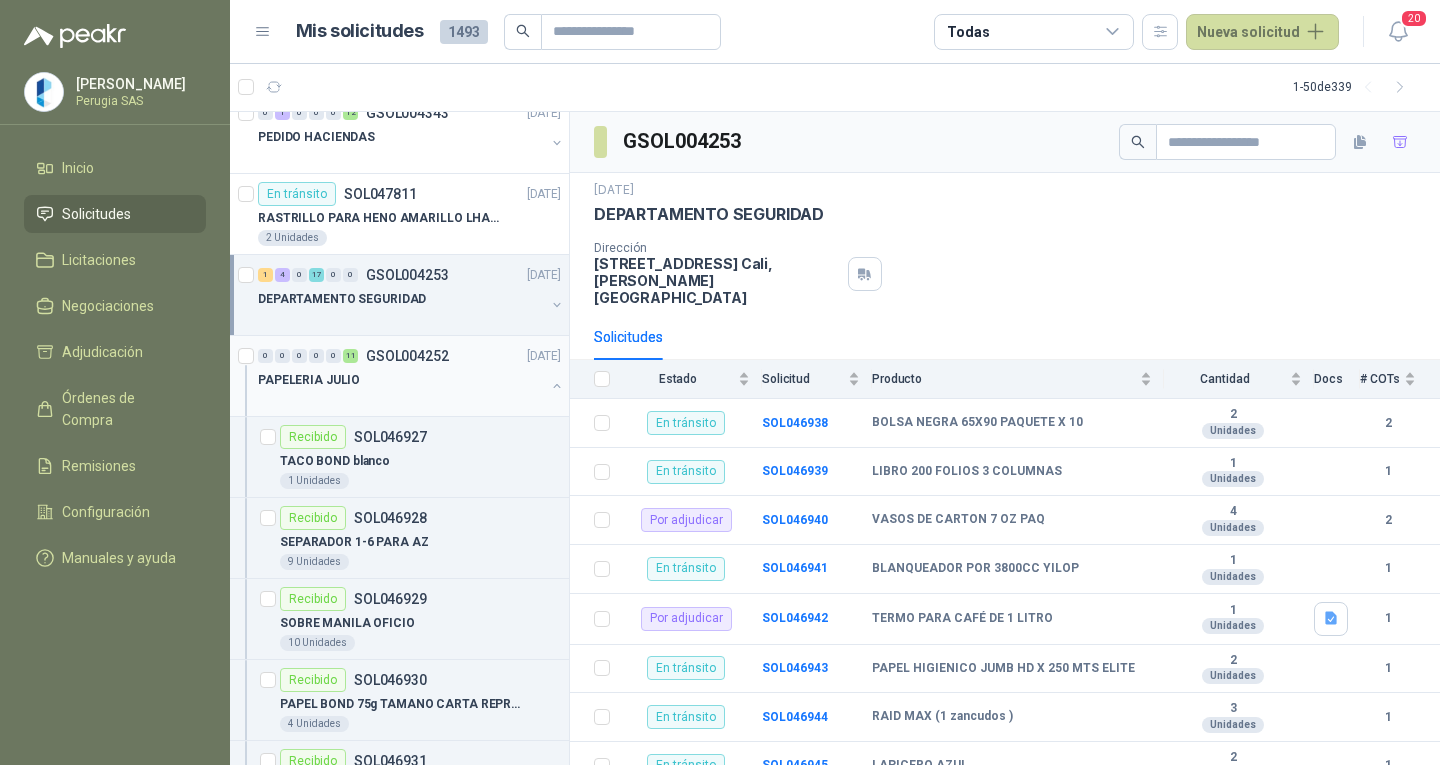 click on "0   0   0   0   0   11   GSOL004252 [DATE]" at bounding box center (411, 356) 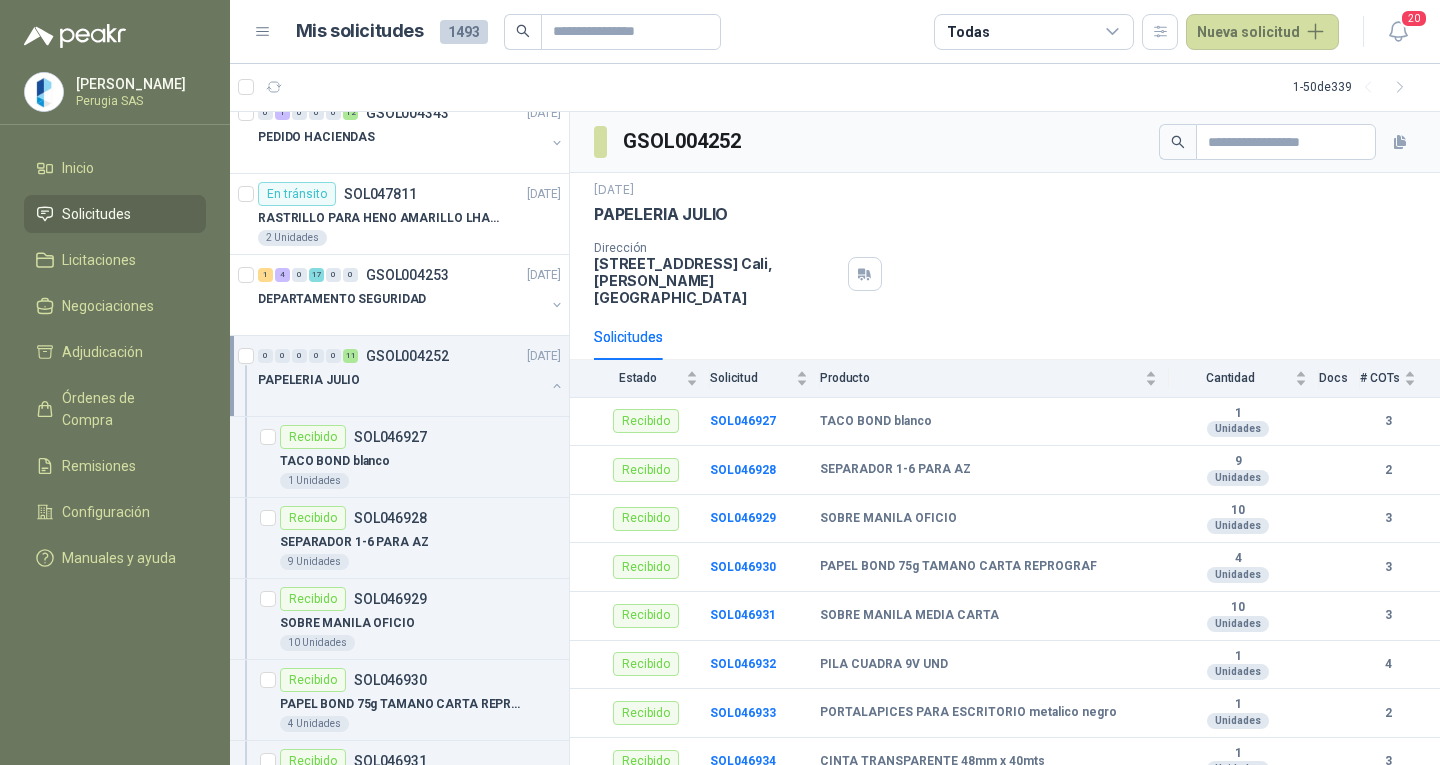 click on "PAPELERIA JULIO" at bounding box center [401, 380] 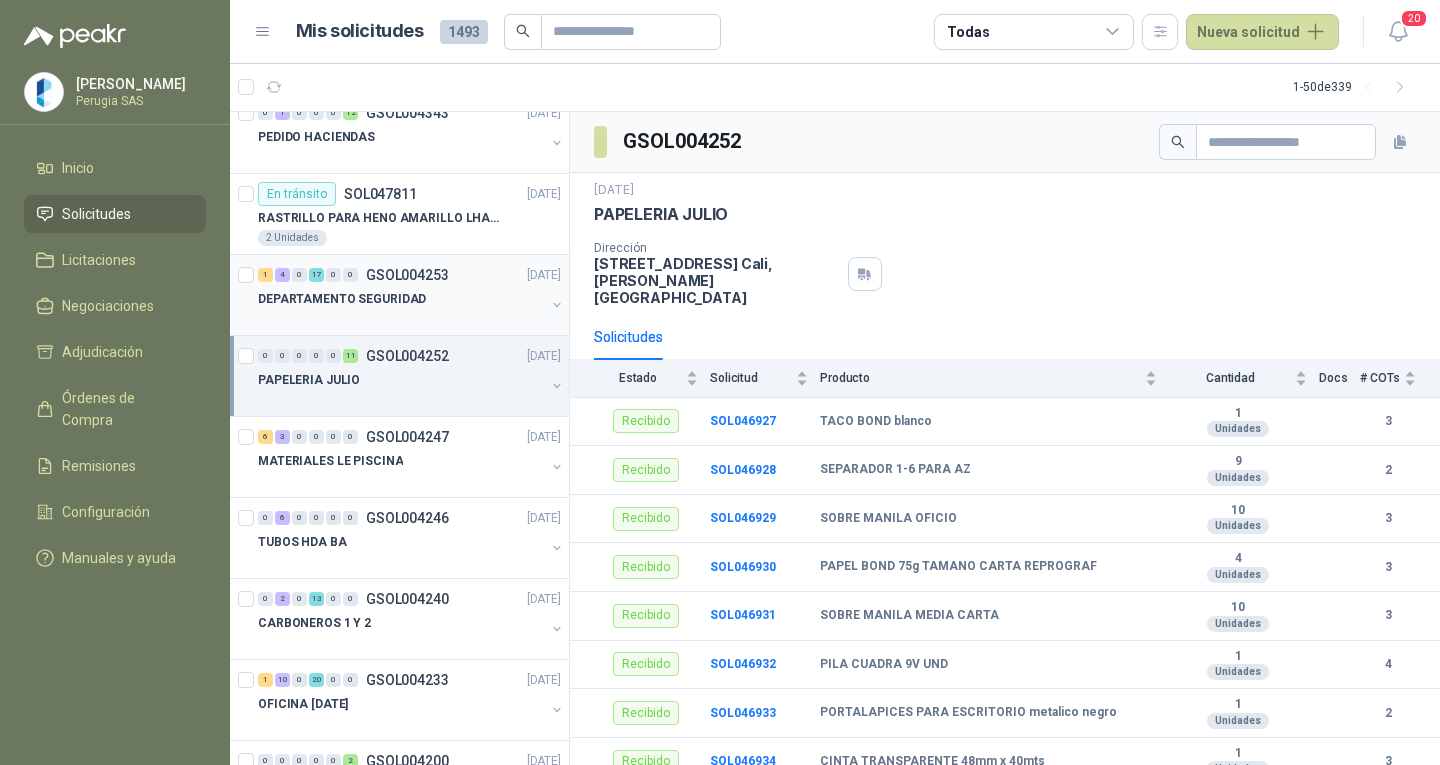click on "DEPARTAMENTO SEGURIDAD" at bounding box center [401, 299] 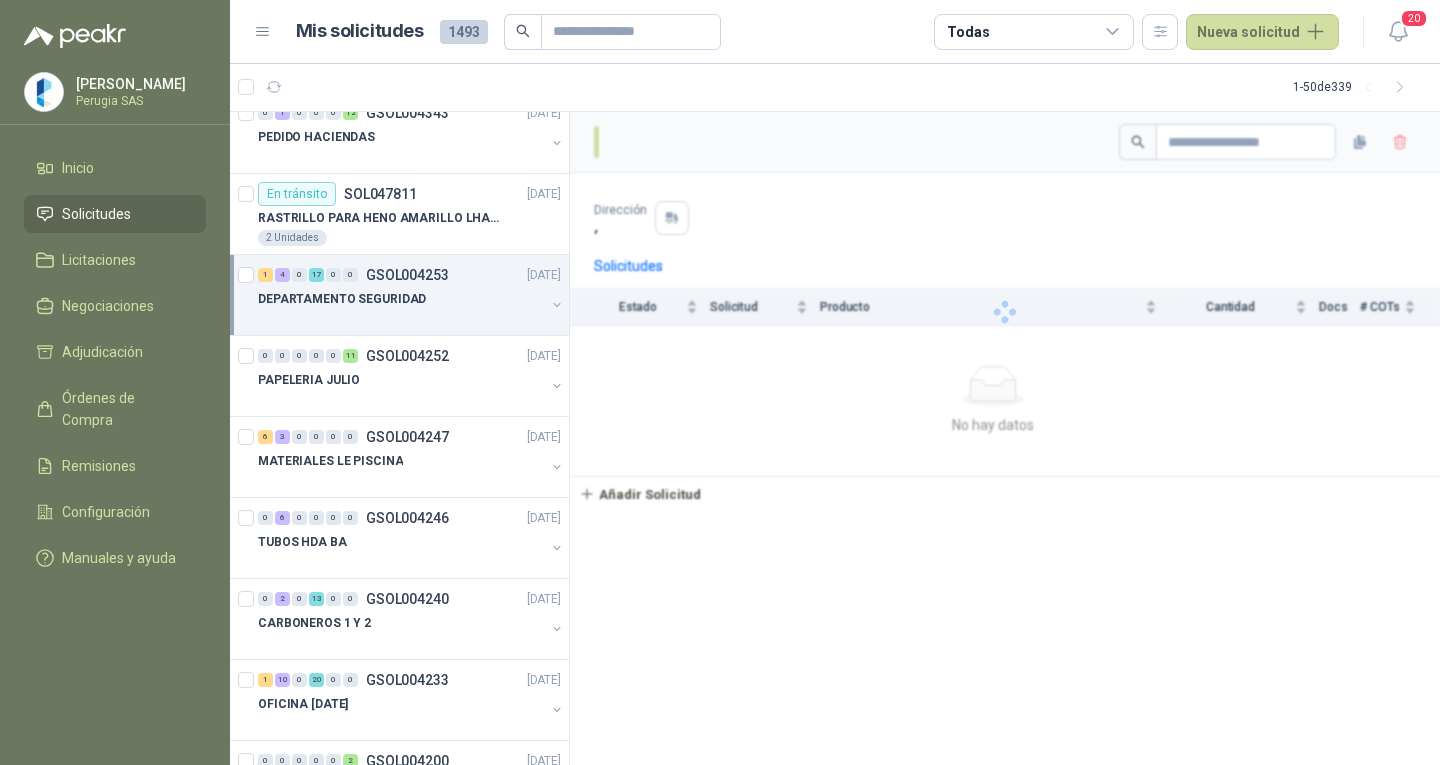 click on "DEPARTAMENTO SEGURIDAD" at bounding box center [401, 299] 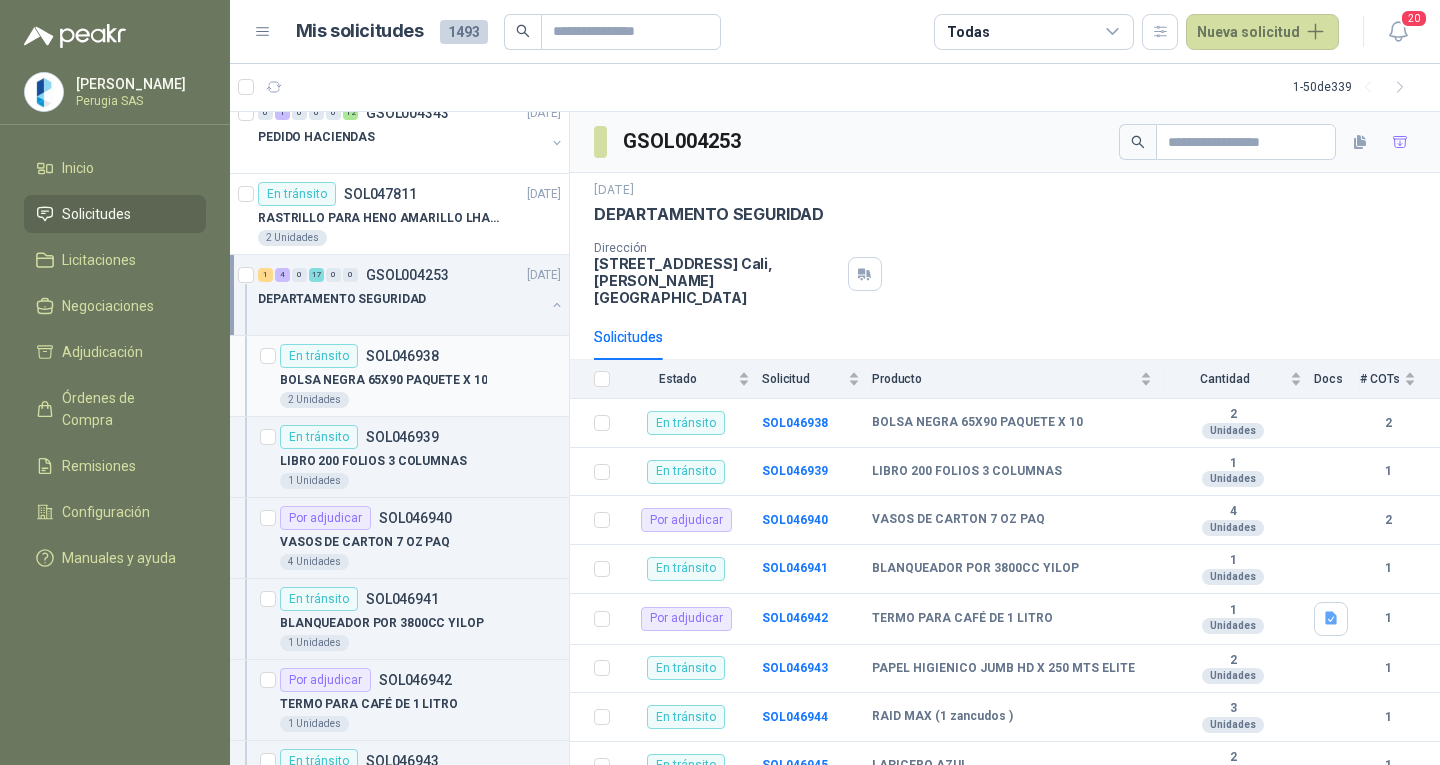 click on "SOL046938" at bounding box center [402, 356] 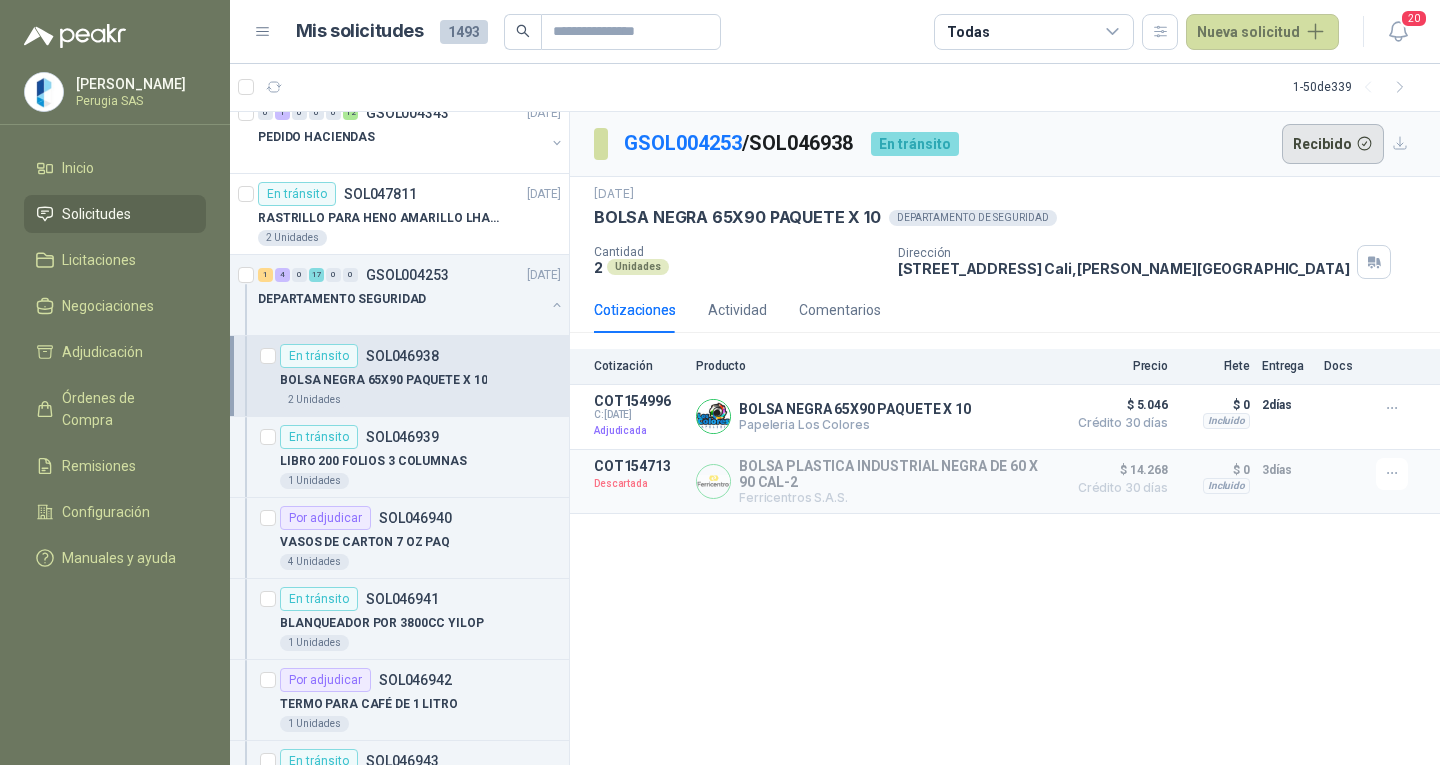 click on "Recibido" at bounding box center (1333, 144) 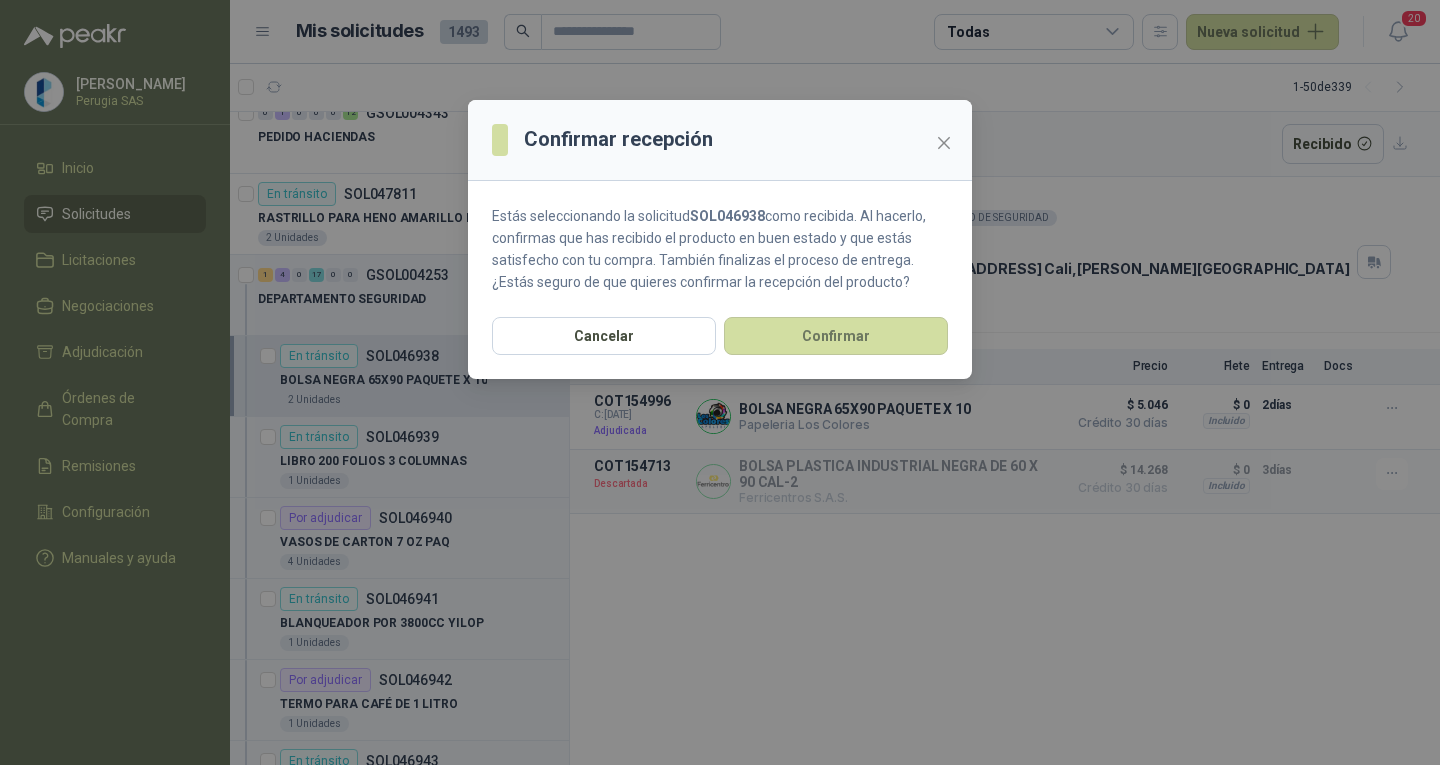 drag, startPoint x: 870, startPoint y: 335, endPoint x: 492, endPoint y: 364, distance: 379.1108 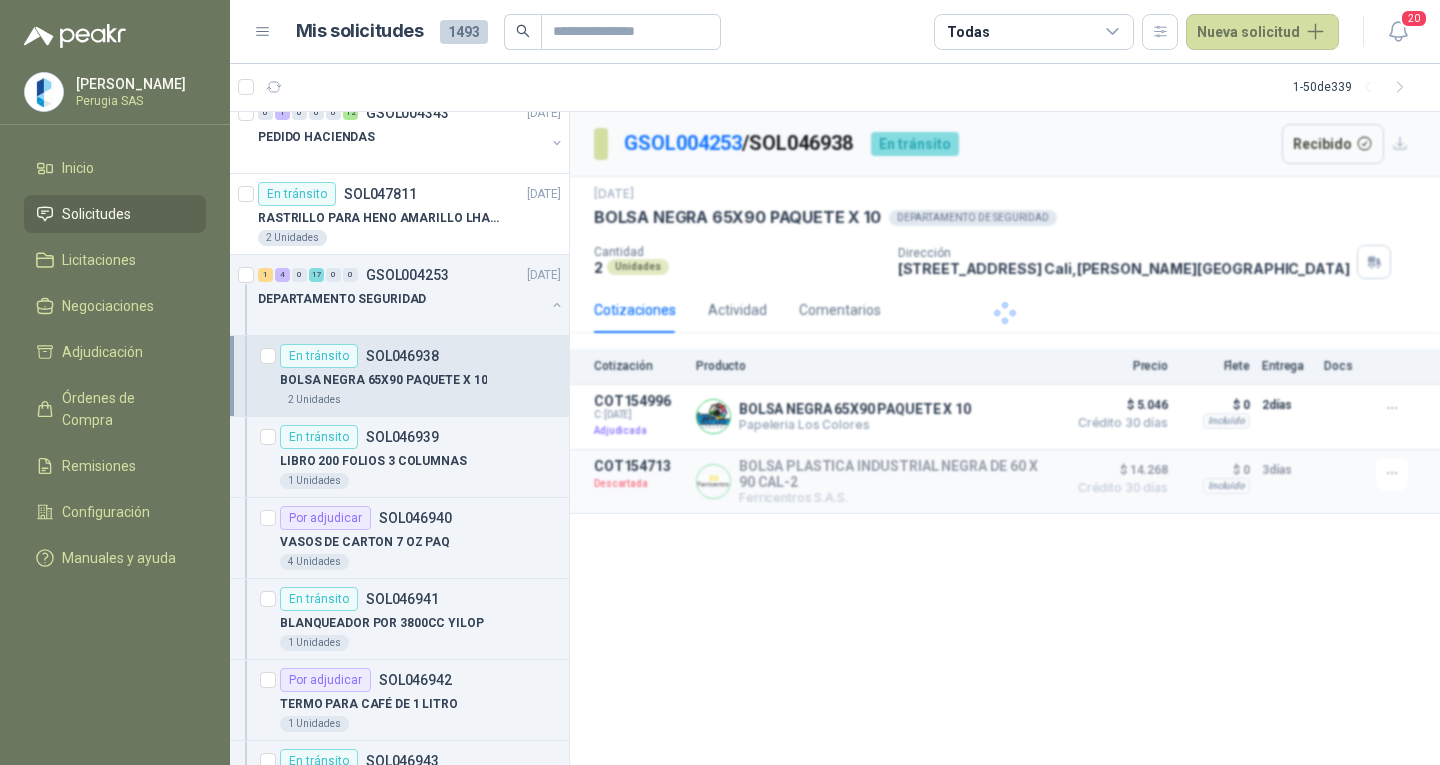 click on "Confirmar recepción Estás seleccionando la solicitud  SOL046938  como recibida. Al hacerlo, confirmas que has recibido el producto en buen estado y que estás satisfecho con tu compra. También finalizas el proceso de entrega. ¿Estás seguro de que quieres confirmar la recepción del producto? Cancelar Confirmar" at bounding box center (720, 382) 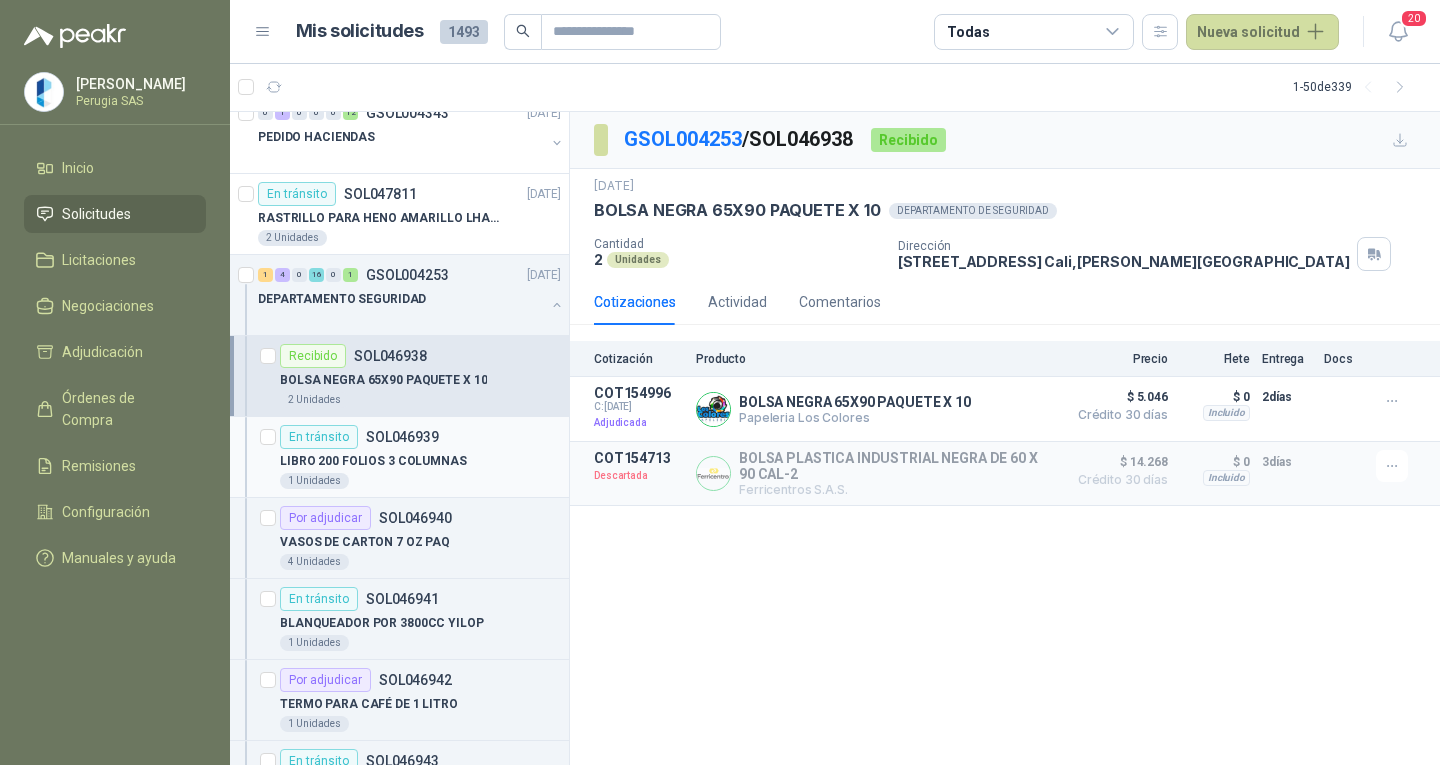click on "LIBRO 200 FOLIOS 3 COLUMNAS" at bounding box center [420, 461] 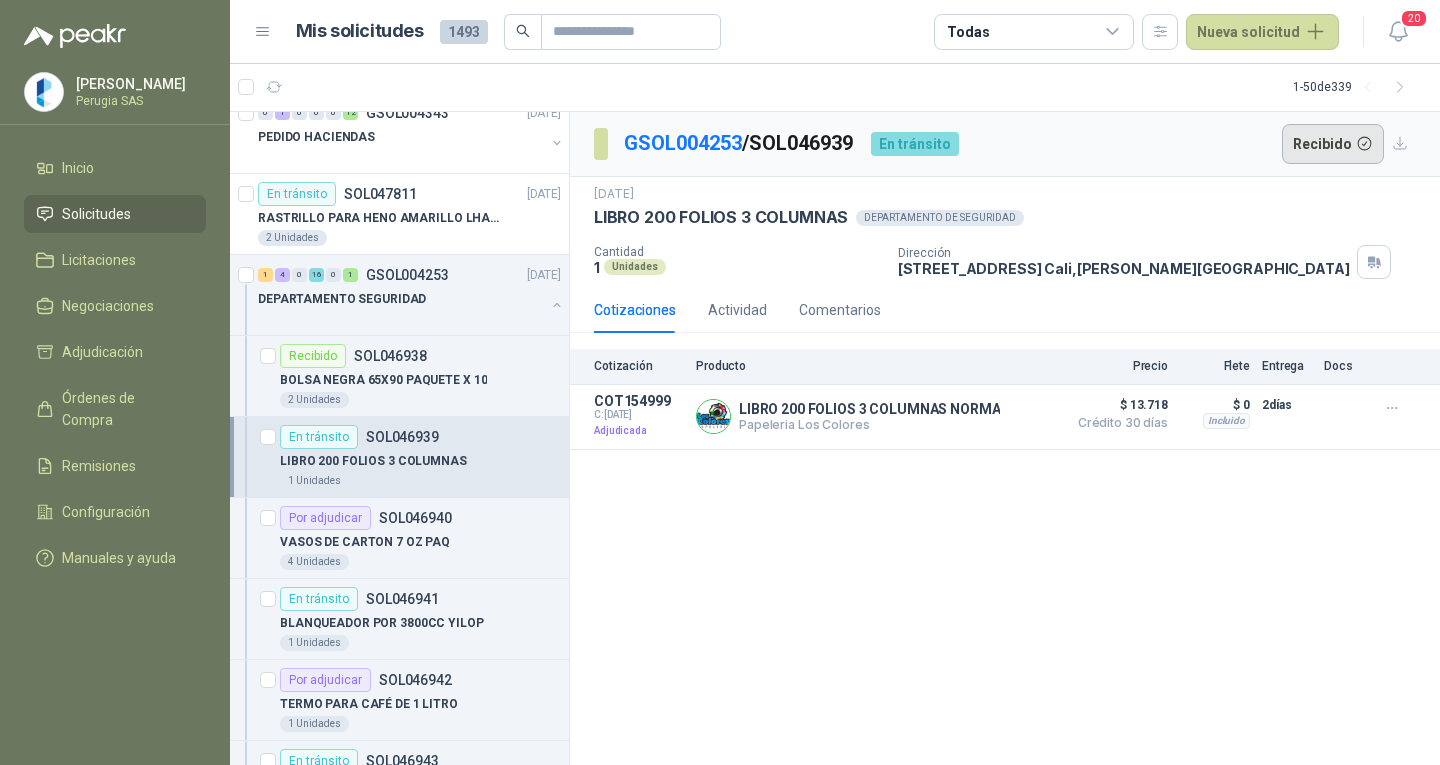 click on "Recibido" at bounding box center (1333, 144) 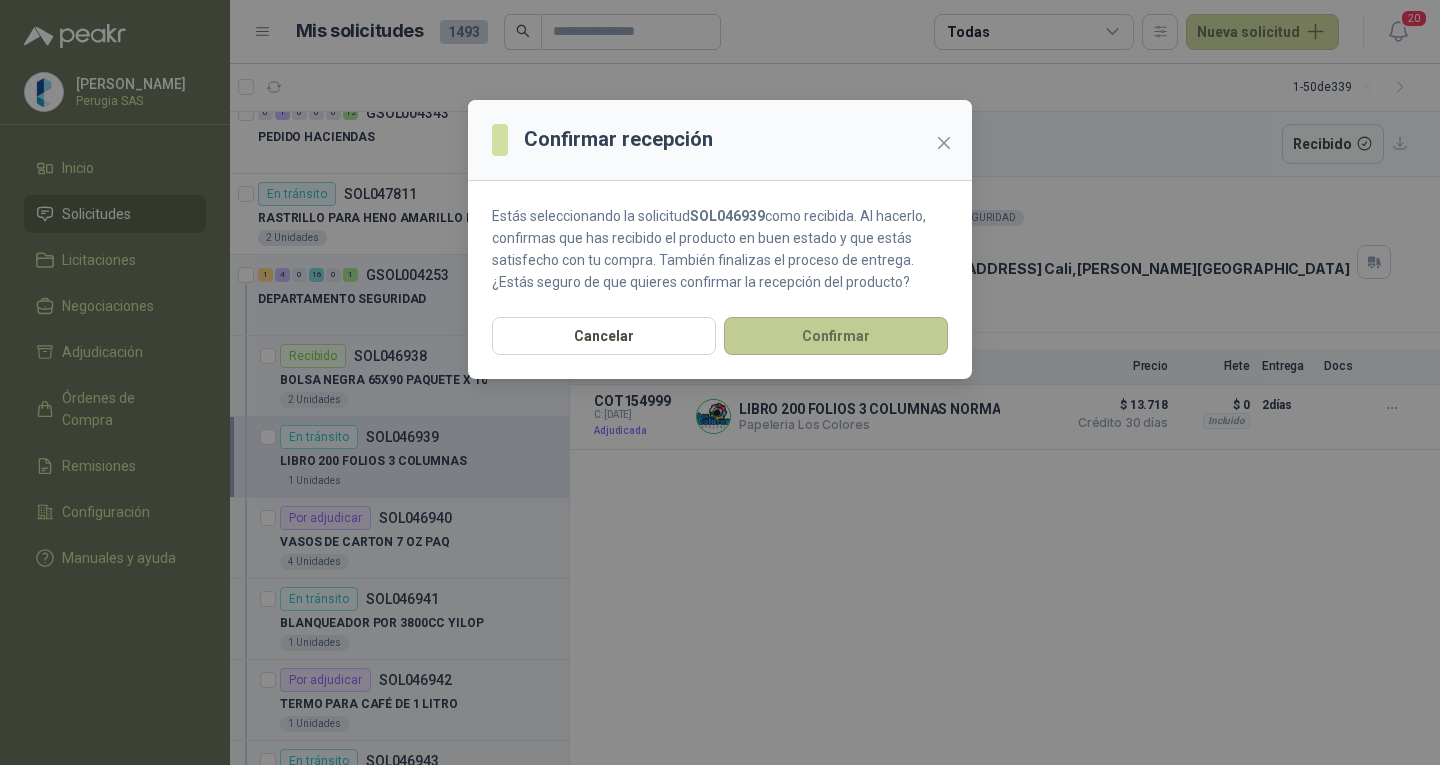 click on "Confirmar" at bounding box center (836, 336) 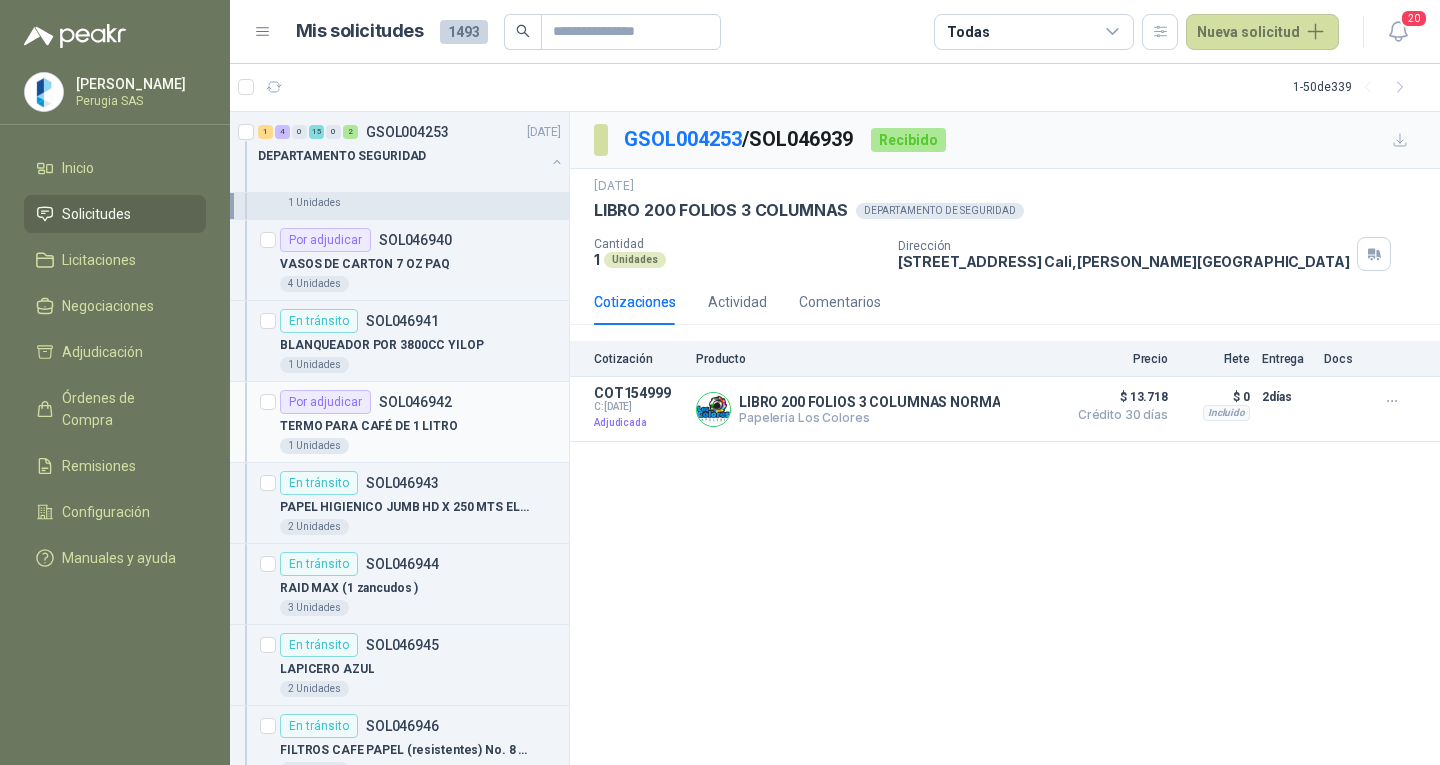 scroll, scrollTop: 400, scrollLeft: 0, axis: vertical 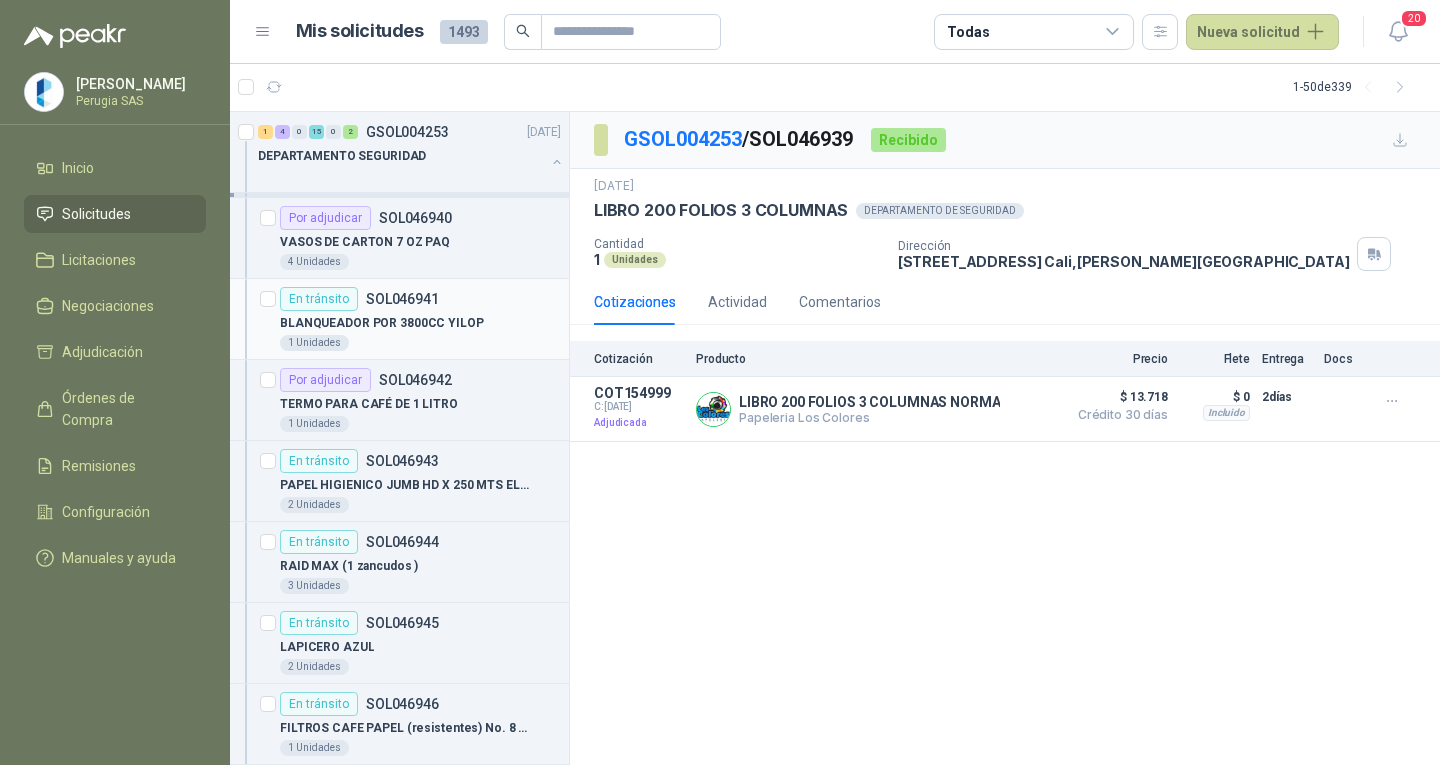 click on "SOL046941" at bounding box center [402, 299] 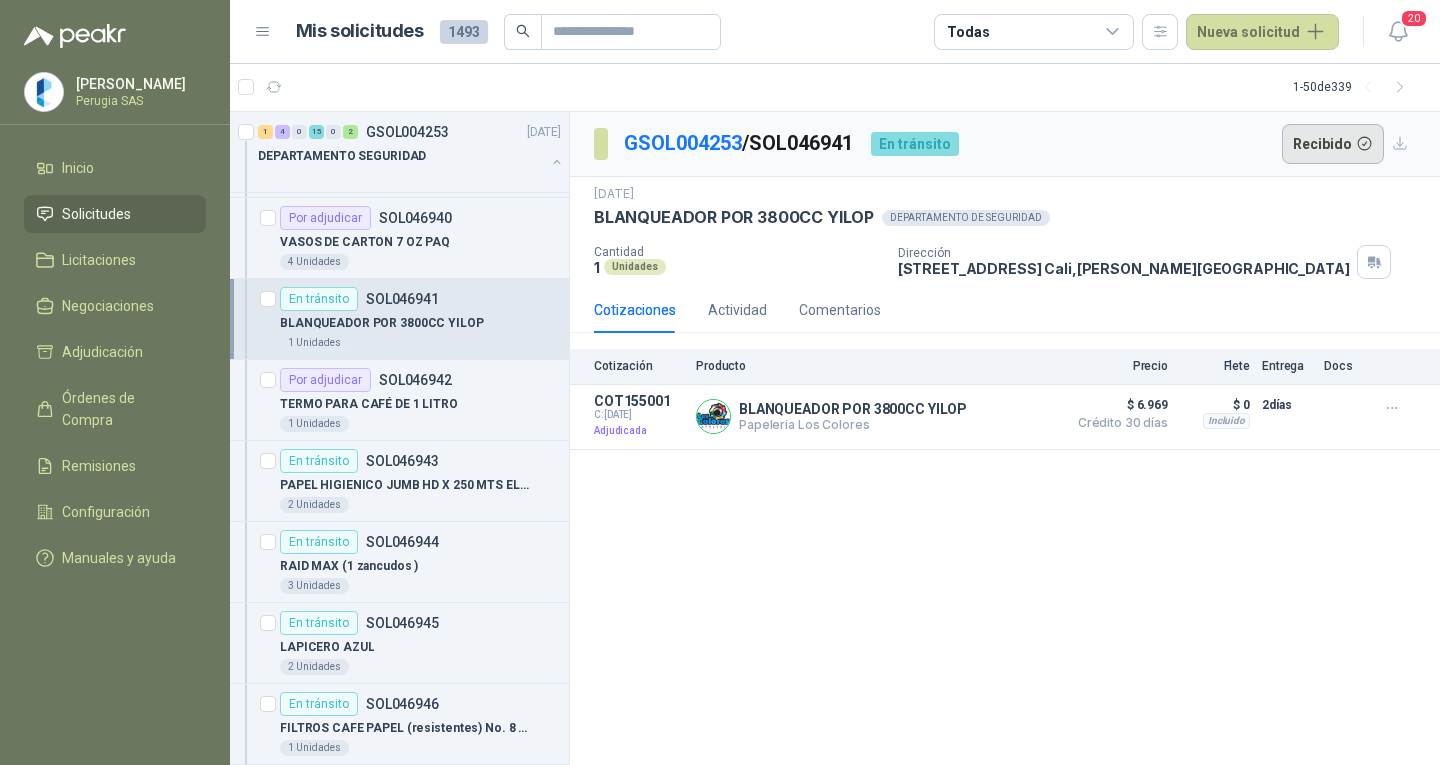click on "Recibido" at bounding box center [1333, 144] 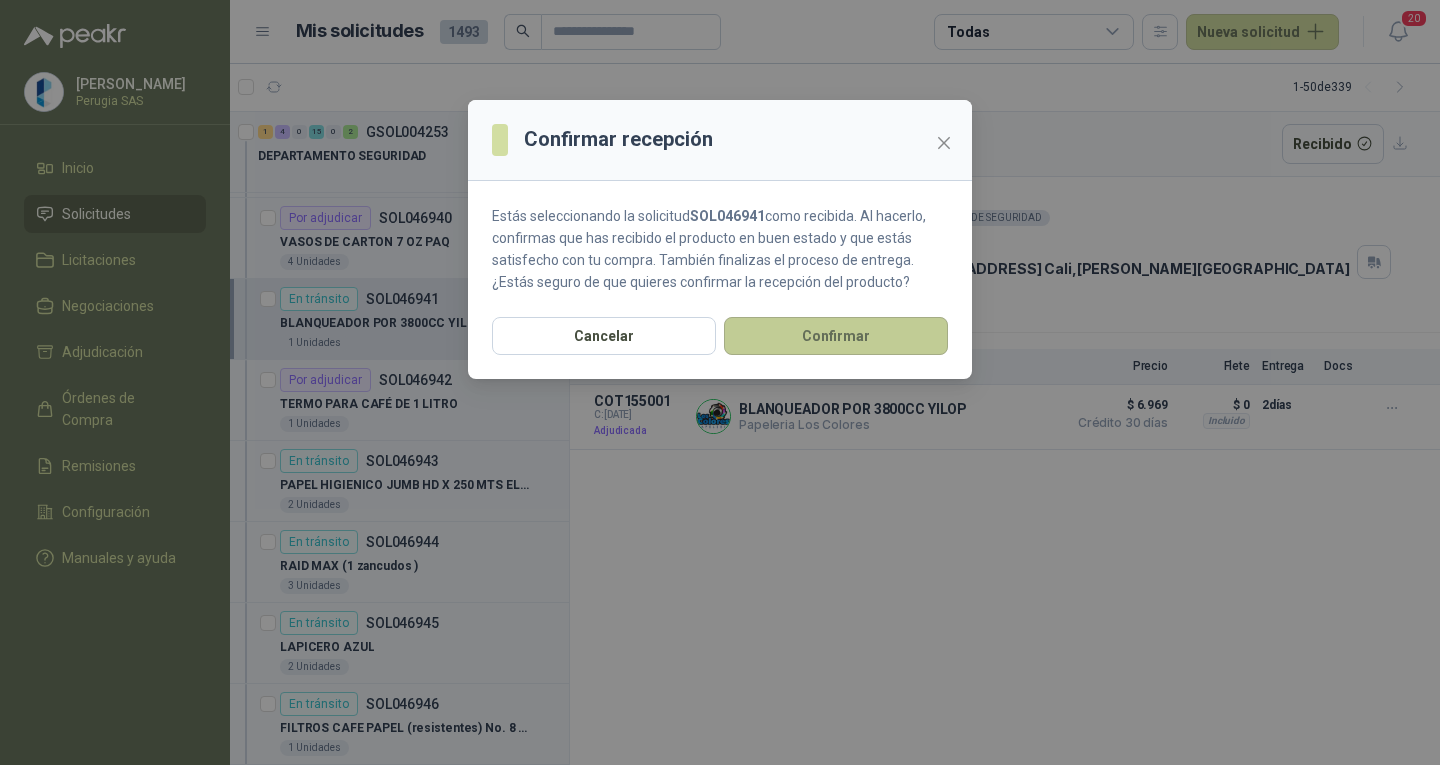 click on "Confirmar" at bounding box center [836, 336] 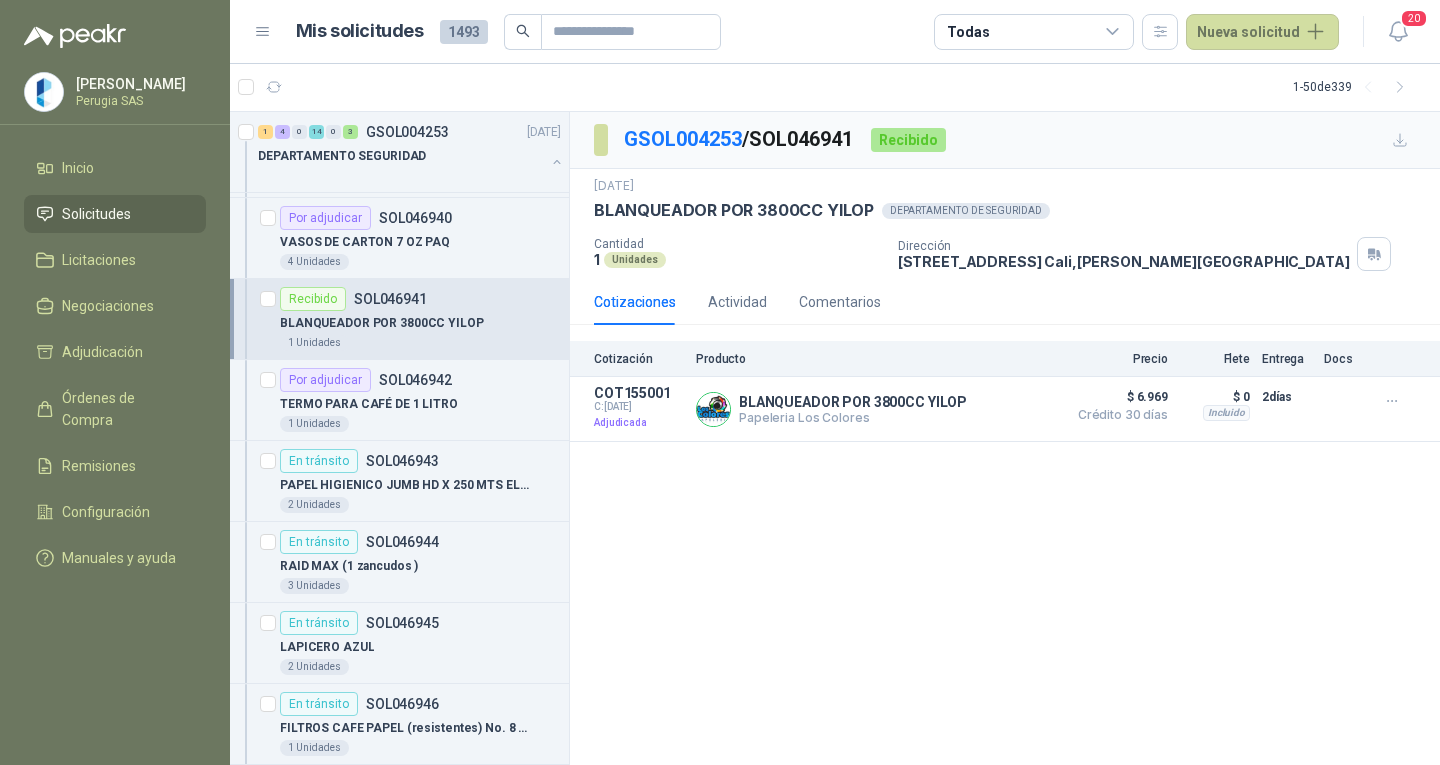 click on "[PERSON_NAME]   [GEOGRAPHIC_DATA] SAS   Inicio   Solicitudes   Licitaciones   Negociaciones   Adjudicación   Órdenes de Compra   Remisiones   Configuración   Manuales y ayuda Mis solicitudes 1493 Todas Nueva solicitud  20 1 - 50  de  339 Por adjudicar SOL048056 [DATE]   TRANSFORMADOR 15KVA MARCA INTECRI VOLTAJE 13200/240/123  1   Unidades 0   1   0   0   0   12   GSOL004343 [DATE]   PEDIDO HACIENDAS En tránsito SOL047811 [DATE]   RASTRILLO PARA HENO AMARILLO  LHAURA 2   Unidades 1   4   0   14   0   3   GSOL004253 [DATE]   DEPARTAMENTO SEGURIDAD Recibido SOL046938 BOLSA NEGRA 65X90 PAQUETE X 10 2   Unidades Recibido SOL046939 LIBRO 200 FOLIOS 3 COLUMNAS 1   Unidades Por adjudicar SOL046940 VASOS DE CARTON 7 OZ PAQ 4   Unidades Recibido SOL046941 BLANQUEADOR POR 3800CC YILOP 1   Unidades Por adjudicar SOL046942 TERMO PARA CAFÉ DE 1 LITRO 1   Unidades En tránsito SOL046943 PAPEL HIGIENICO JUMB HD X 250 MTS ELITE 2   Unidades En tránsito SOL046944 RAID MAX (1 zancudos ) 3   Unidades 2   1" at bounding box center (720, 382) 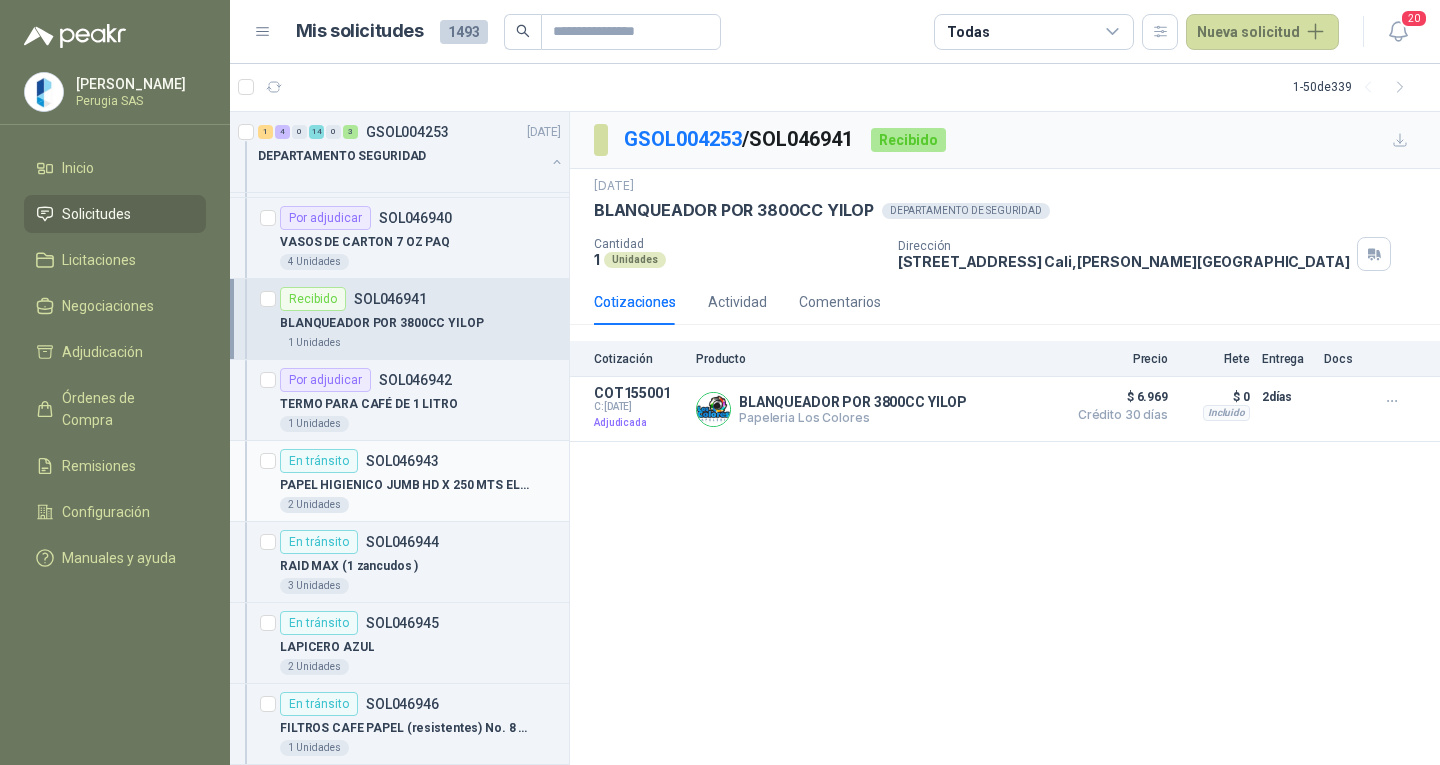 click on "PAPEL HIGIENICO JUMB HD X 250 MTS ELITE" at bounding box center (404, 485) 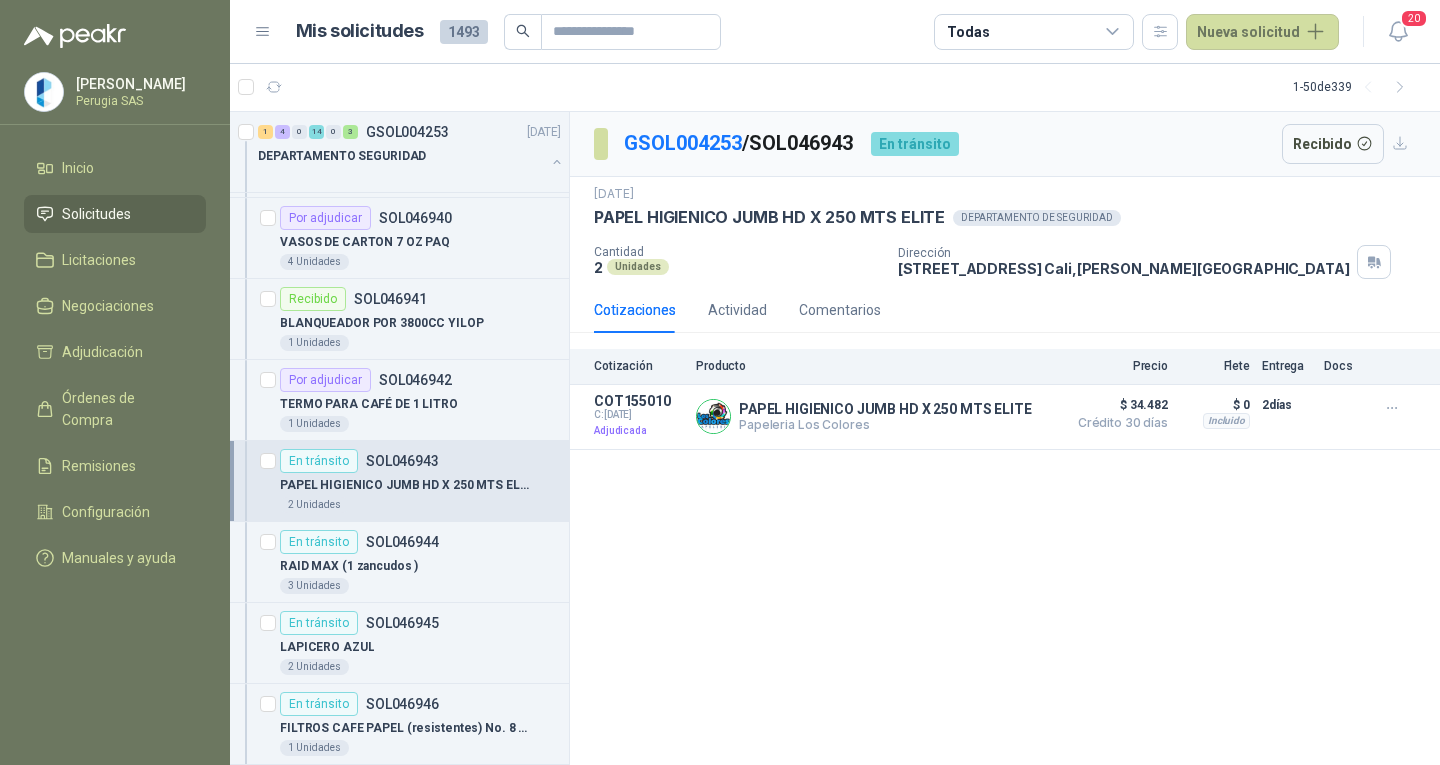 click on "En tránsito SOL046943" at bounding box center (359, 461) 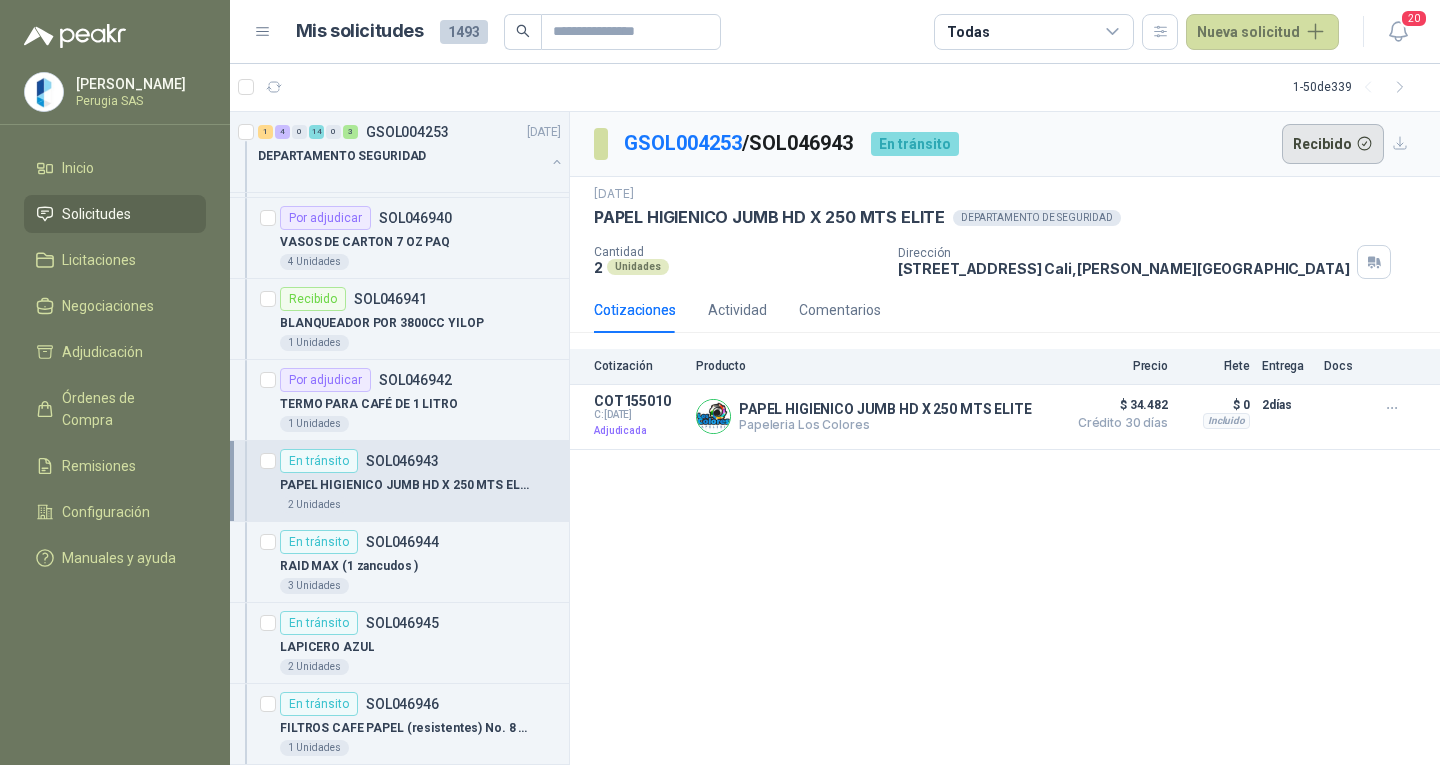 click on "Recibido" at bounding box center [1333, 144] 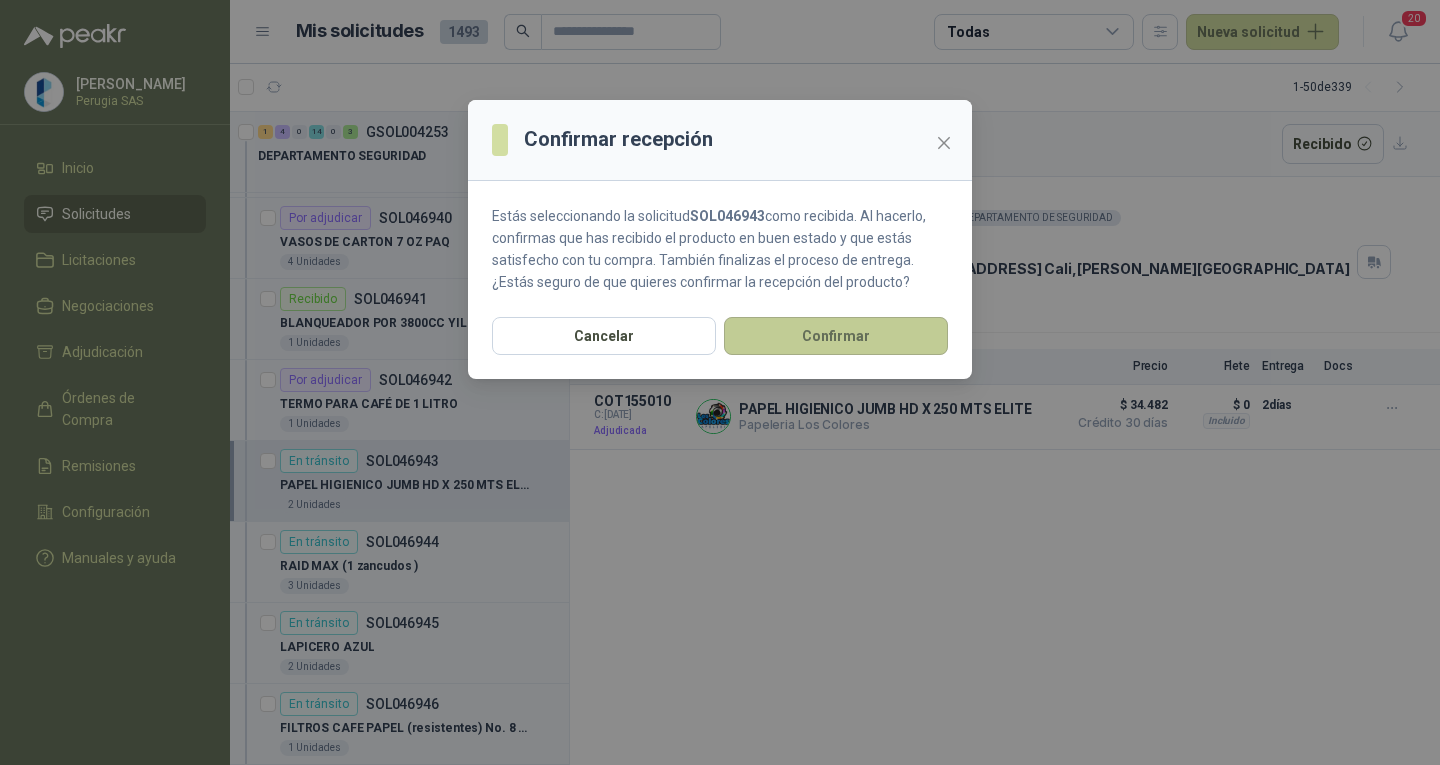 click on "Confirmar" at bounding box center (836, 336) 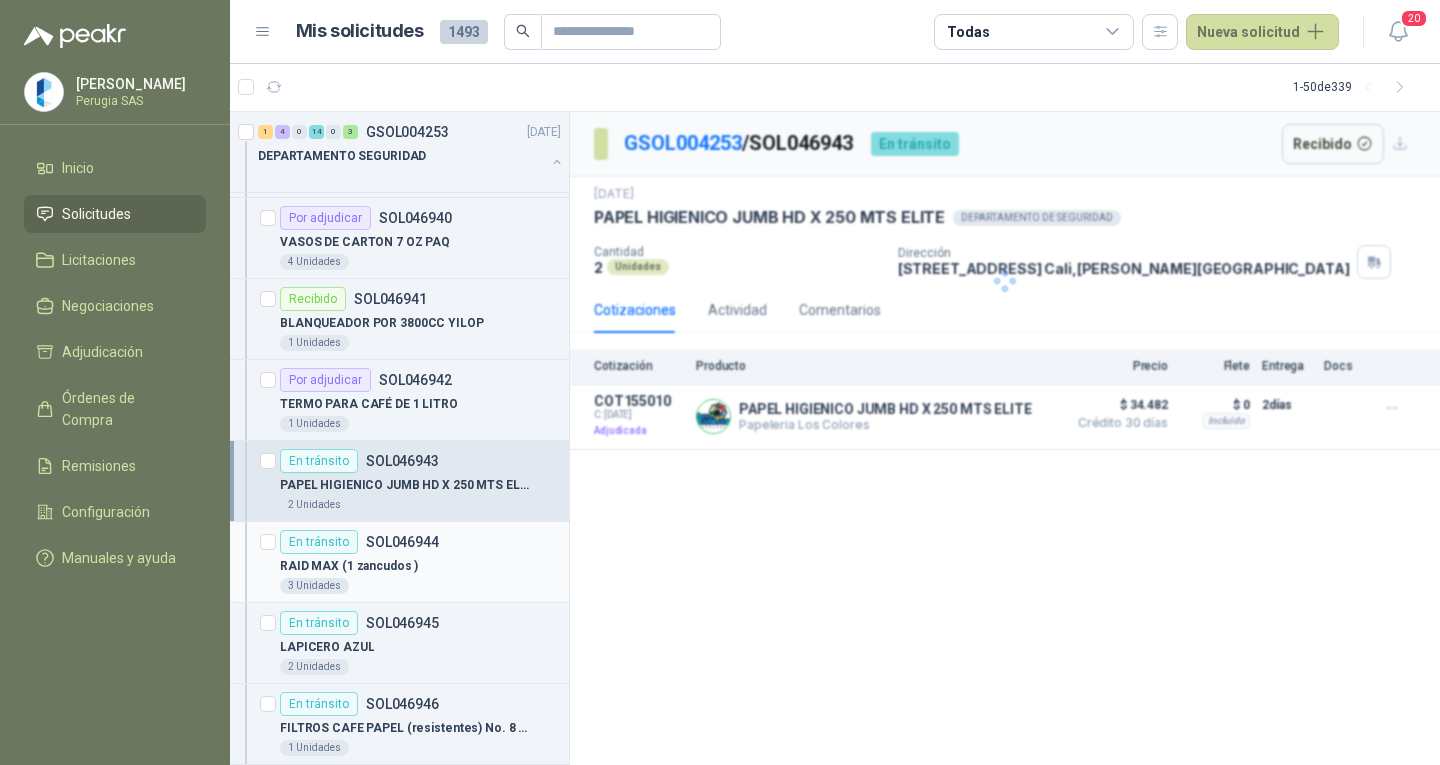 click on "[PERSON_NAME]   [GEOGRAPHIC_DATA] SAS   Inicio   Solicitudes   Licitaciones   Negociaciones   Adjudicación   Órdenes de Compra   Remisiones   Configuración   Manuales y ayuda Mis solicitudes 1493 Todas Nueva solicitud  20 1 - 50  de  339 Por adjudicar SOL048056 [DATE]   TRANSFORMADOR 15KVA MARCA INTECRI VOLTAJE 13200/240/123  1   Unidades 0   1   0   0   0   12   GSOL004343 [DATE]   PEDIDO HACIENDAS En tránsito SOL047811 [DATE]   RASTRILLO PARA HENO AMARILLO  LHAURA 2   Unidades 1   4   0   14   0   3   GSOL004253 [DATE]   DEPARTAMENTO SEGURIDAD Recibido SOL046938 BOLSA NEGRA 65X90 PAQUETE X 10 2   Unidades Recibido SOL046939 LIBRO 200 FOLIOS 3 COLUMNAS 1   Unidades Por adjudicar SOL046940 VASOS DE CARTON 7 OZ PAQ 4   Unidades Recibido SOL046941 BLANQUEADOR POR 3800CC YILOP 1   Unidades Por adjudicar SOL046942 TERMO PARA CAFÉ DE 1 LITRO 1   Unidades En tránsito SOL046943 PAPEL HIGIENICO JUMB HD X 250 MTS ELITE 2   Unidades En tránsito SOL046944 RAID MAX (1 zancudos ) 3   Unidades 2   1" at bounding box center (720, 382) 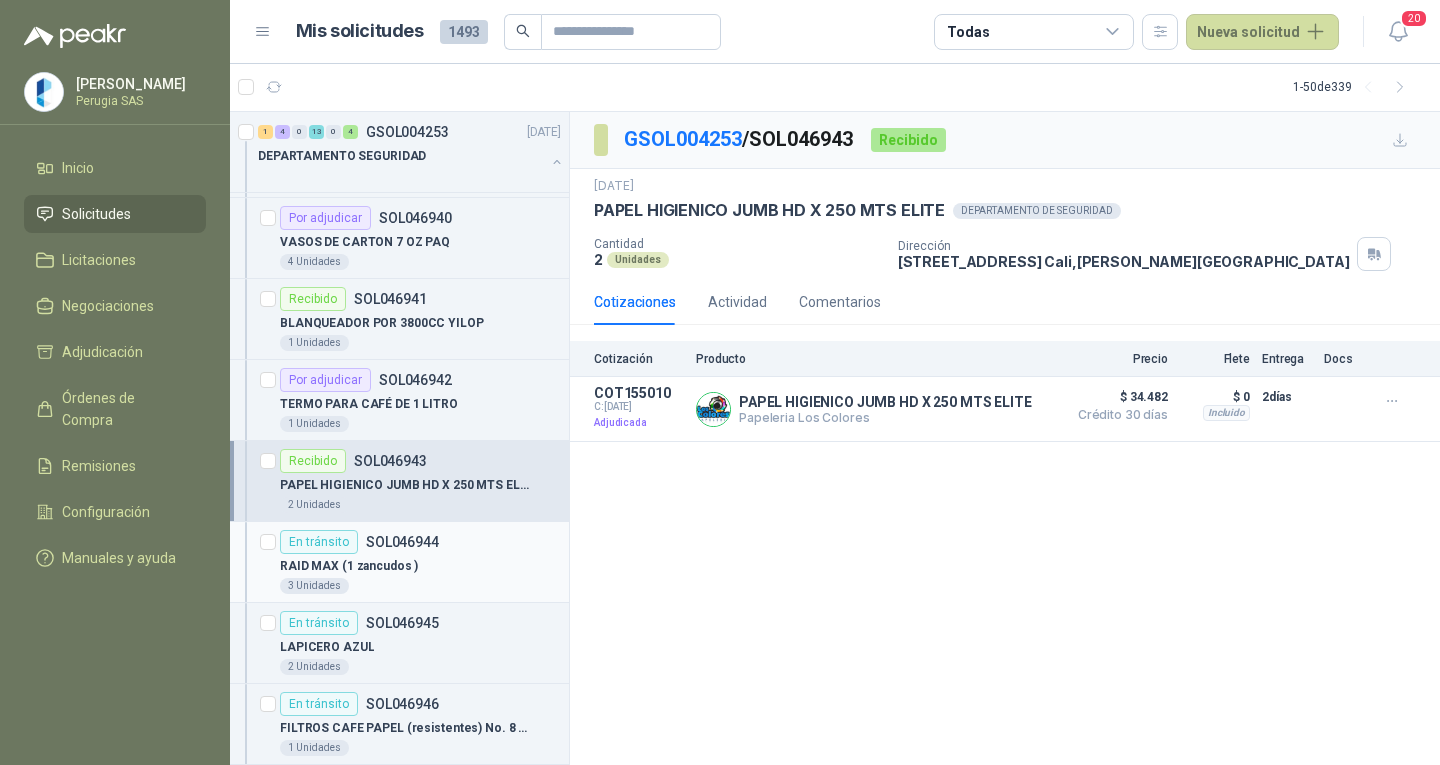 click on "SOL046944" at bounding box center [402, 542] 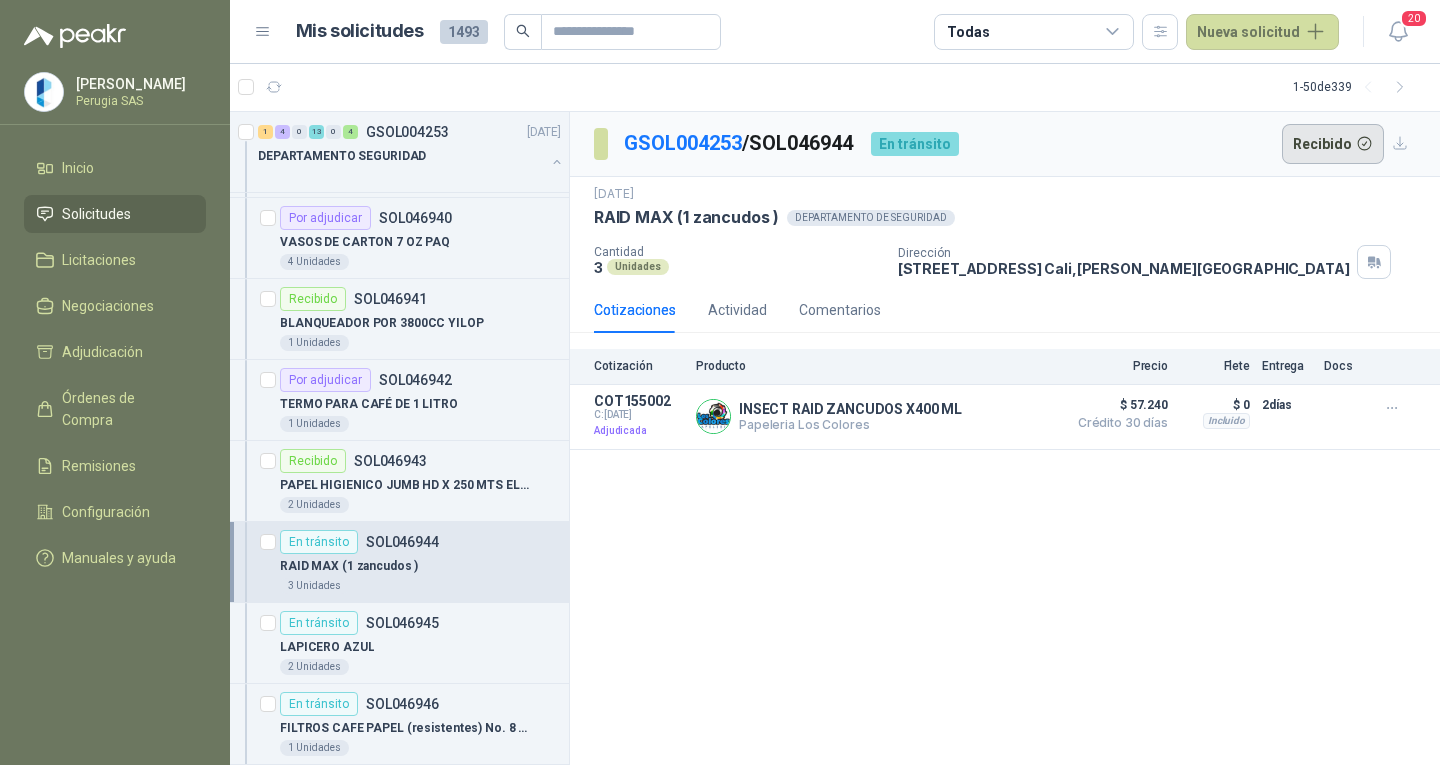 drag, startPoint x: 1361, startPoint y: 144, endPoint x: 1351, endPoint y: 145, distance: 10.049875 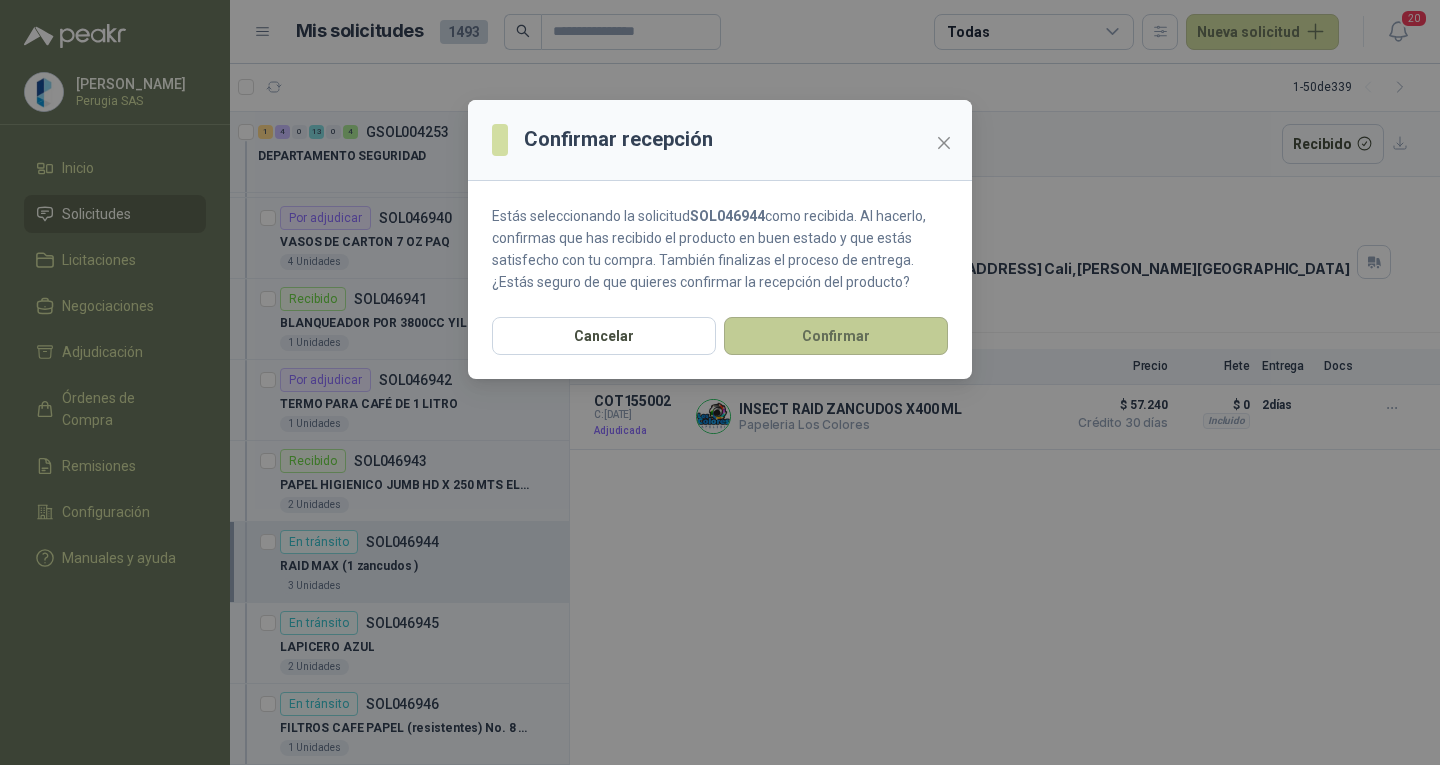 click on "Confirmar" at bounding box center (836, 336) 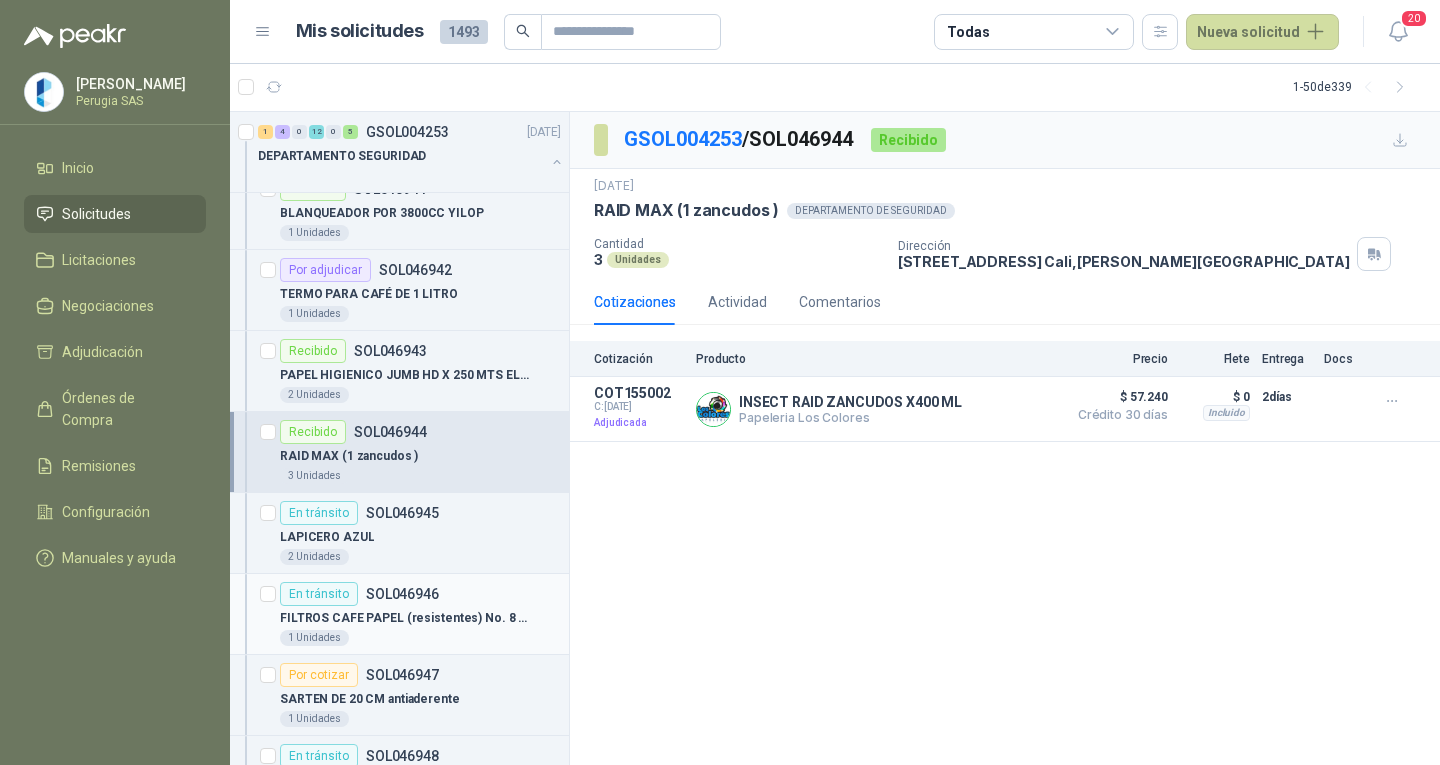 scroll, scrollTop: 700, scrollLeft: 0, axis: vertical 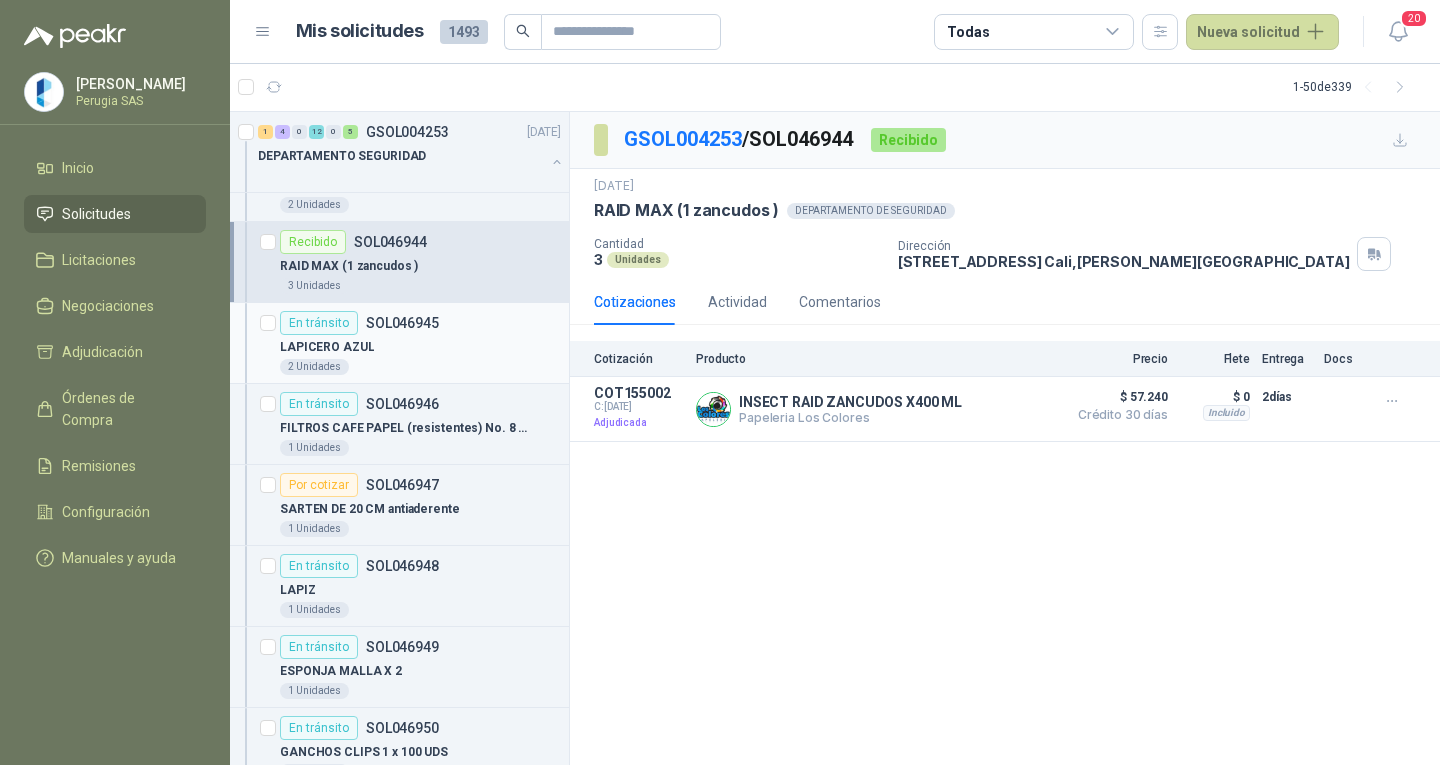 click on "En tránsito SOL046945" at bounding box center (359, 323) 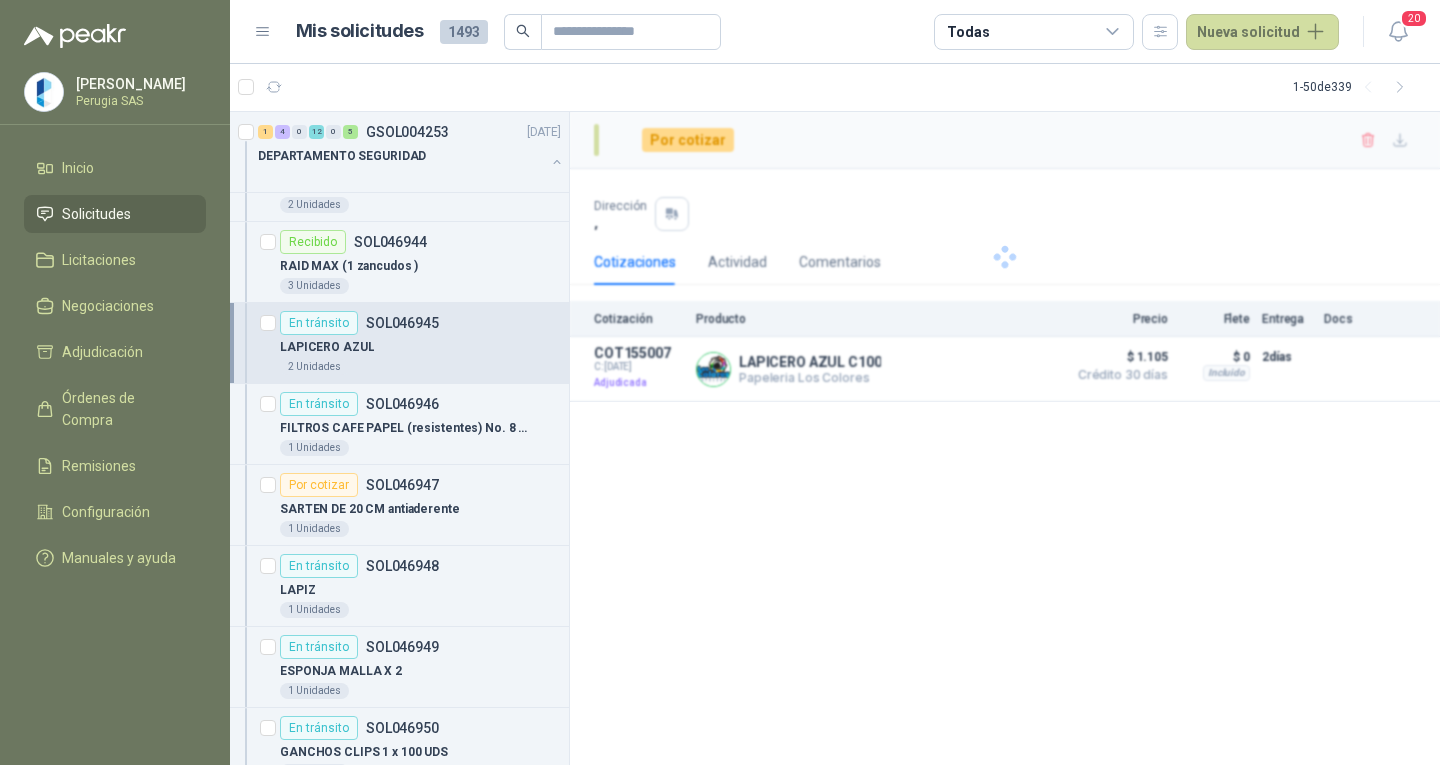 click at bounding box center [1005, 257] 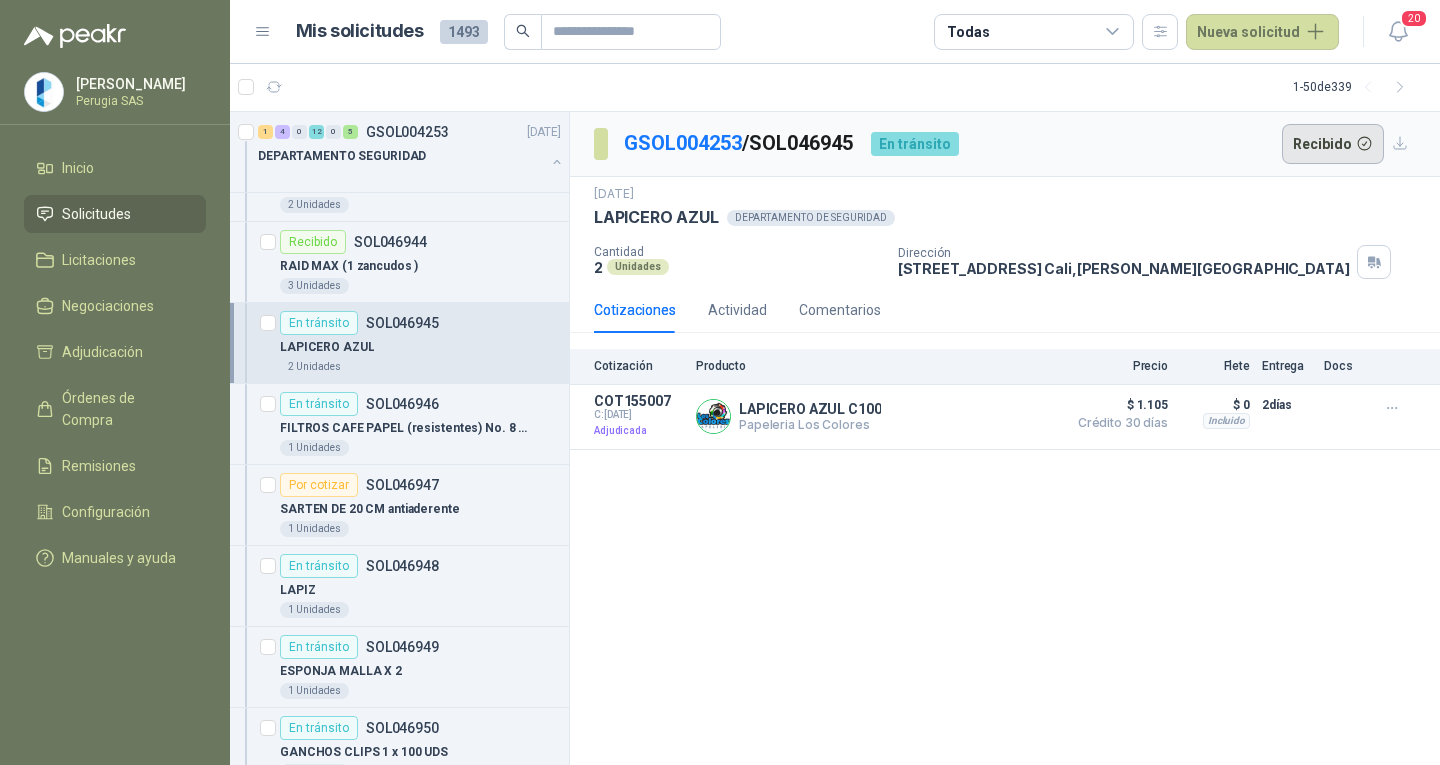 click on "Recibido" at bounding box center (1333, 144) 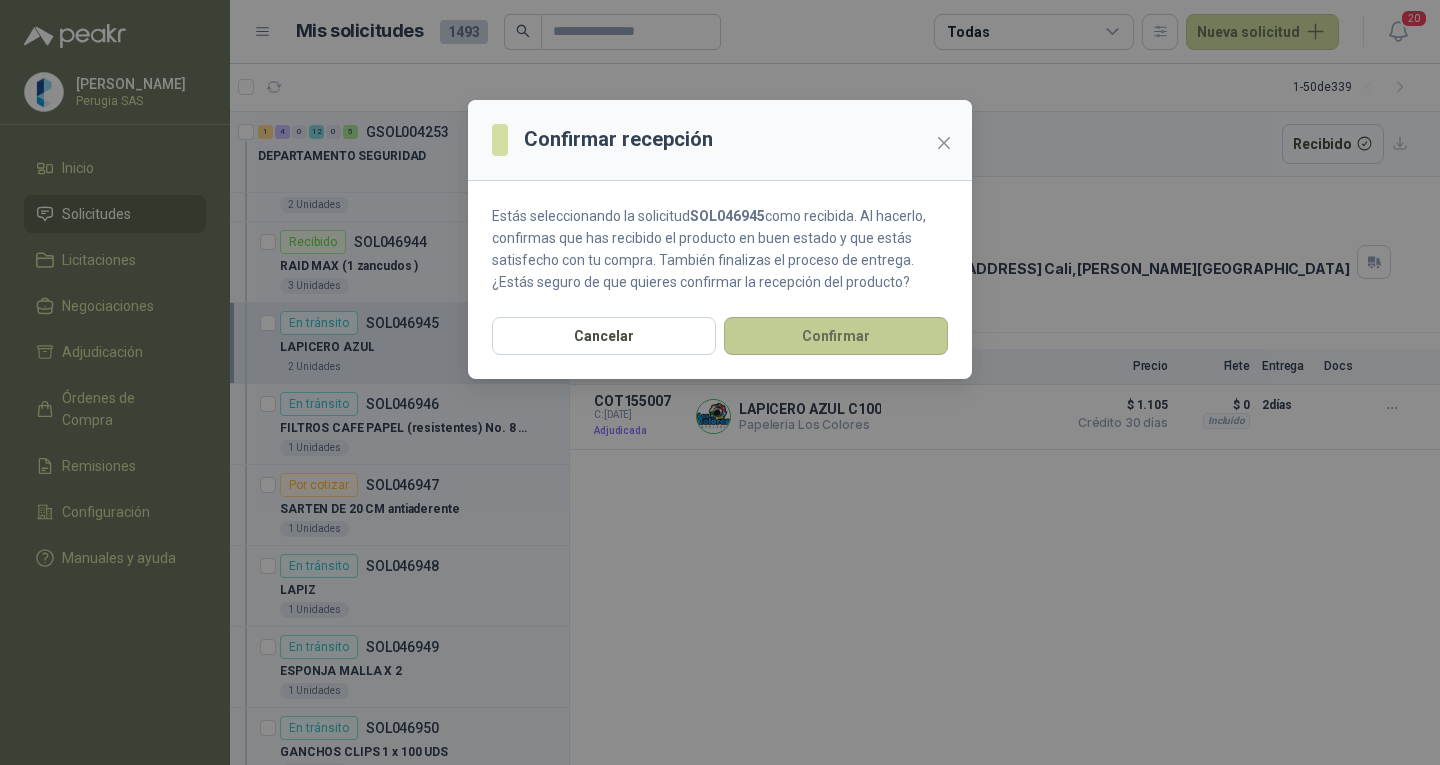 click on "Confirmar" at bounding box center (836, 336) 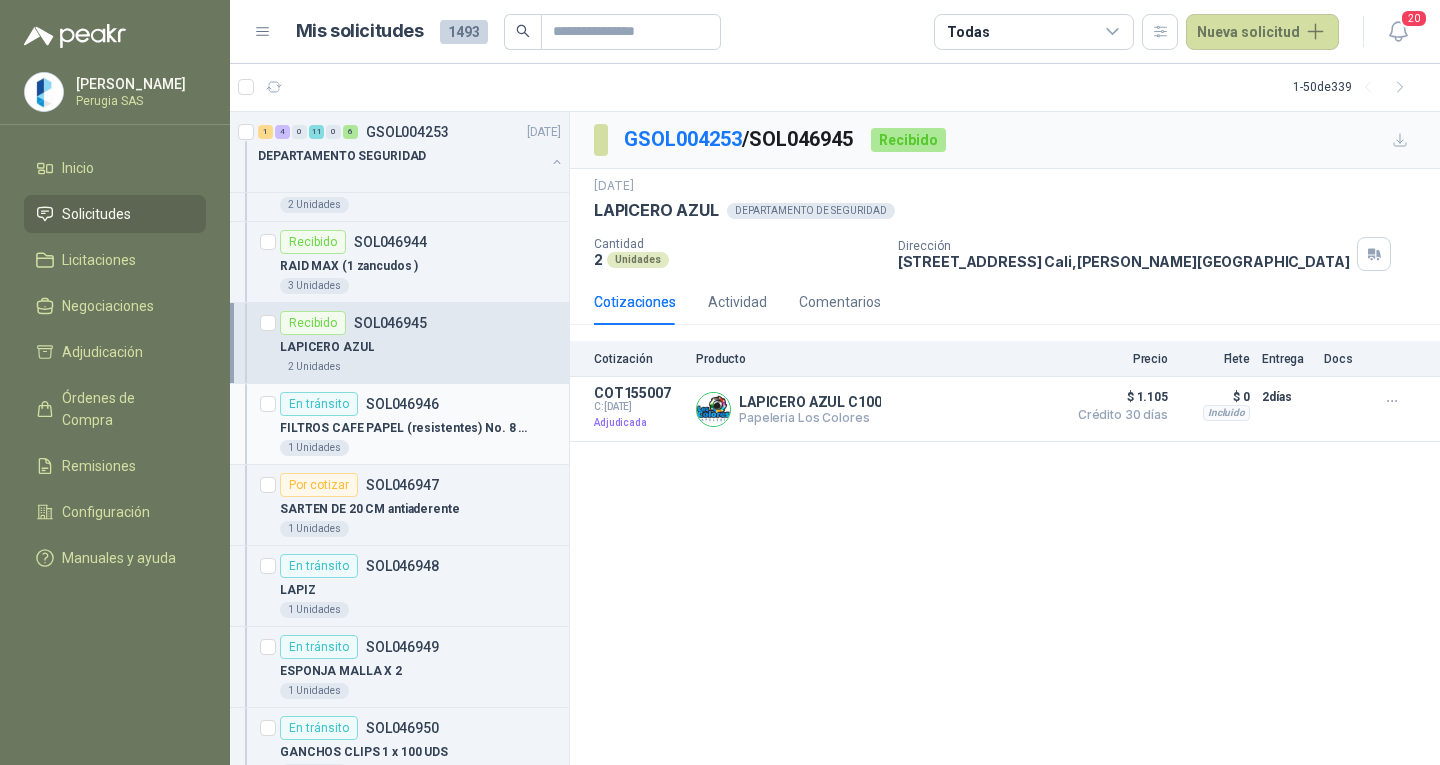 click on "[PERSON_NAME]   [GEOGRAPHIC_DATA] SAS   Inicio   Solicitudes   Licitaciones   Negociaciones   Adjudicación   Órdenes de Compra   Remisiones   Configuración   Manuales y ayuda Mis solicitudes 1493 Todas Nueva solicitud  20 1 - 50  de  339 Por adjudicar SOL048056 [DATE]   TRANSFORMADOR 15KVA MARCA INTECRI VOLTAJE 13200/240/123  1   Unidades 0   1   0   0   0   12   GSOL004343 [DATE]   PEDIDO HACIENDAS En tránsito SOL047811 [DATE]   RASTRILLO PARA HENO AMARILLO  LHAURA 2   Unidades 1   4   0   11   0   6   GSOL004253 [DATE]   DEPARTAMENTO SEGURIDAD Recibido SOL046938 BOLSA NEGRA 65X90 PAQUETE X 10 2   Unidades Recibido SOL046939 LIBRO 200 FOLIOS 3 COLUMNAS 1   Unidades Por adjudicar SOL046940 VASOS DE CARTON 7 OZ PAQ 4   Unidades Recibido SOL046941 BLANQUEADOR POR 3800CC YILOP 1   Unidades Por adjudicar SOL046942 TERMO PARA CAFÉ DE 1 LITRO 1   Unidades Recibido SOL046943 PAPEL HIGIENICO JUMB HD X 250 MTS ELITE 2   Unidades Recibido SOL046944 RAID MAX (1 zancudos ) 3   Unidades Recibido 2   1" at bounding box center [720, 382] 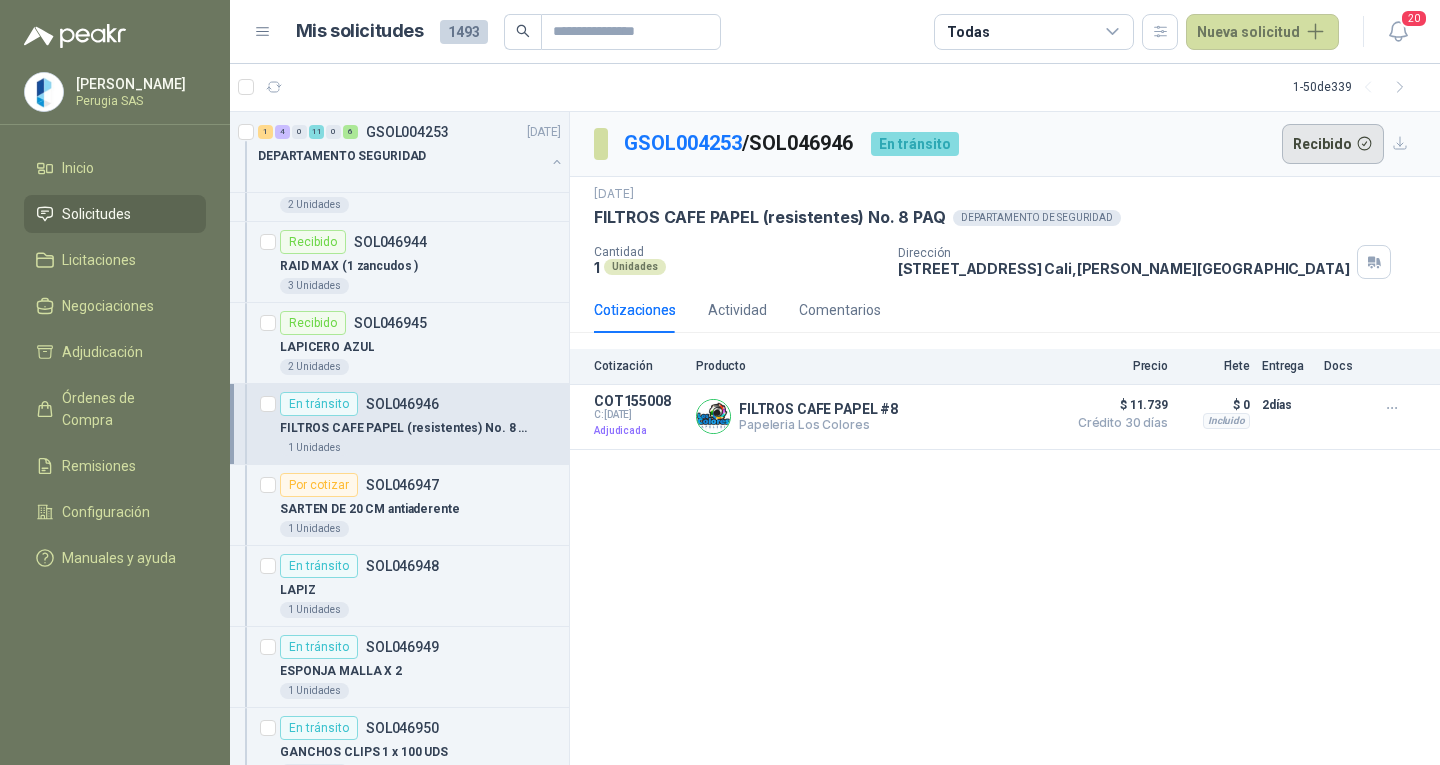 click on "Recibido" at bounding box center [1333, 144] 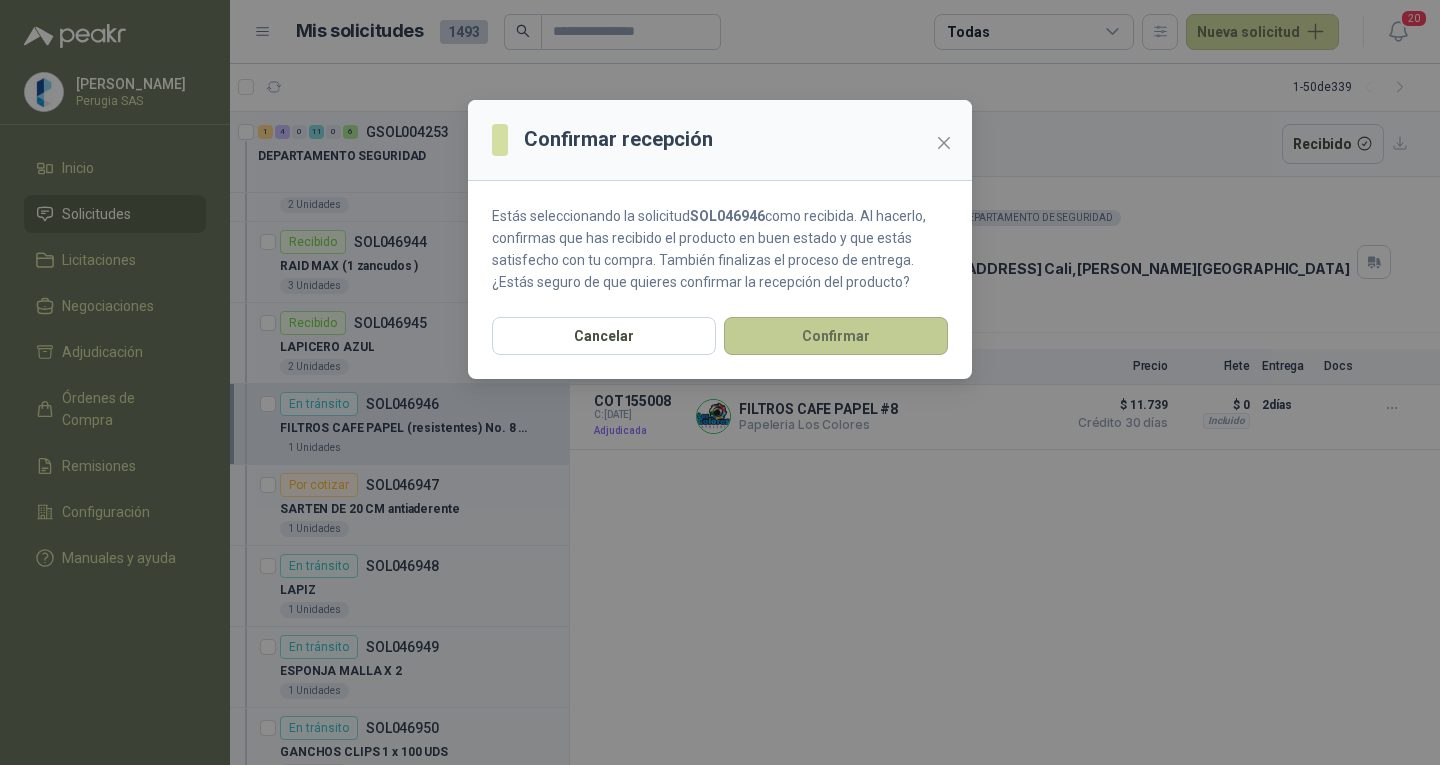click on "Confirmar" at bounding box center [836, 336] 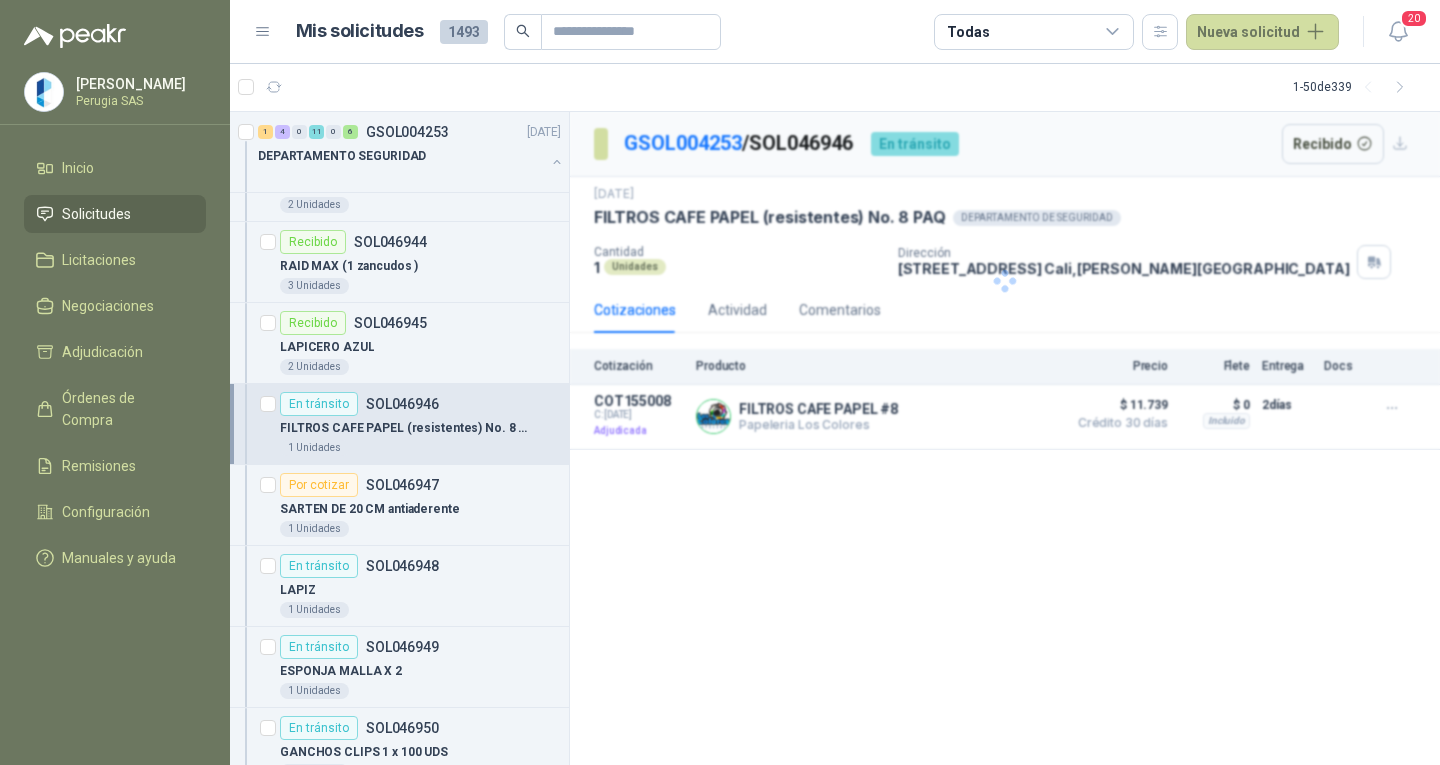 click on "Confirmar recepción Estás seleccionando la solicitud  SOL046946  como recibida. Al hacerlo, confirmas que has recibido el producto en buen estado y que estás satisfecho con tu compra. También finalizas el proceso de entrega. ¿Estás seguro de que quieres confirmar la recepción del producto? Cancelar Confirmar" at bounding box center (720, 382) 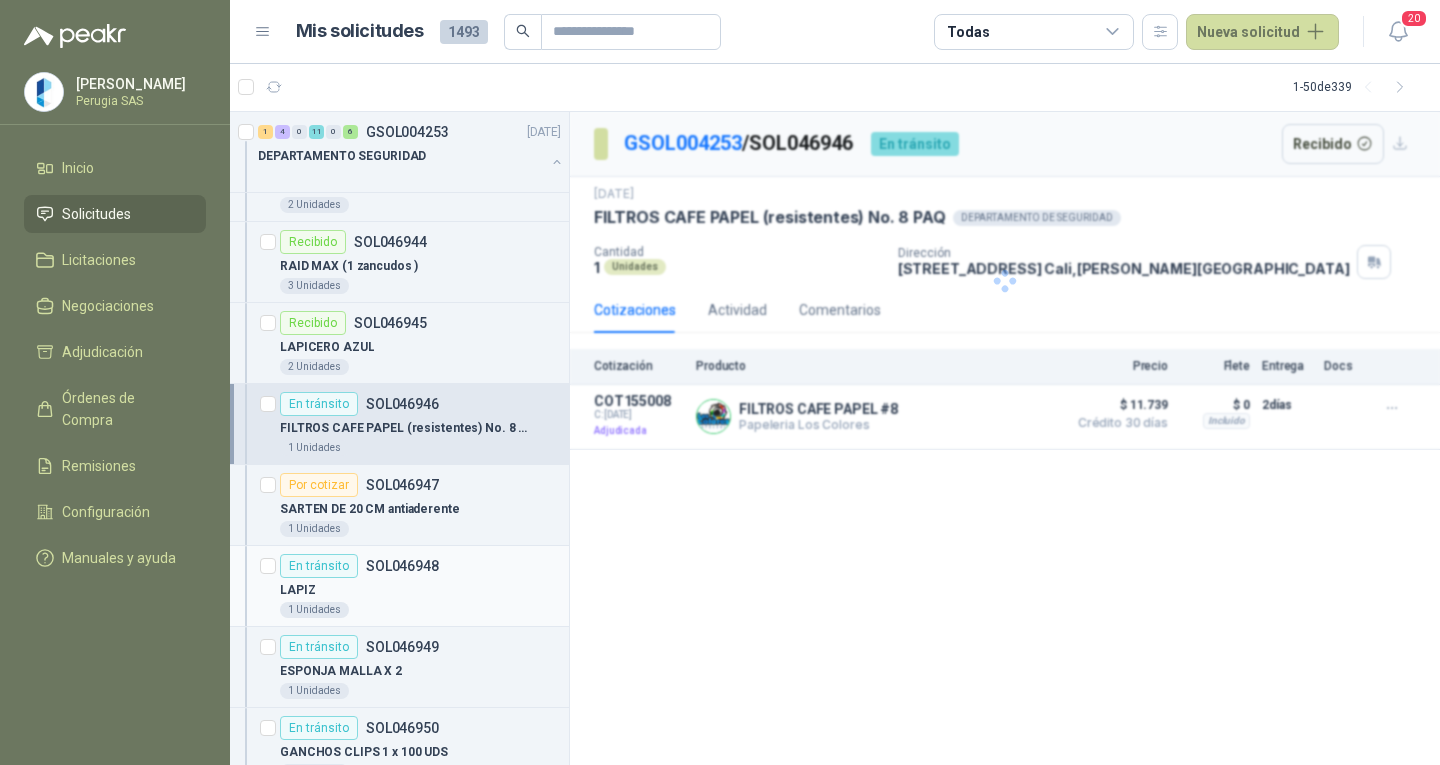 click on "SOL046948" at bounding box center [402, 566] 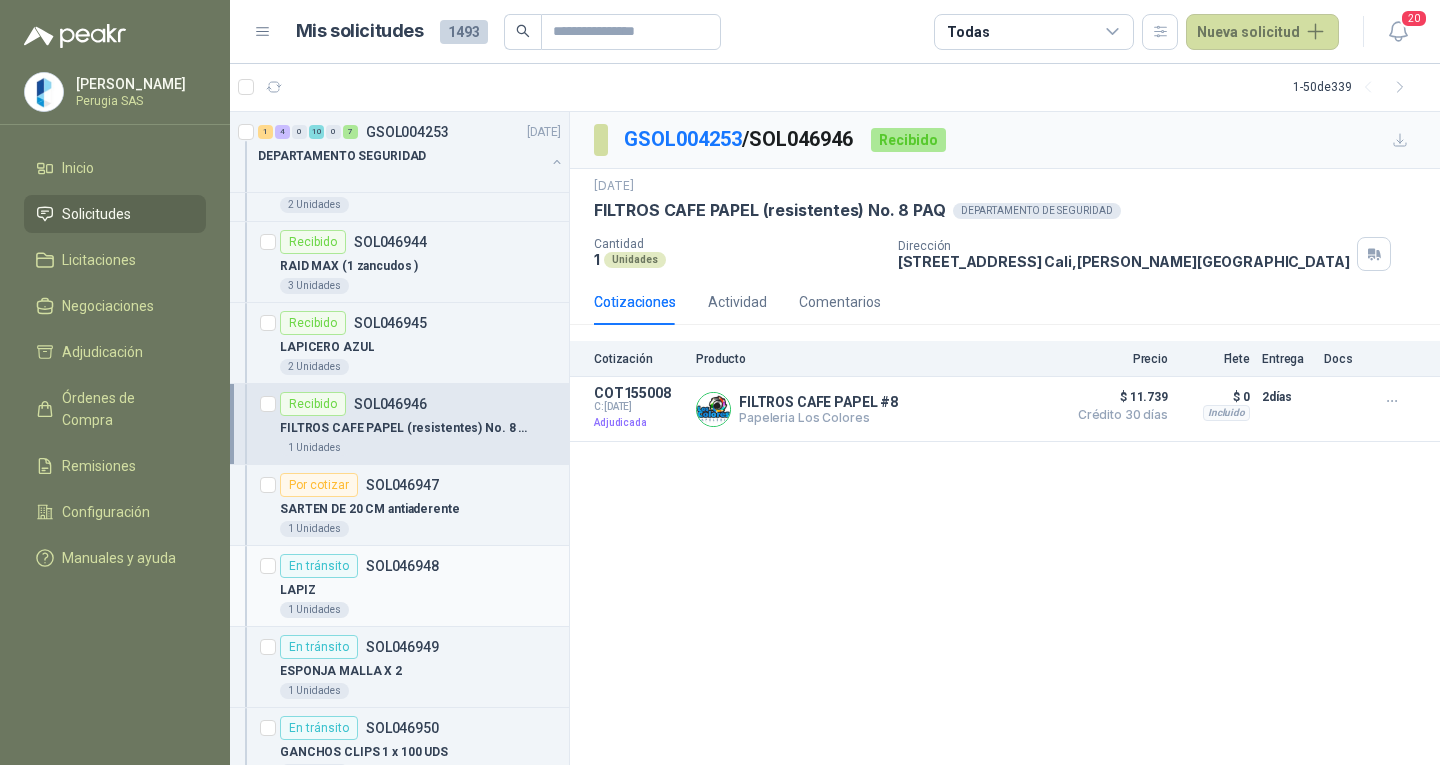 click on "SOL046948" at bounding box center [402, 566] 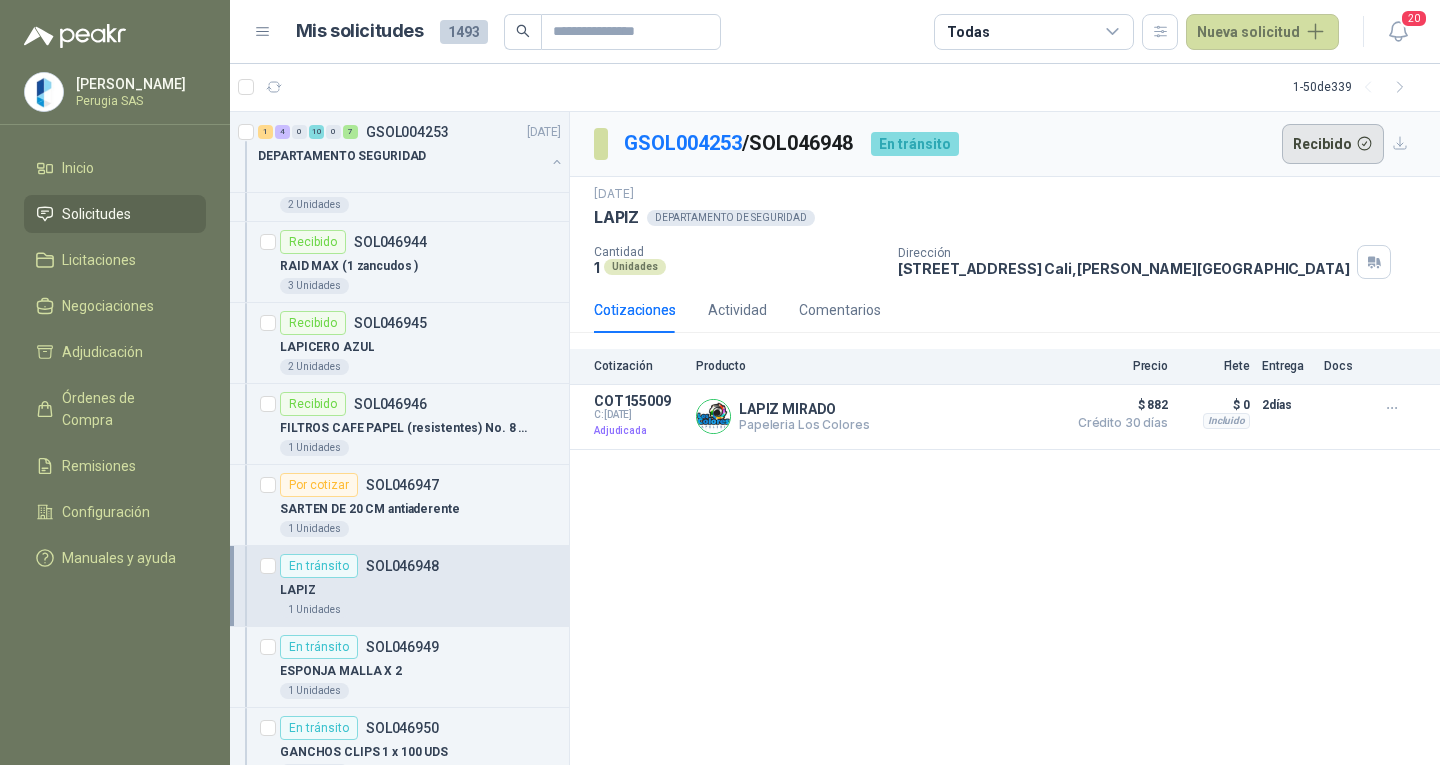 click on "Recibido" at bounding box center [1333, 144] 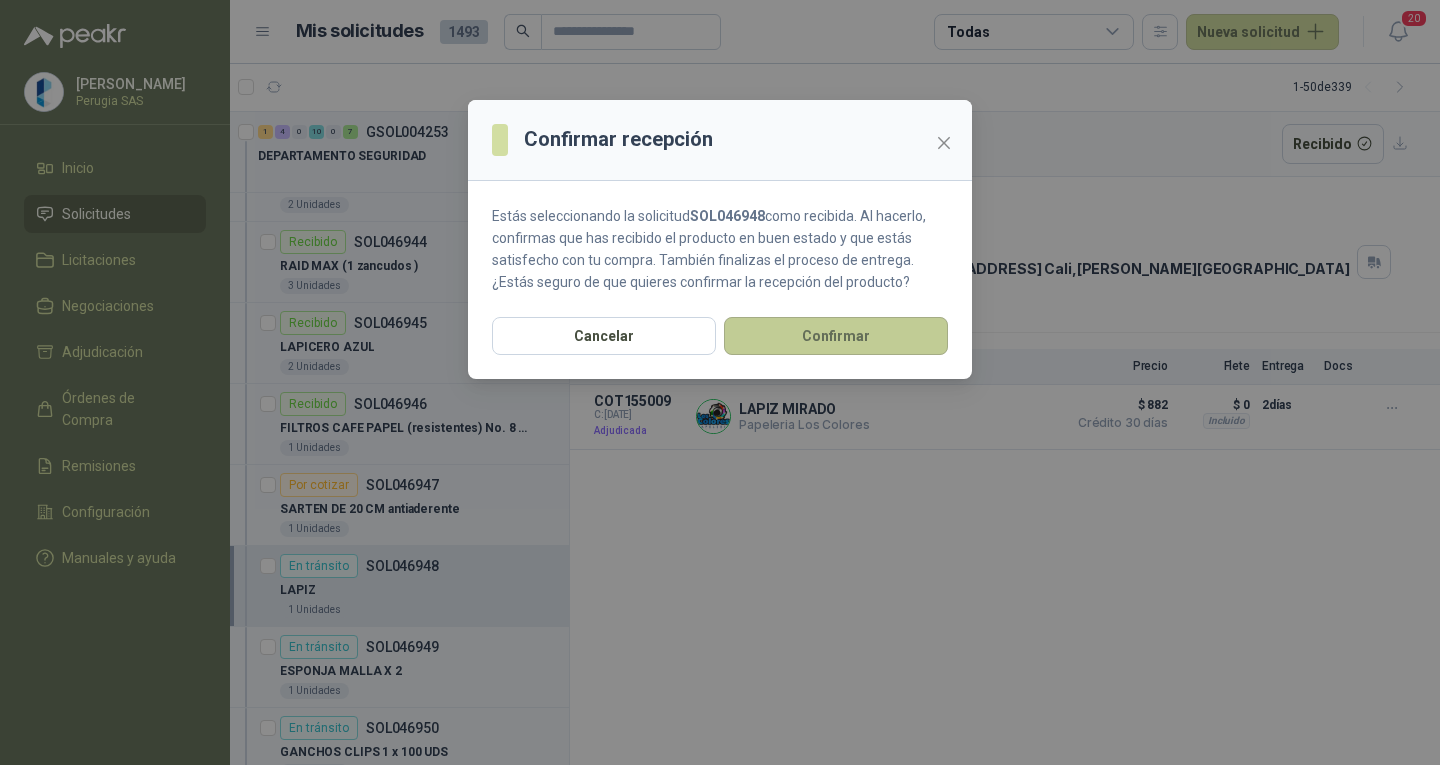 click on "Confirmar" at bounding box center [836, 336] 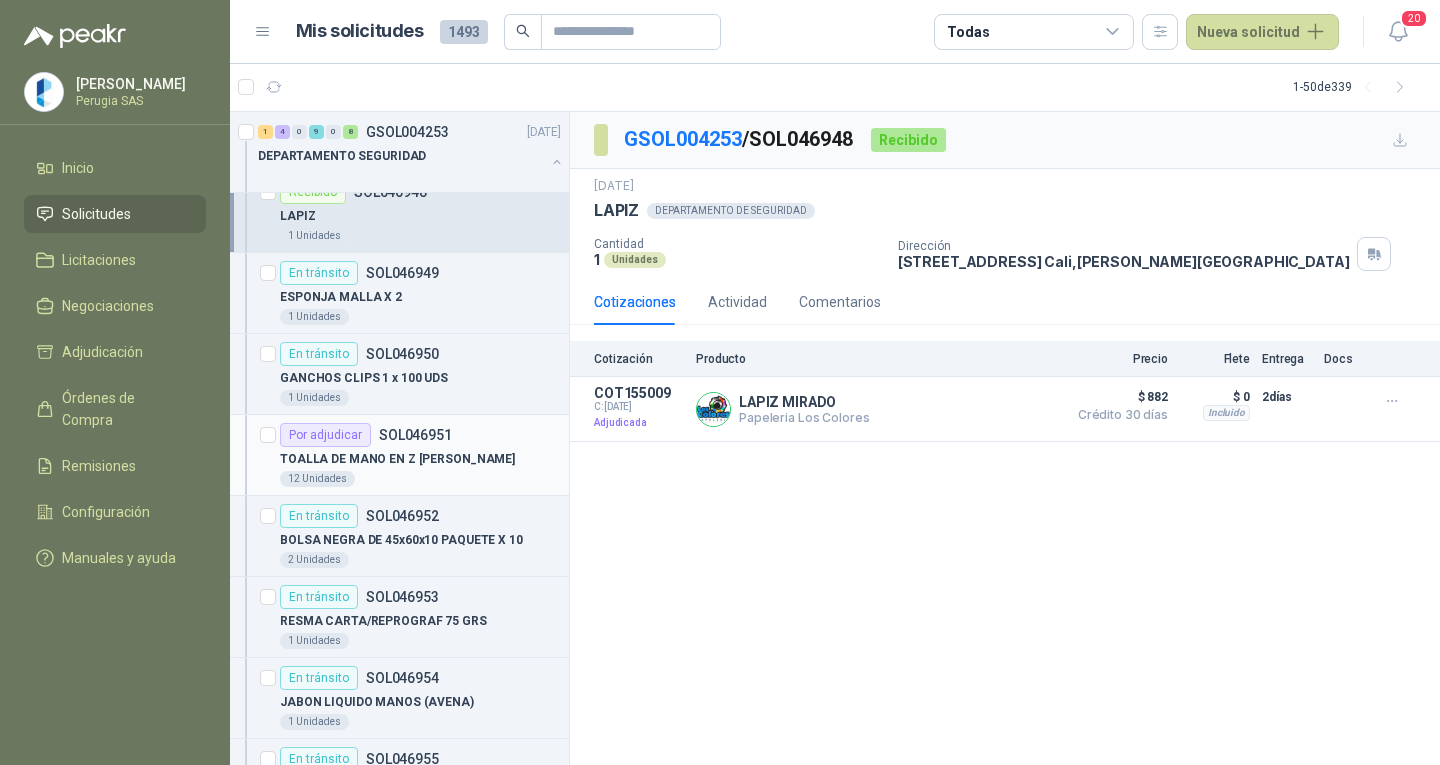 scroll, scrollTop: 1100, scrollLeft: 0, axis: vertical 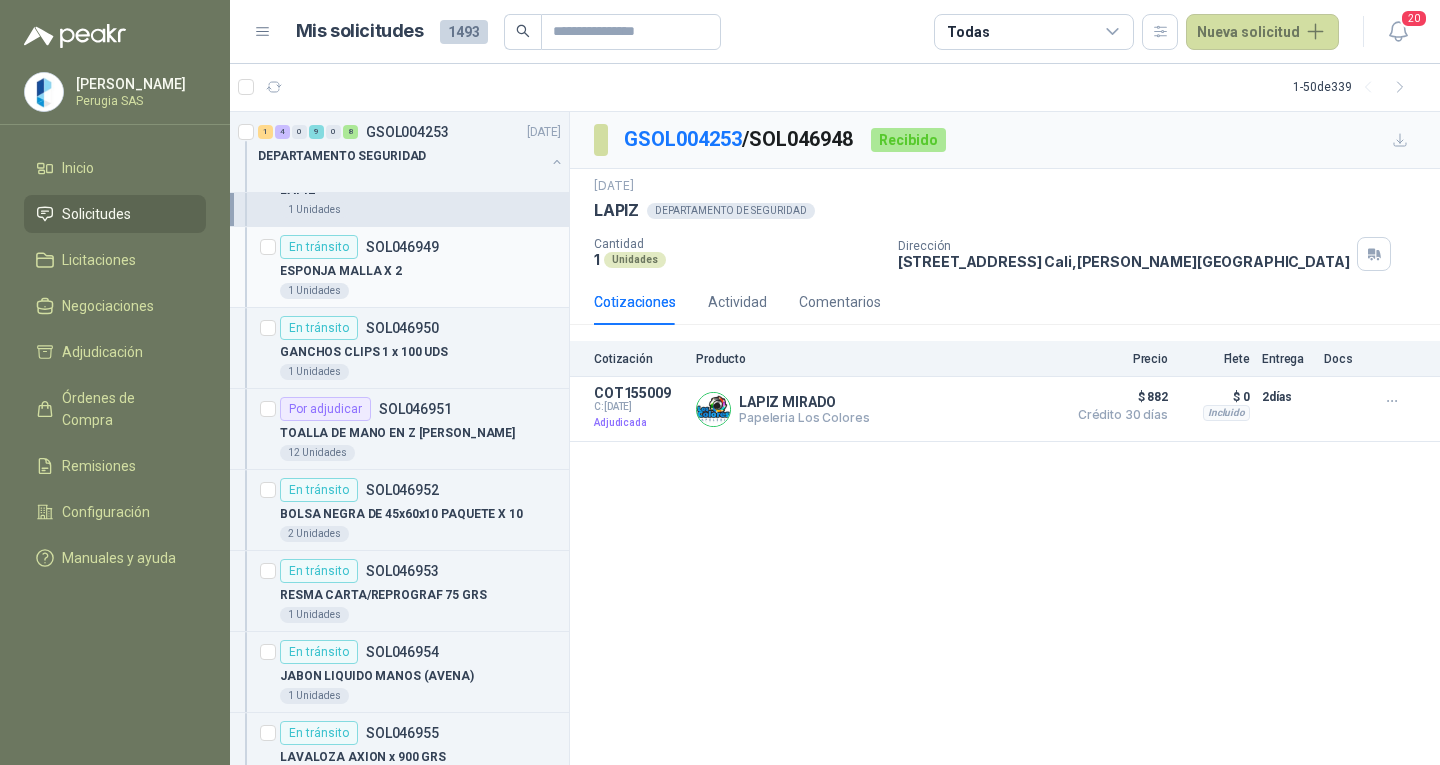 click on "SOL046949" at bounding box center [402, 247] 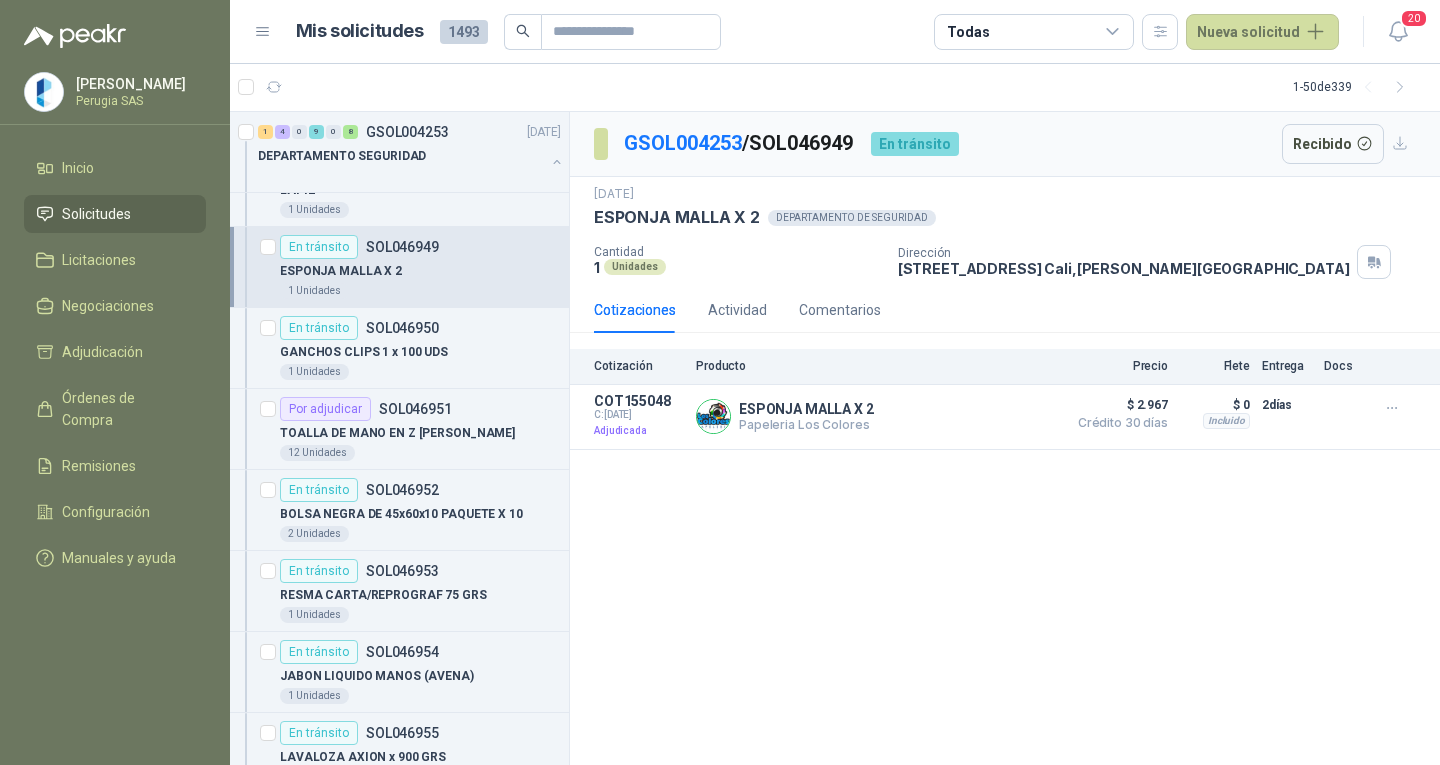 click on "Recibido" at bounding box center [1333, 144] 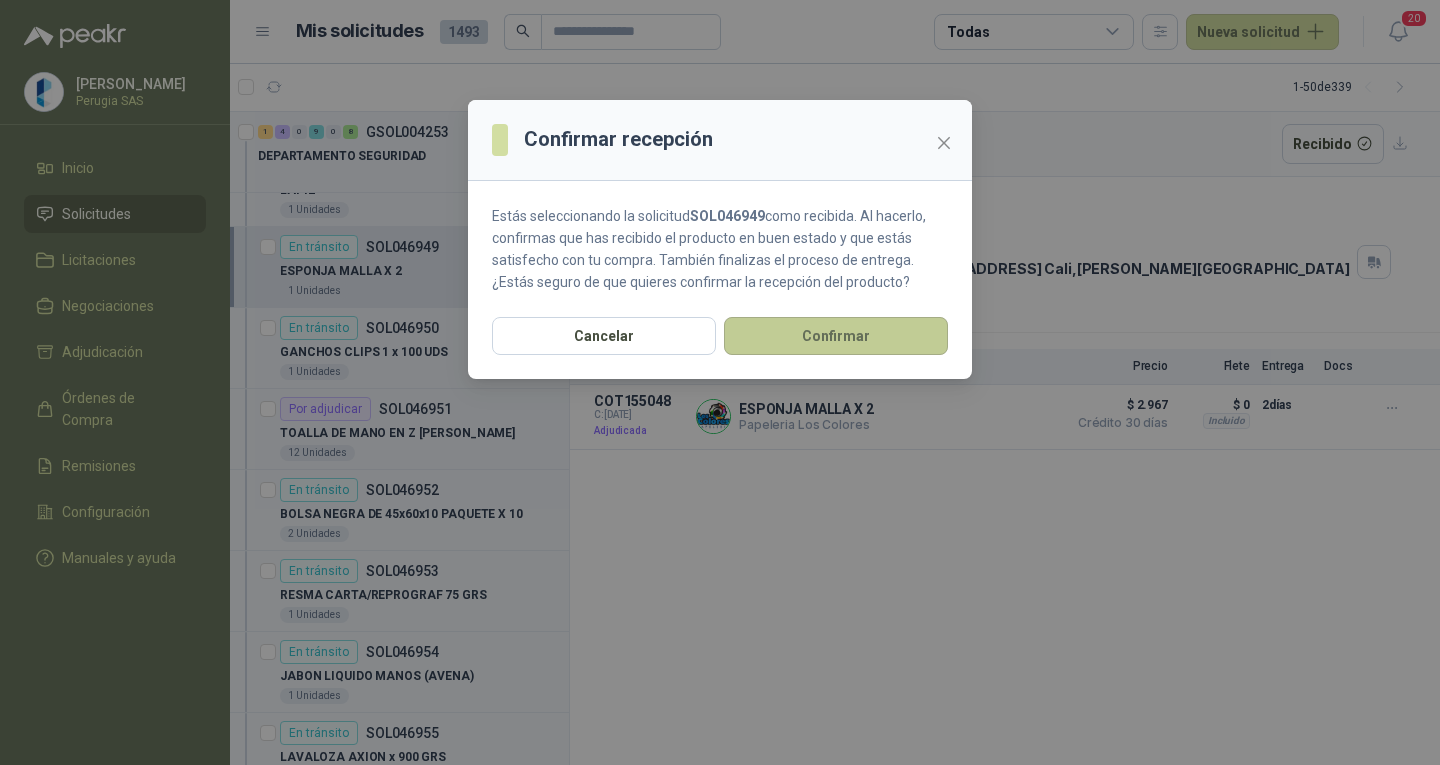 click on "Confirmar" at bounding box center [836, 336] 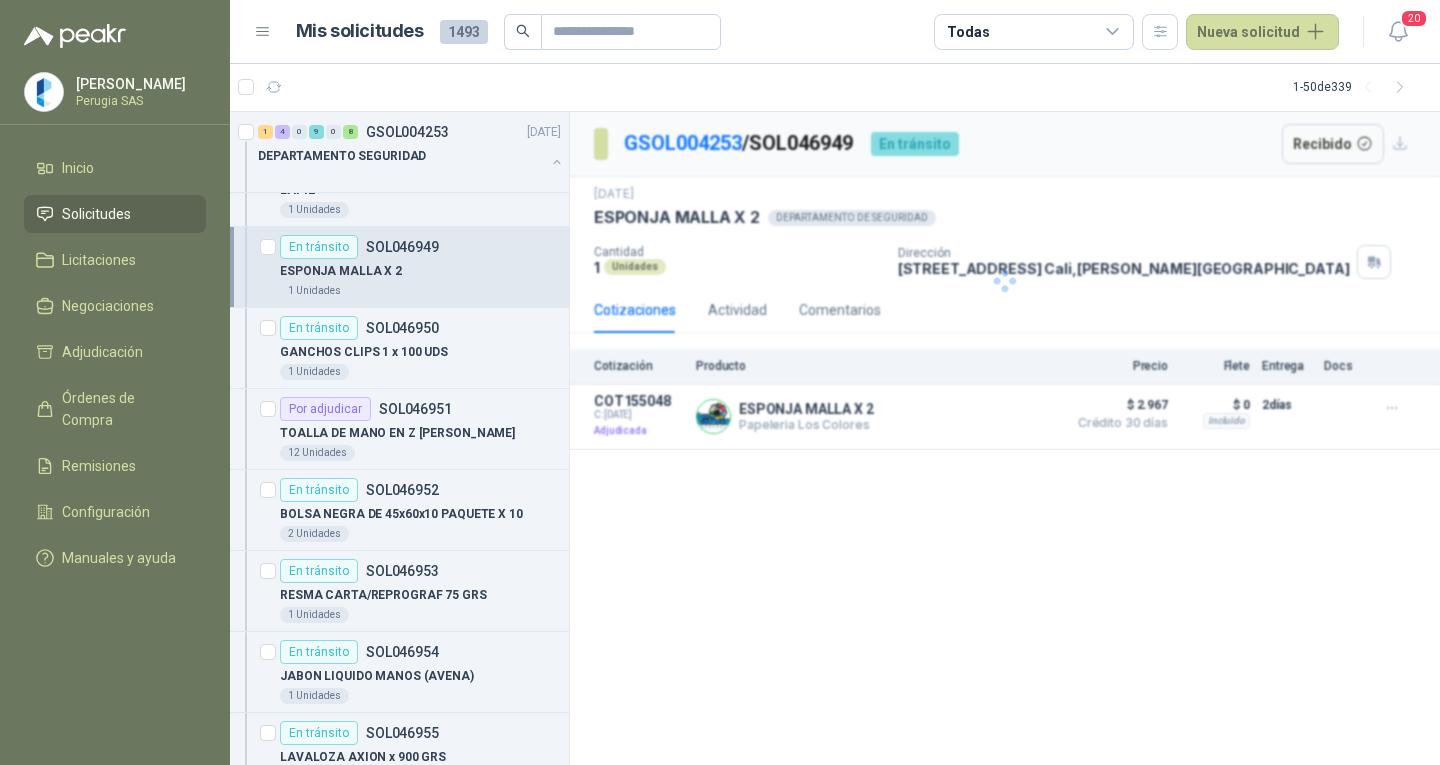 click on "Confirmar recepción Estás seleccionando la solicitud  SOL046949  como recibida. Al hacerlo, confirmas que has recibido el producto en buen estado y que estás satisfecho con tu compra. También finalizas el proceso de entrega. ¿Estás seguro de que quieres confirmar la recepción del producto? Cancelar Confirmar" at bounding box center [720, 382] 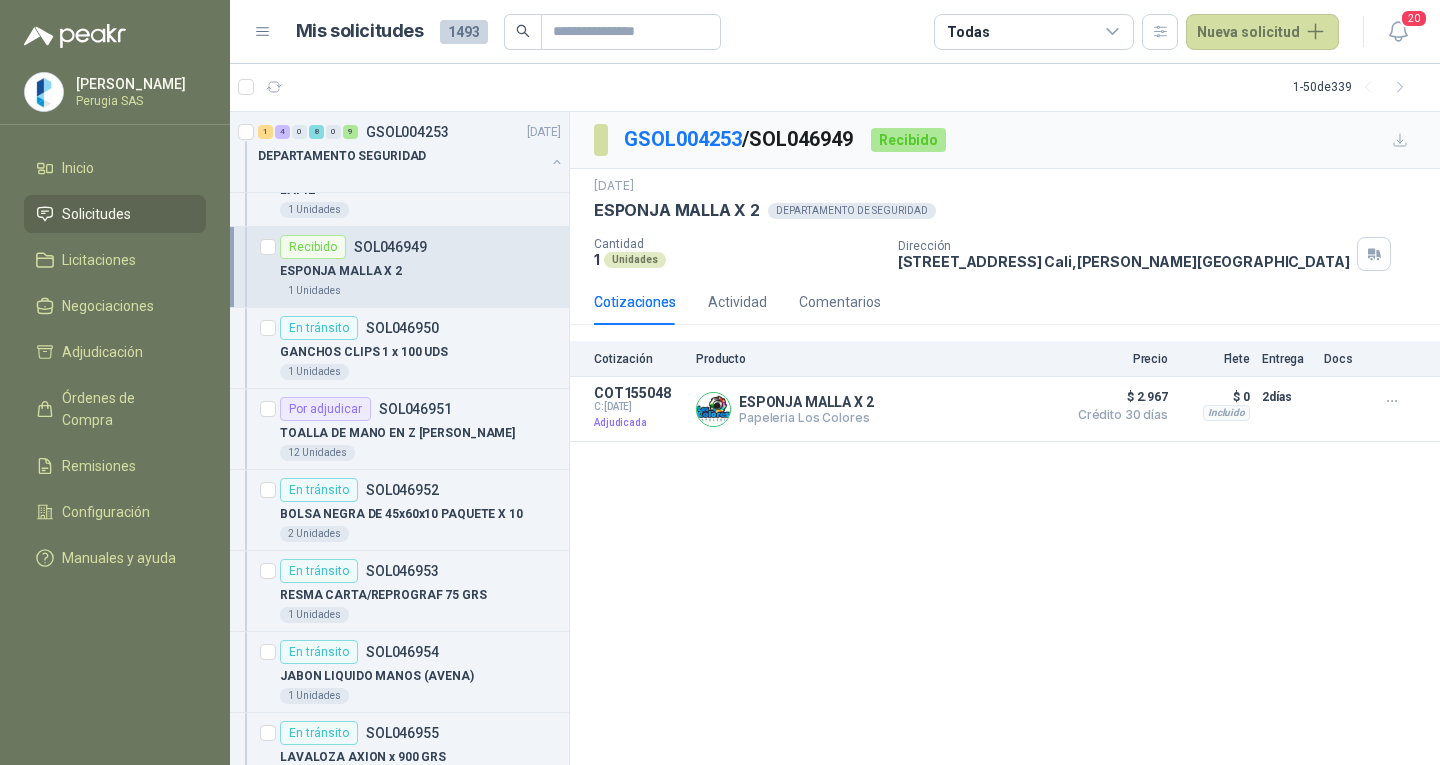 click on "GANCHOS CLIPS   1 x 100 UDS" at bounding box center (364, 352) 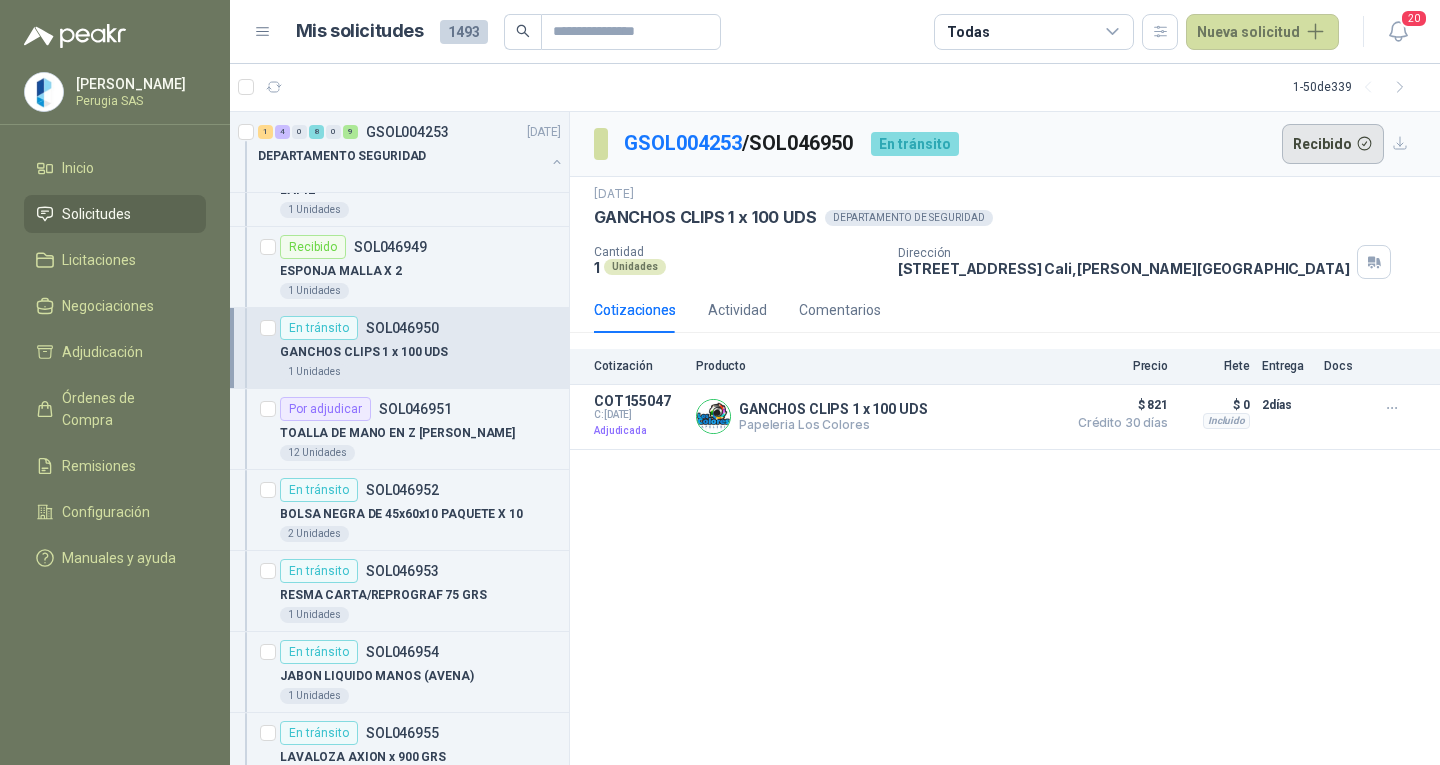 click on "Recibido" at bounding box center [1333, 144] 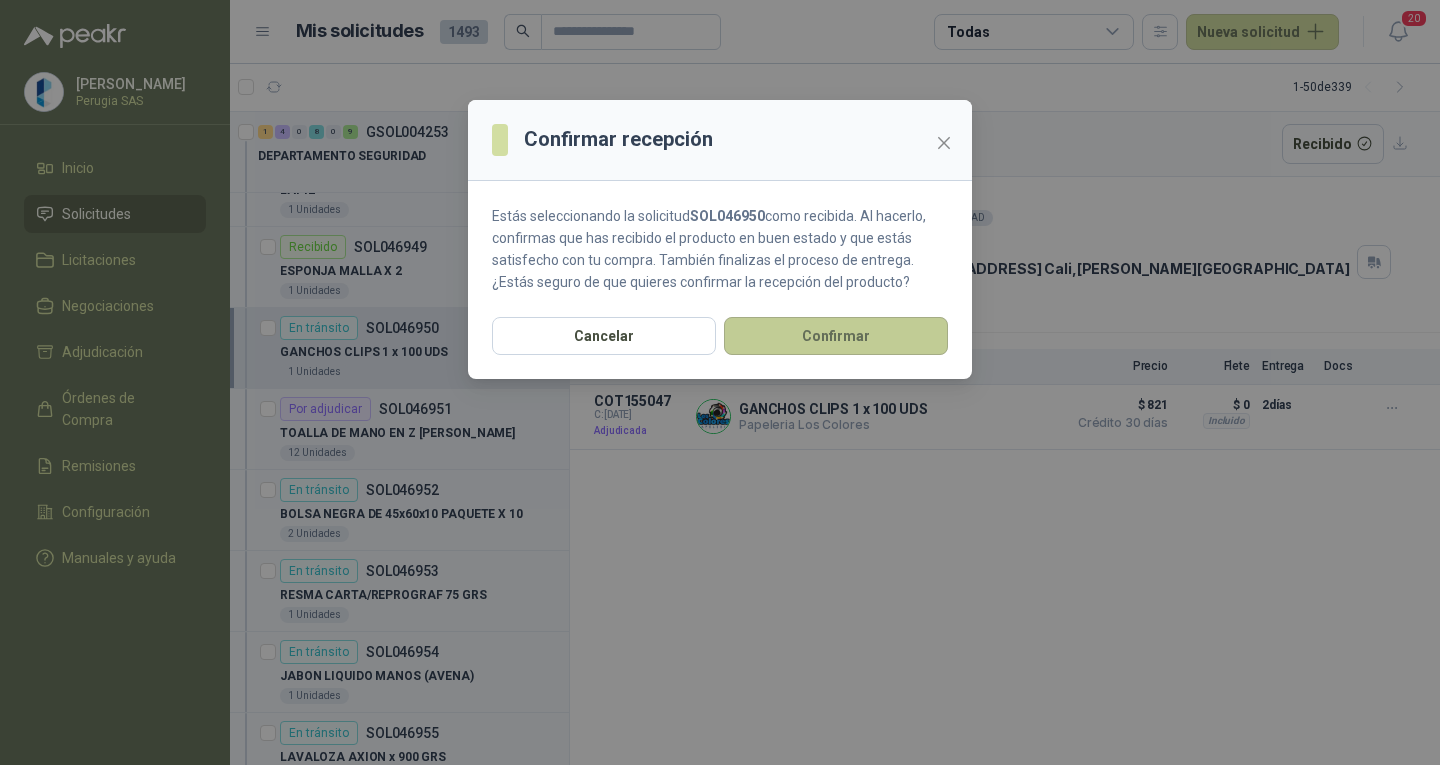 click on "Confirmar" at bounding box center [836, 336] 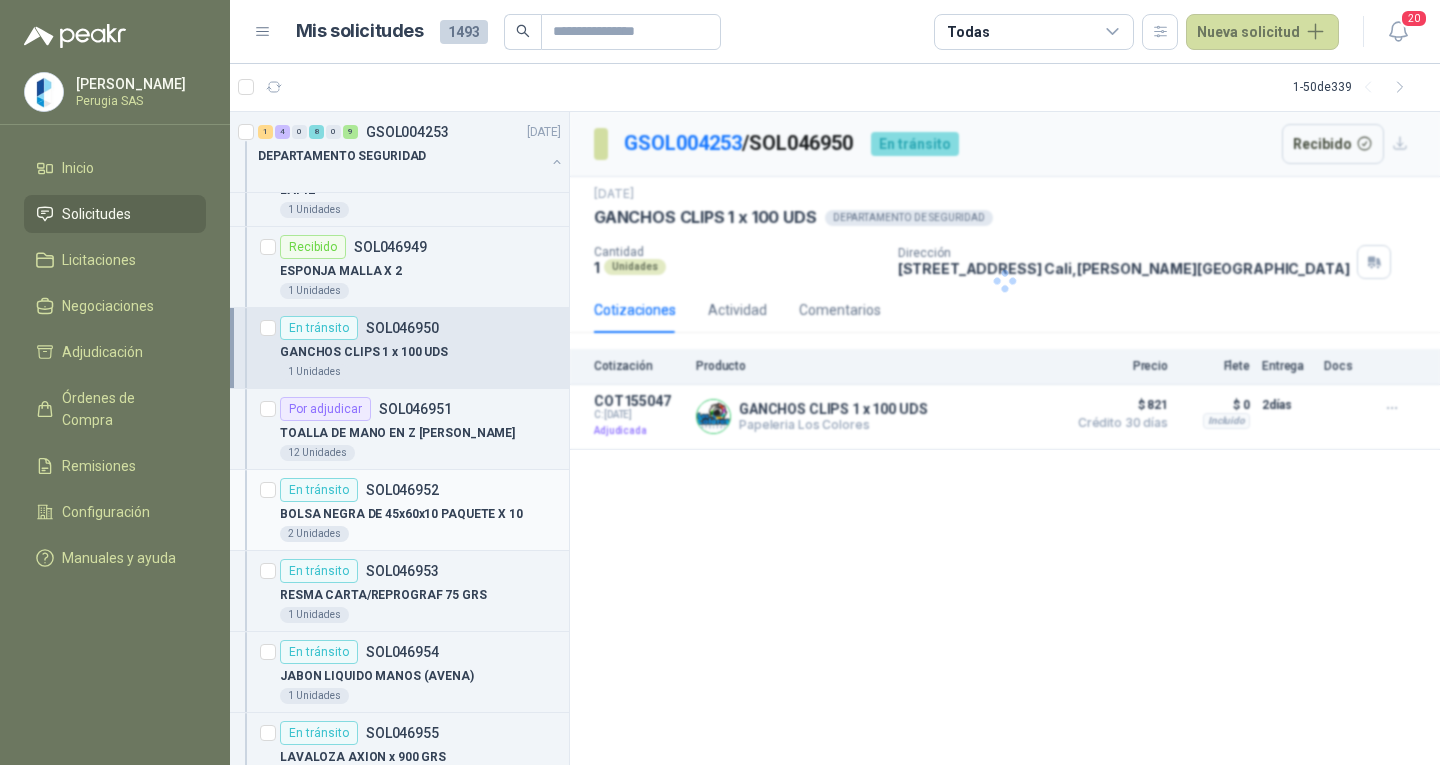 click on "BOLSA NEGRA DE 45x60x10 PAQUETE X 10" at bounding box center [401, 514] 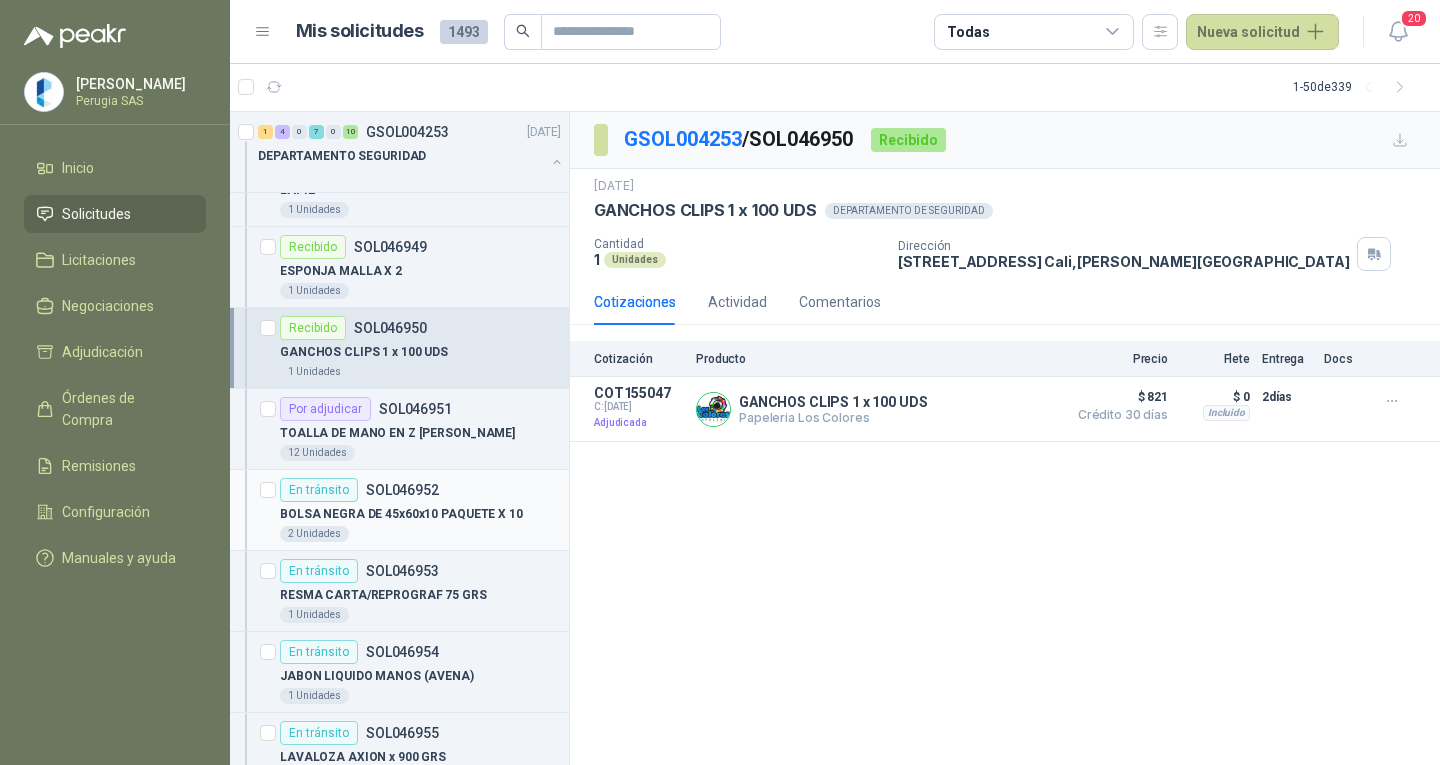 click on "En tránsito SOL046952" at bounding box center (359, 490) 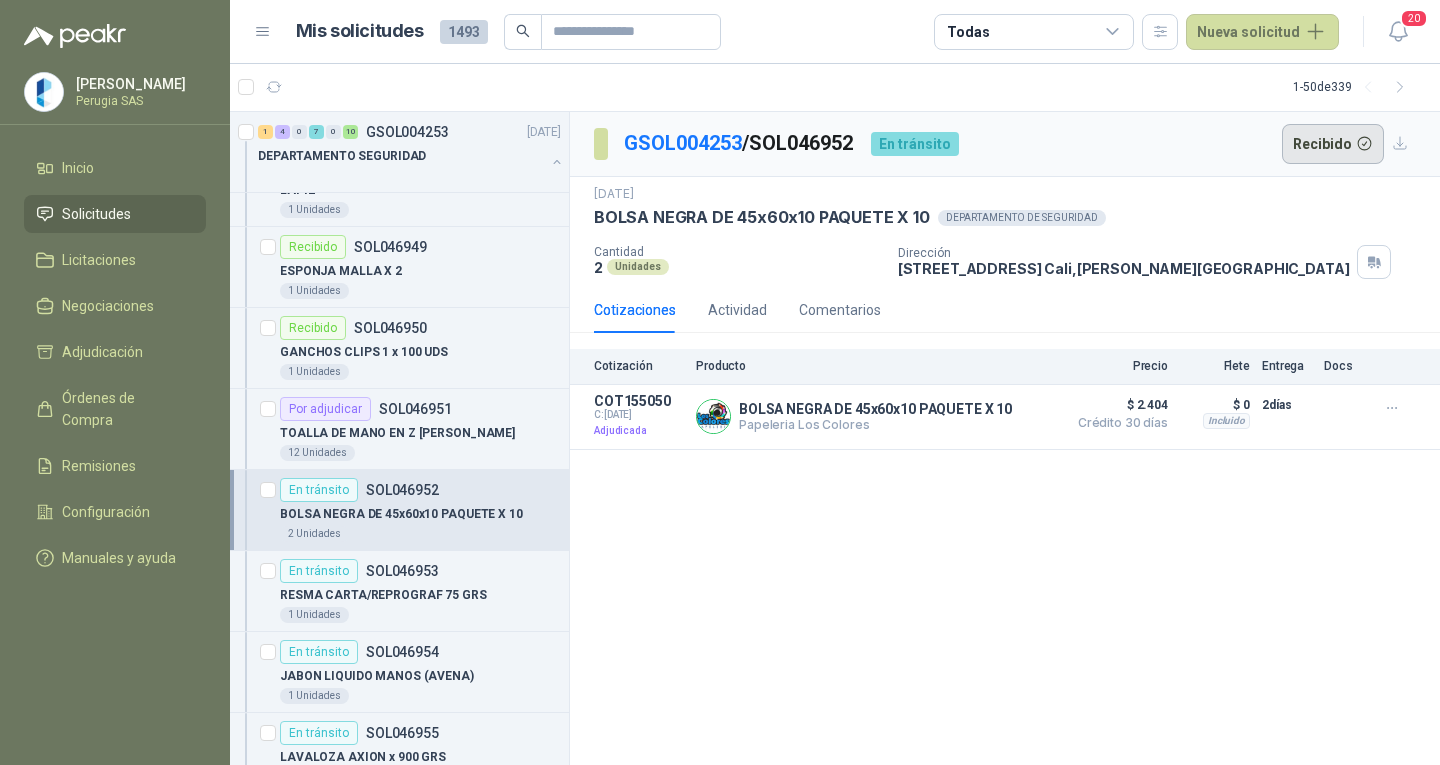 click on "Recibido" at bounding box center (1333, 144) 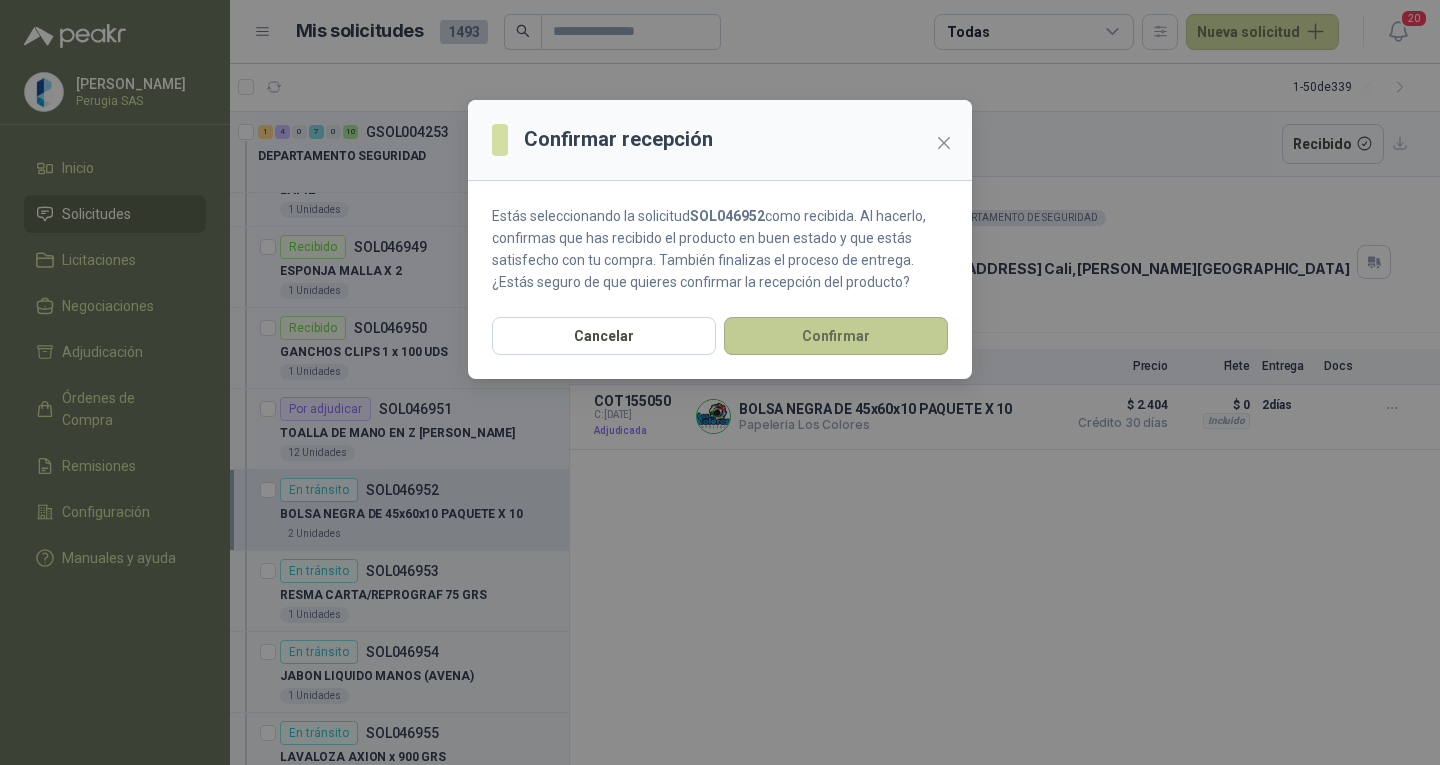 click on "Confirmar" at bounding box center [836, 336] 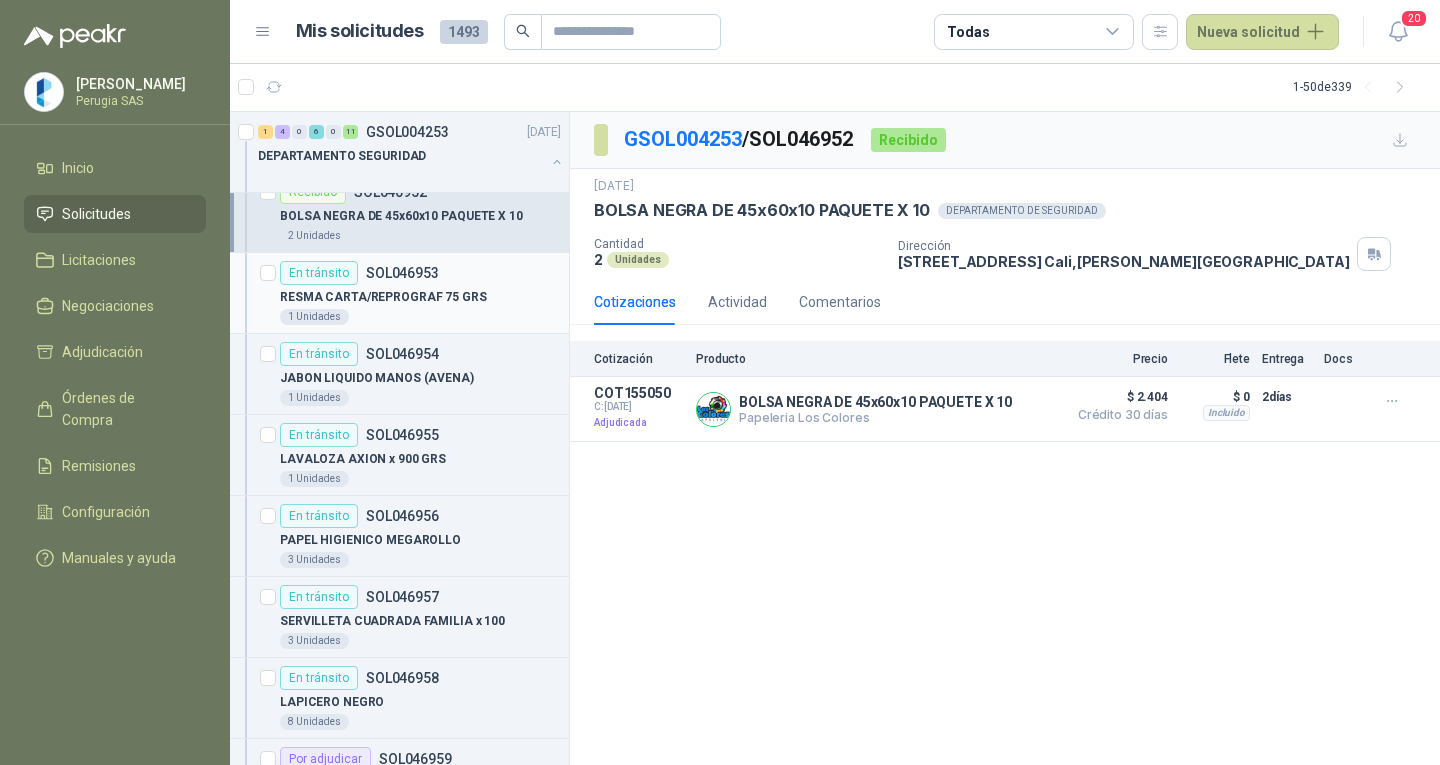 scroll, scrollTop: 1400, scrollLeft: 0, axis: vertical 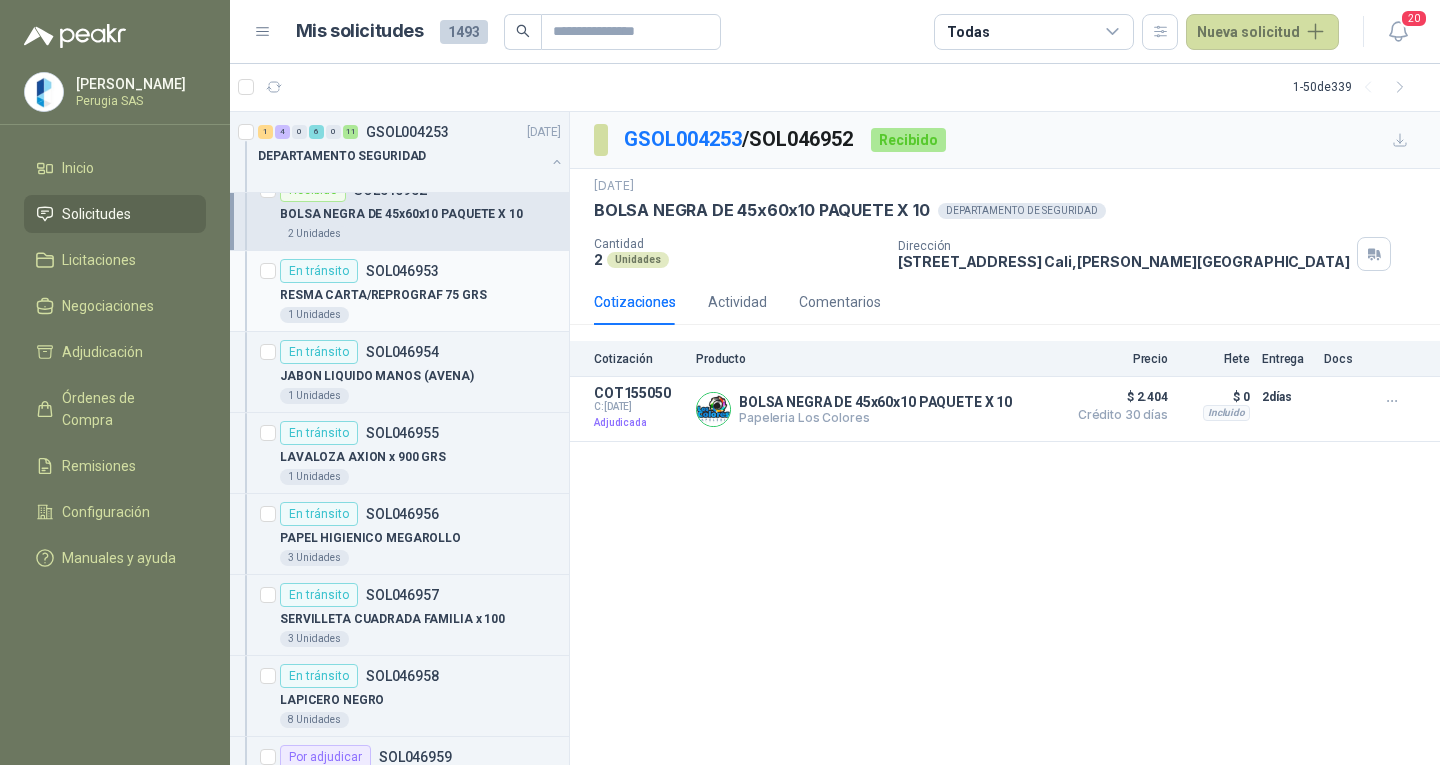 click on "RESMA CARTA/REPROGRAF 75 GRS" at bounding box center (383, 295) 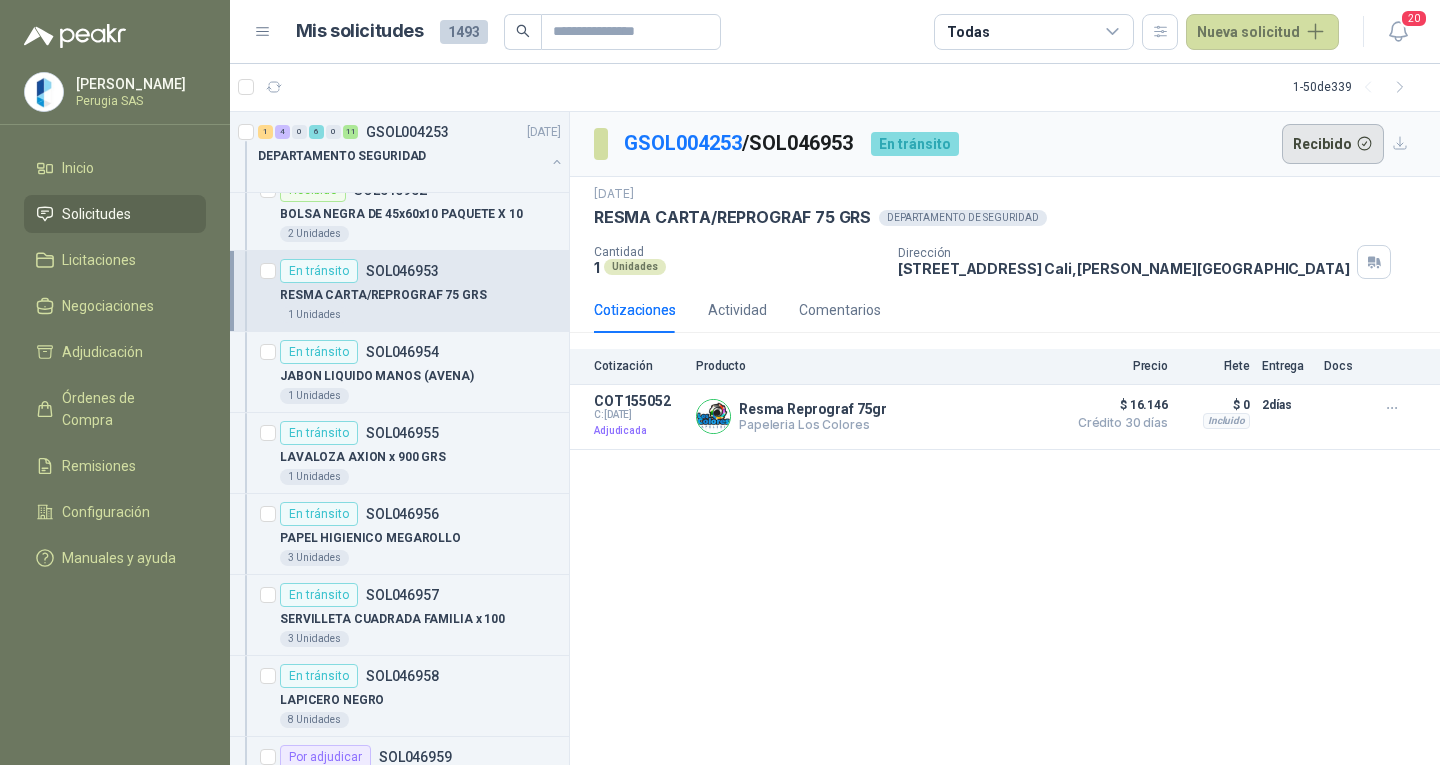 click on "Recibido" at bounding box center [1333, 144] 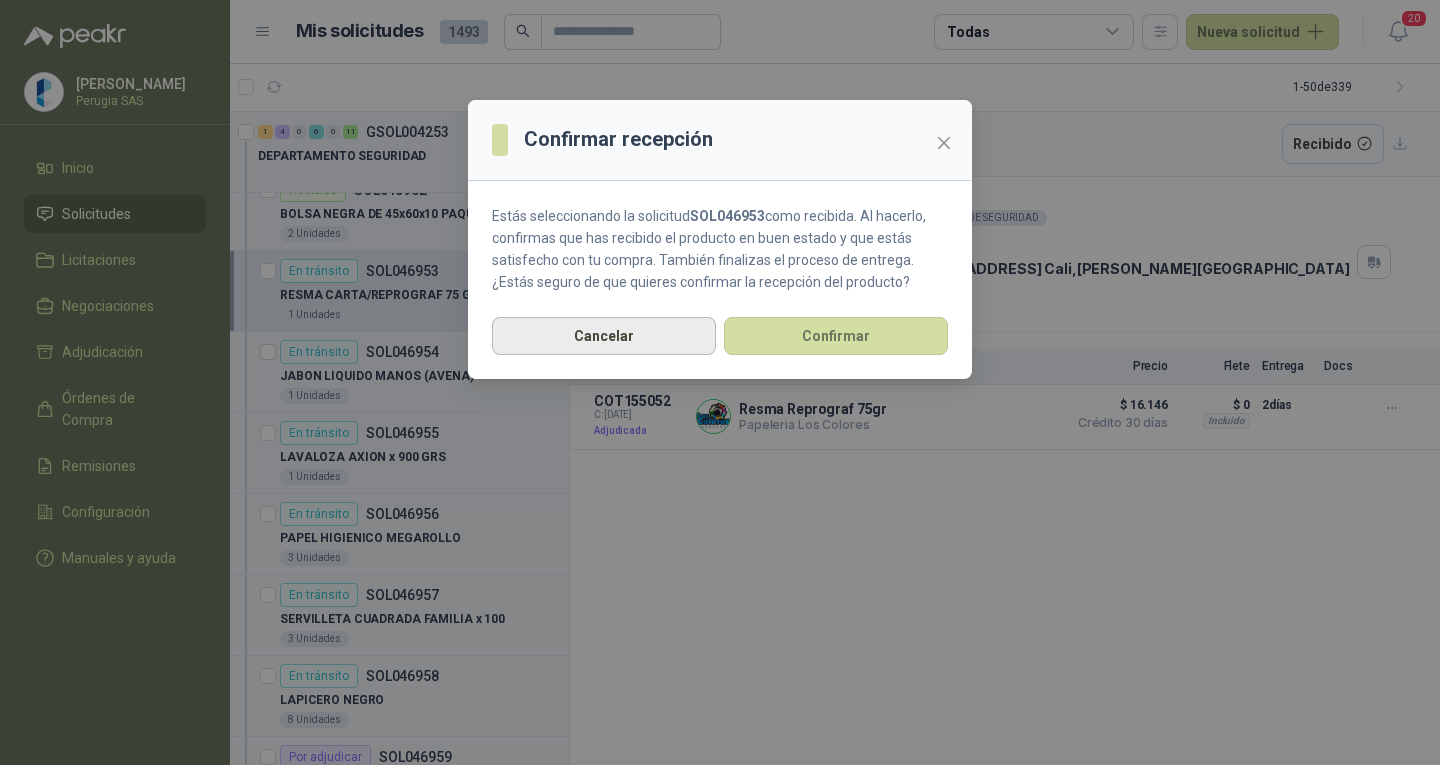 drag, startPoint x: 836, startPoint y: 346, endPoint x: 684, endPoint y: 317, distance: 154.74171 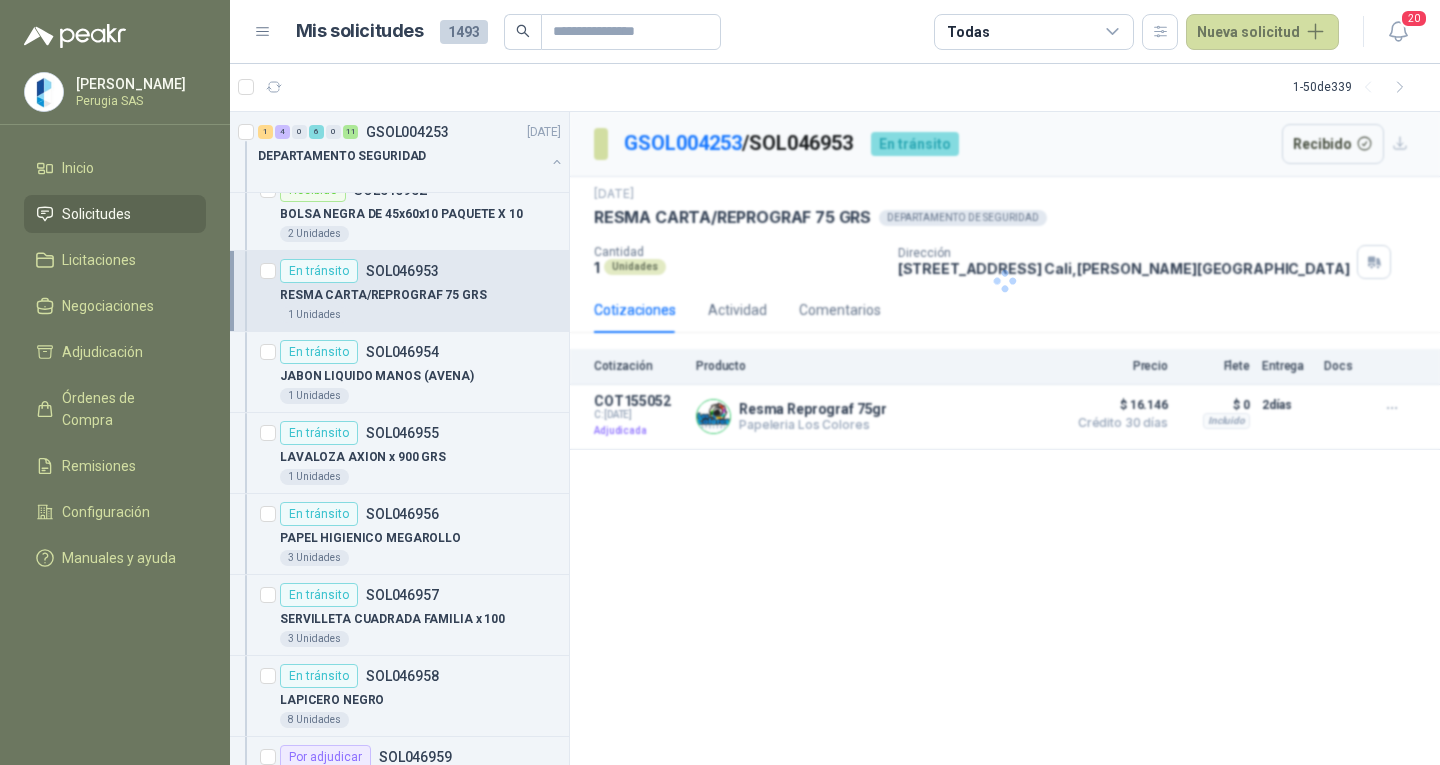 click on "Confirmar recepción Estás seleccionando la solicitud  SOL046953  como recibida. Al hacerlo, confirmas que has recibido el producto en buen estado y que estás satisfecho con tu compra. También finalizas el proceso de entrega. ¿Estás seguro de que quieres confirmar la recepción del producto? Cancelar Confirmar" at bounding box center (720, 382) 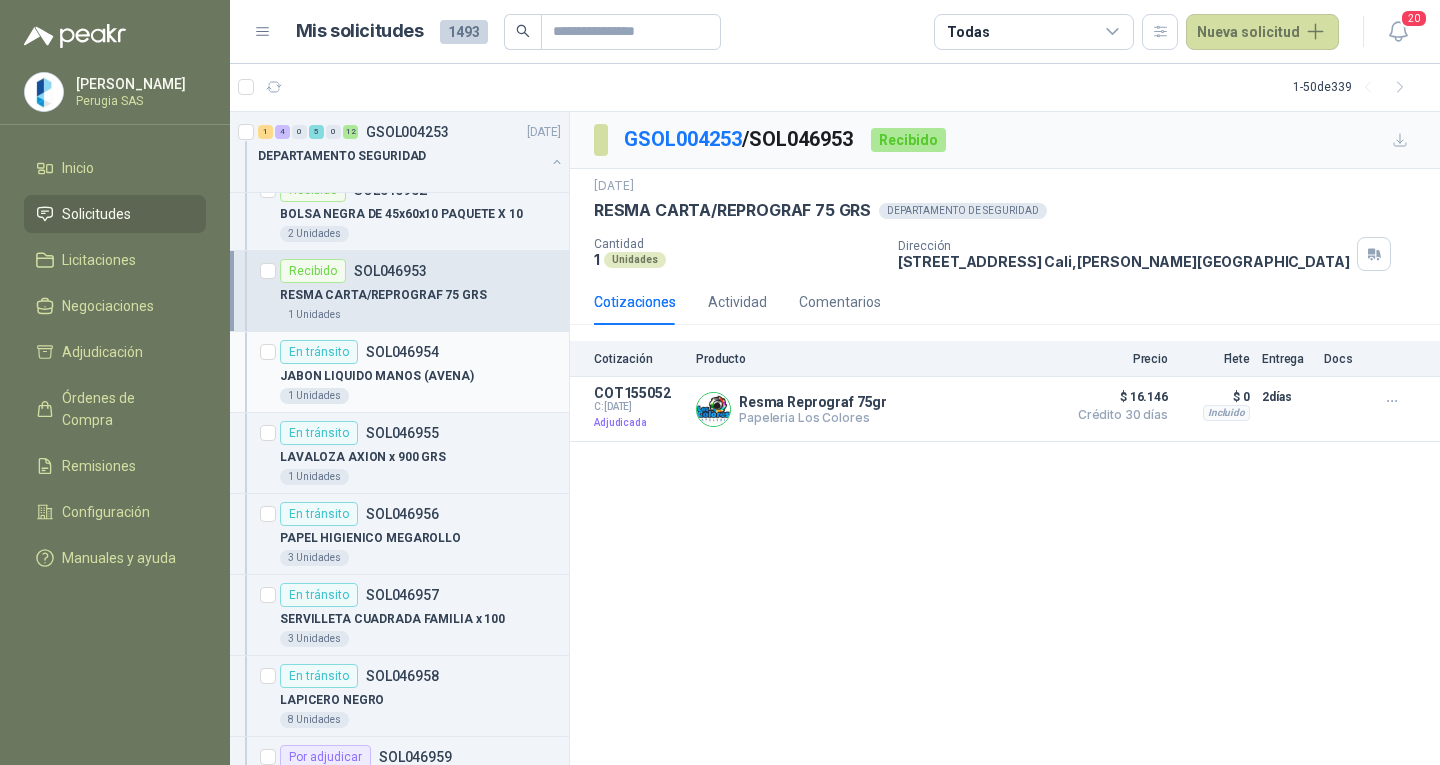 click on "SOL046954" at bounding box center [402, 352] 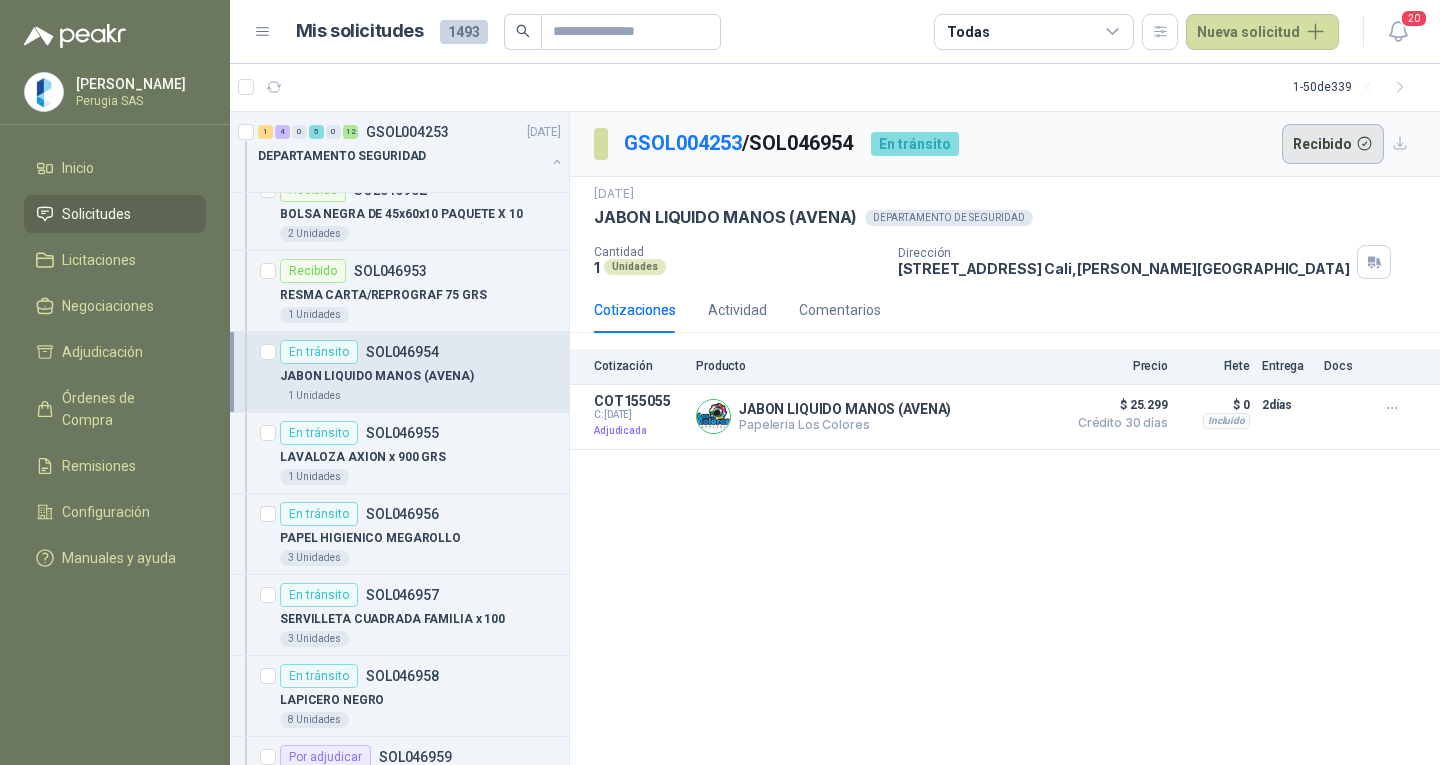 click on "Recibido" at bounding box center [1333, 144] 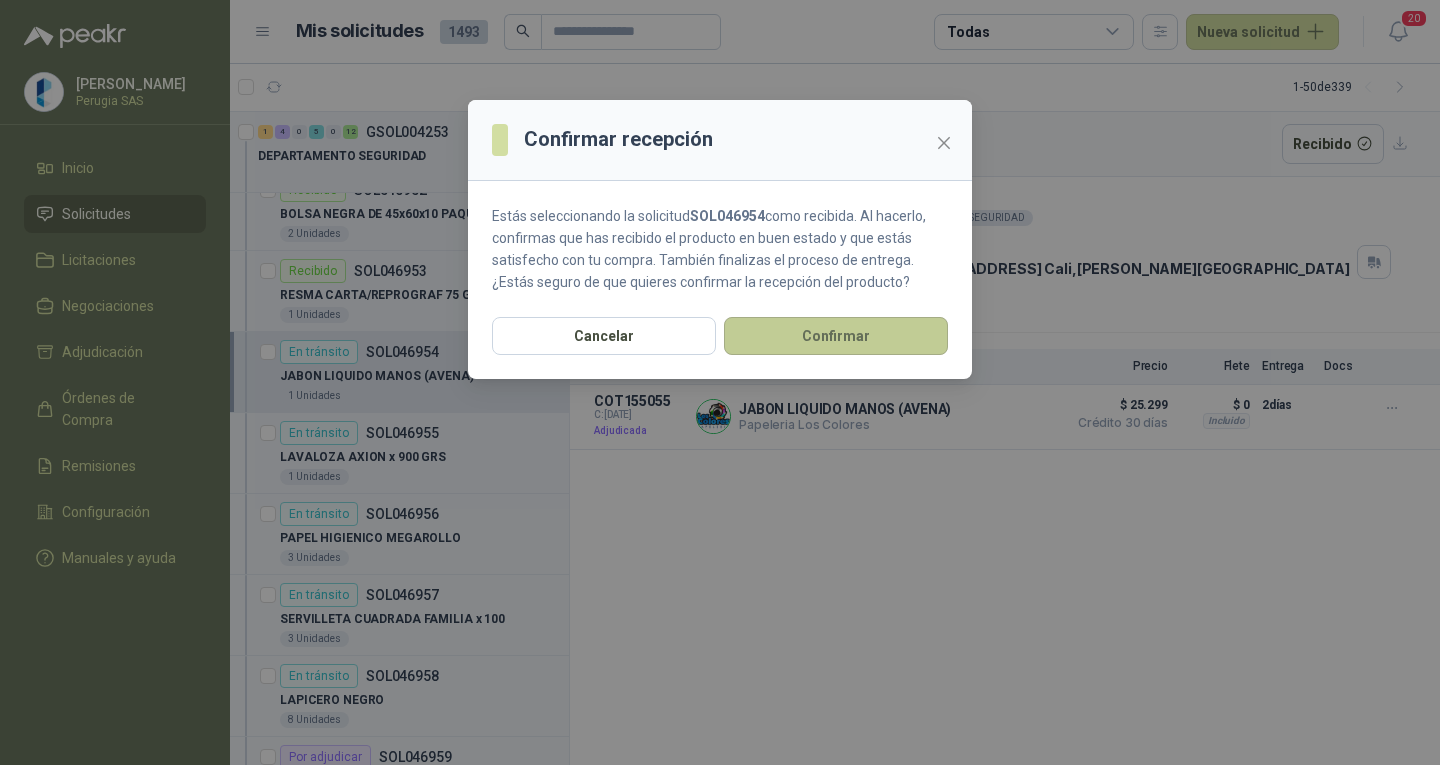 click on "Confirmar" at bounding box center [836, 336] 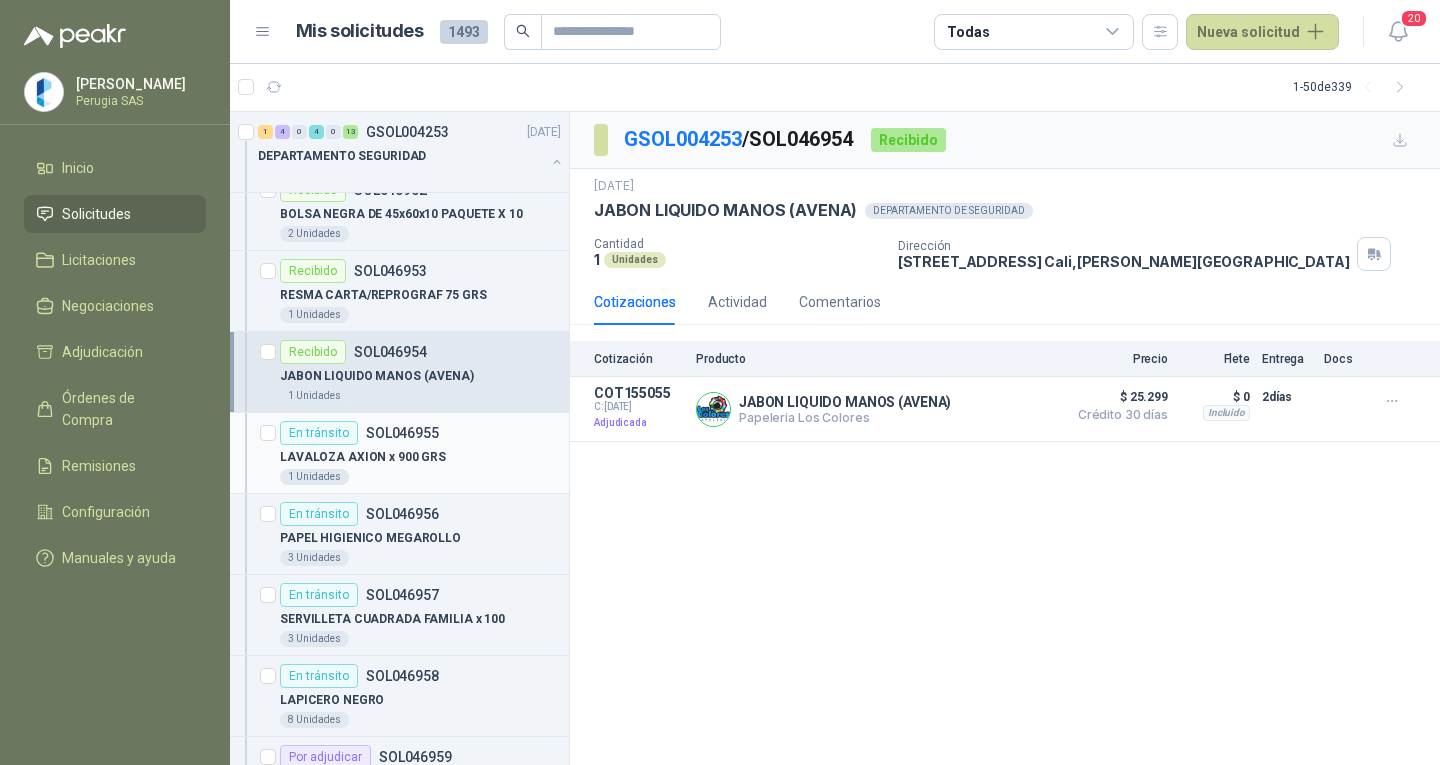 click on "LAVALOZA AXION x 900 GRS" at bounding box center [363, 457] 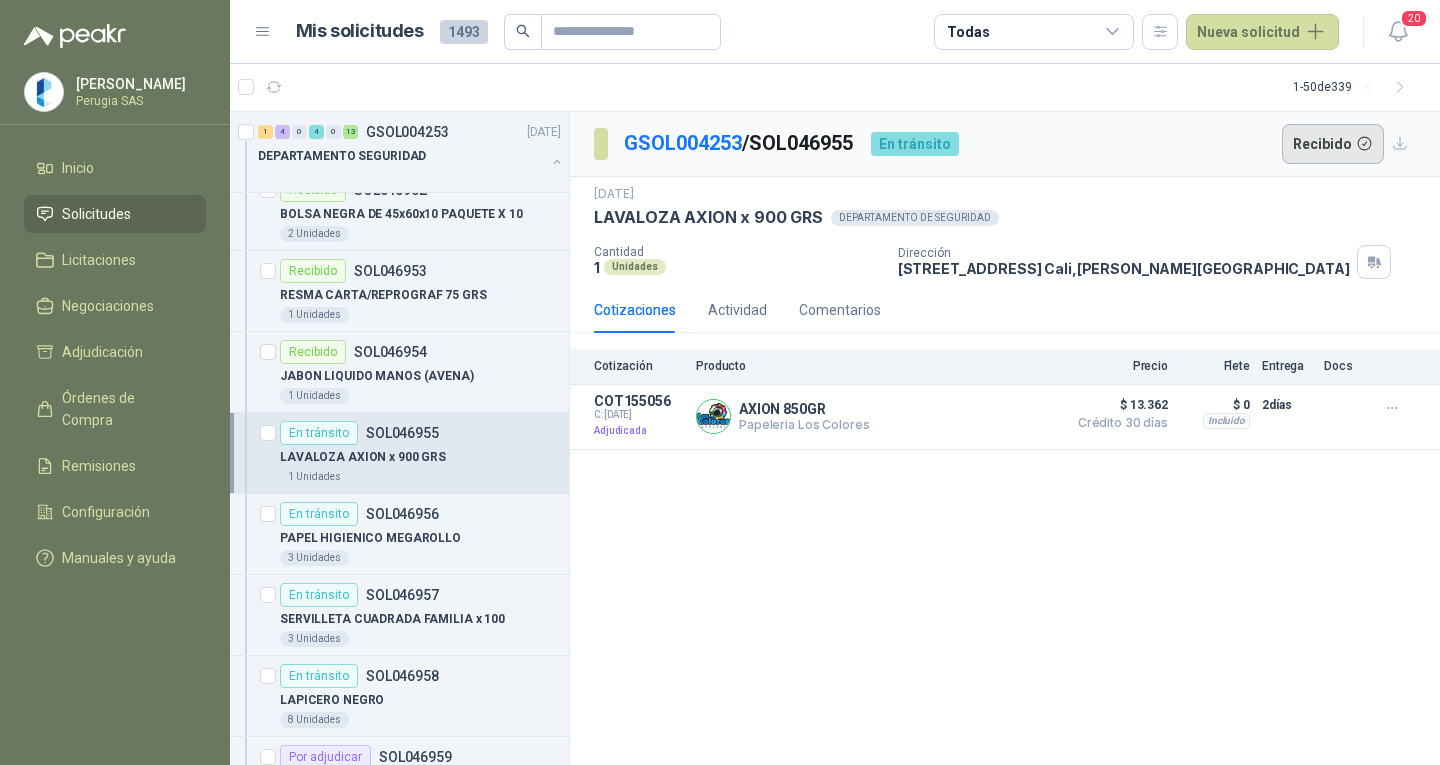 click on "Recibido" at bounding box center (1333, 144) 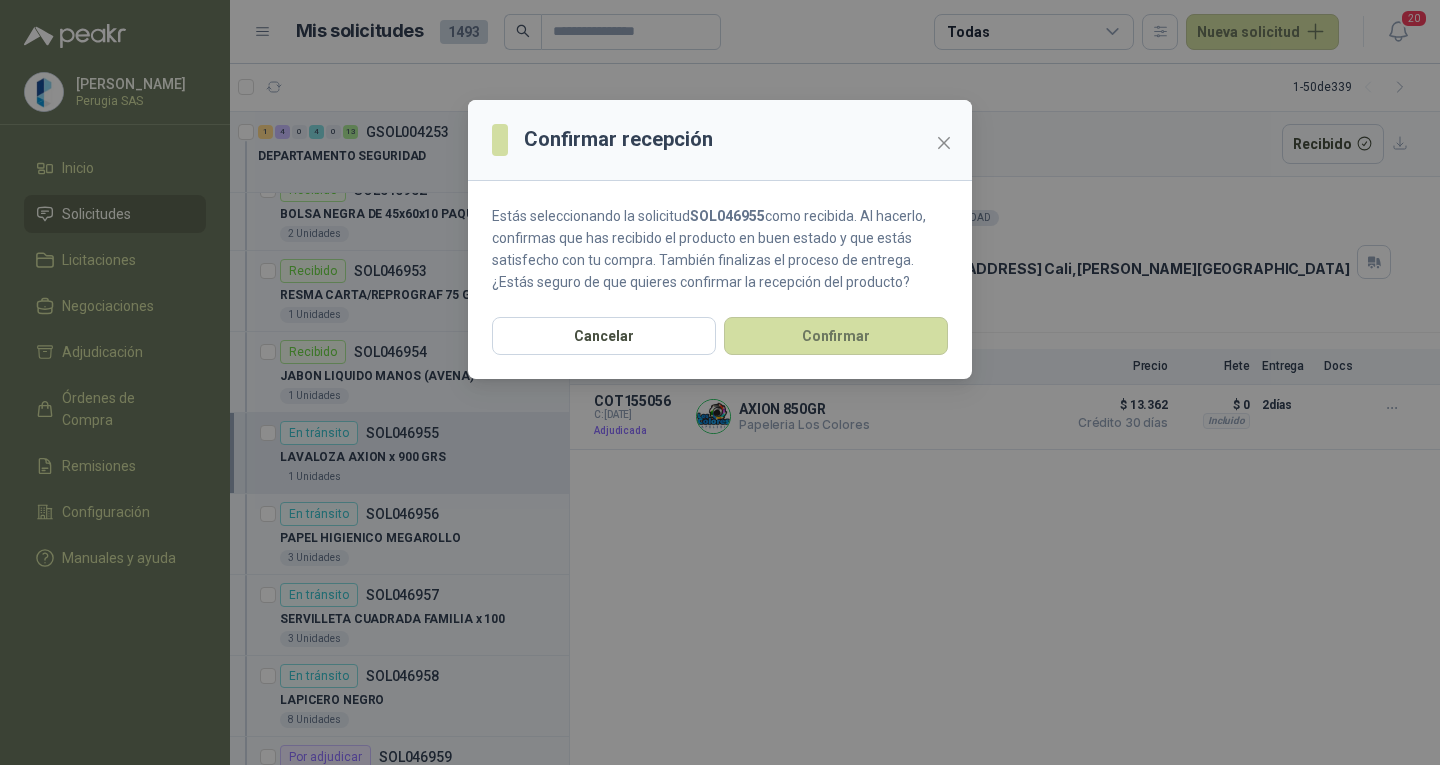 drag, startPoint x: 851, startPoint y: 343, endPoint x: 394, endPoint y: 446, distance: 468.46344 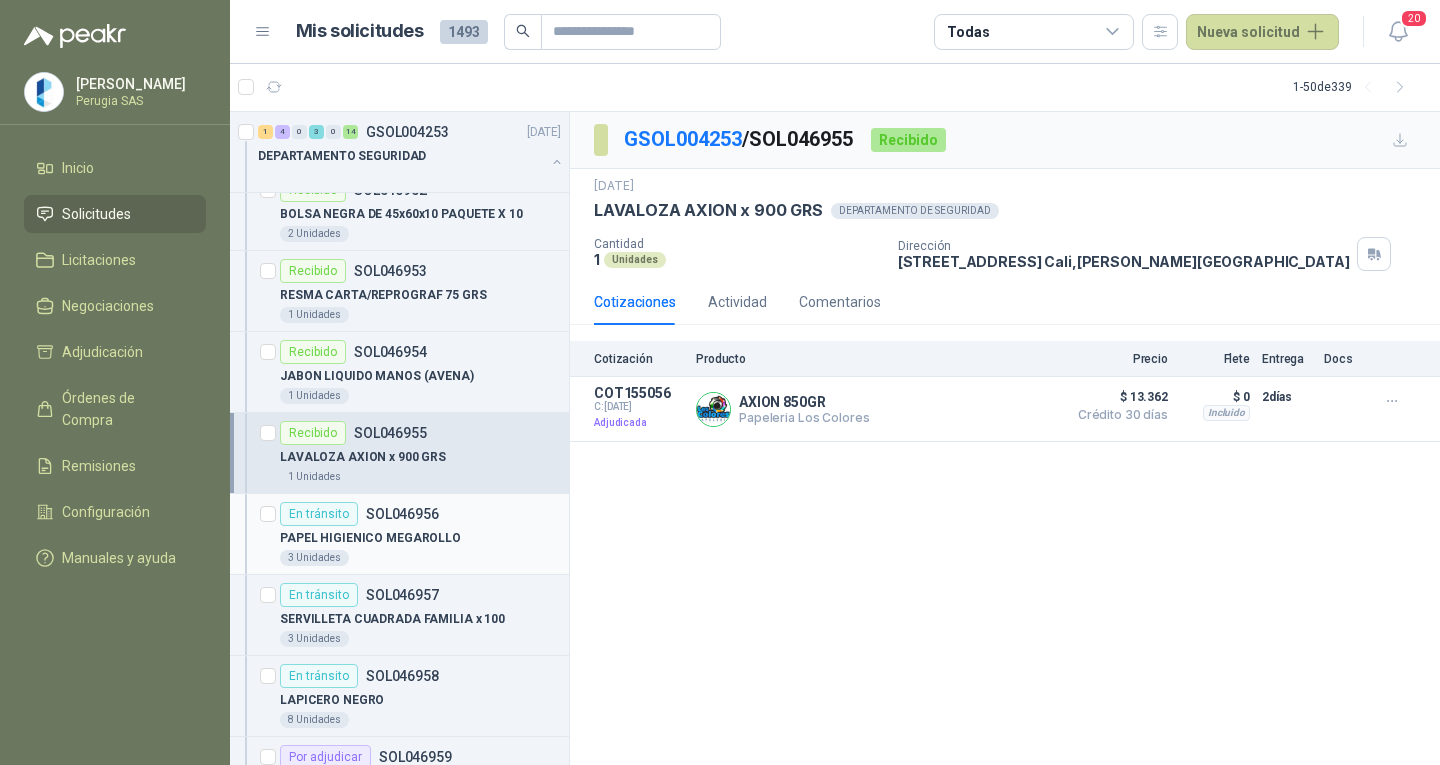 click on "[PERSON_NAME]   [GEOGRAPHIC_DATA] SAS   Inicio   Solicitudes   Licitaciones   Negociaciones   Adjudicación   Órdenes de Compra   Remisiones   Configuración   Manuales y ayuda Mis solicitudes 1493 Todas Nueva solicitud  20 1 - 50  de  339 Por adjudicar SOL048056 [DATE]   TRANSFORMADOR 15KVA MARCA INTECRI VOLTAJE 13200/240/123  1   Unidades 0   1   0   0   0   12   GSOL004343 [DATE]   PEDIDO HACIENDAS En tránsito SOL047811 [DATE]   RASTRILLO PARA HENO AMARILLO  LHAURA 2   Unidades 1   4   0   3   0   14   GSOL004253 [DATE]   DEPARTAMENTO SEGURIDAD Recibido SOL046938 BOLSA NEGRA 65X90 PAQUETE X 10 2   Unidades Recibido SOL046939 LIBRO 200 FOLIOS 3 COLUMNAS 1   Unidades Por adjudicar SOL046940 VASOS DE CARTON 7 OZ PAQ 4   Unidades Recibido SOL046941 BLANQUEADOR POR 3800CC YILOP 1   Unidades Por adjudicar SOL046942 TERMO PARA CAFÉ DE 1 LITRO 1   Unidades Recibido SOL046943 PAPEL HIGIENICO JUMB HD X 250 MTS ELITE 2   Unidades Recibido SOL046944 RAID MAX (1 zancudos ) 3   Unidades Recibido 2   1" at bounding box center (720, 382) 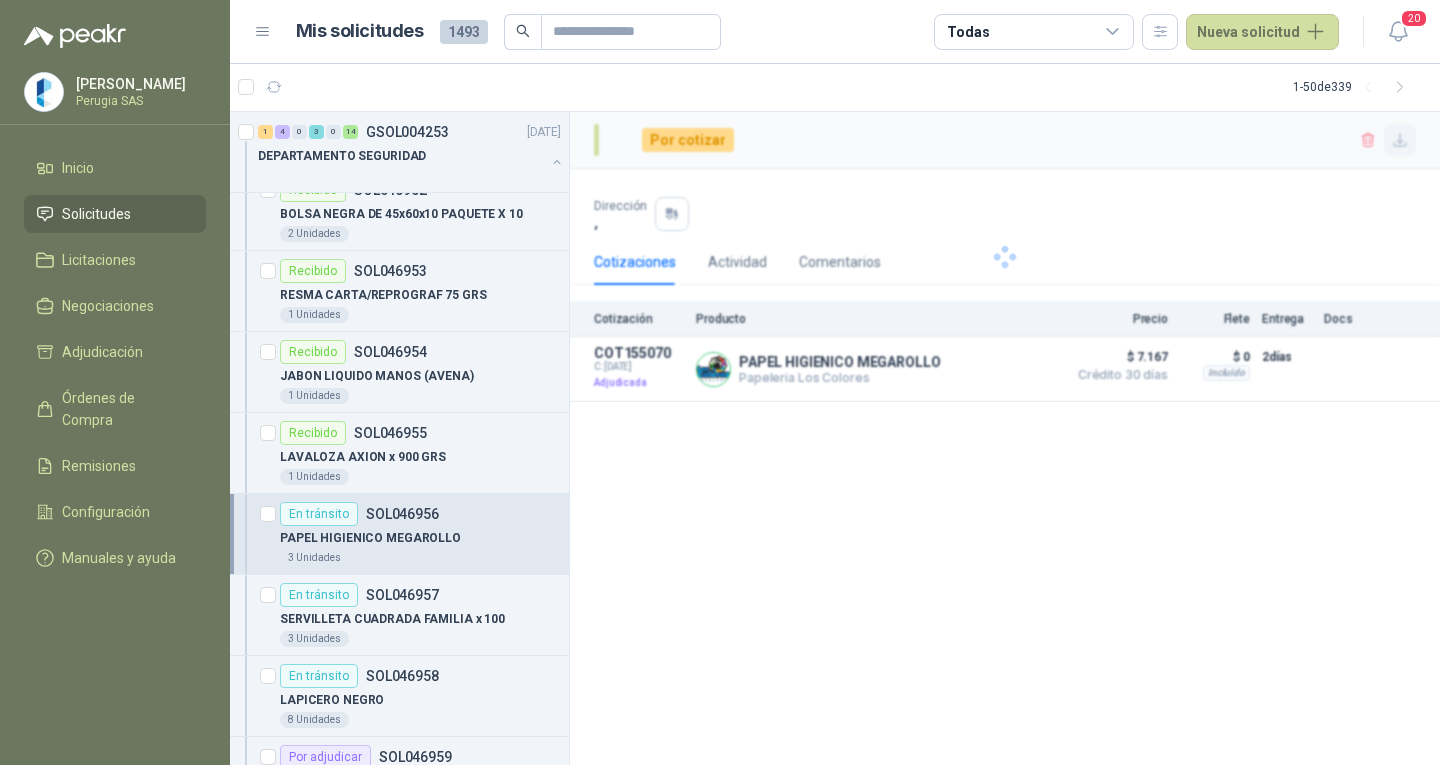 click at bounding box center [1400, 140] 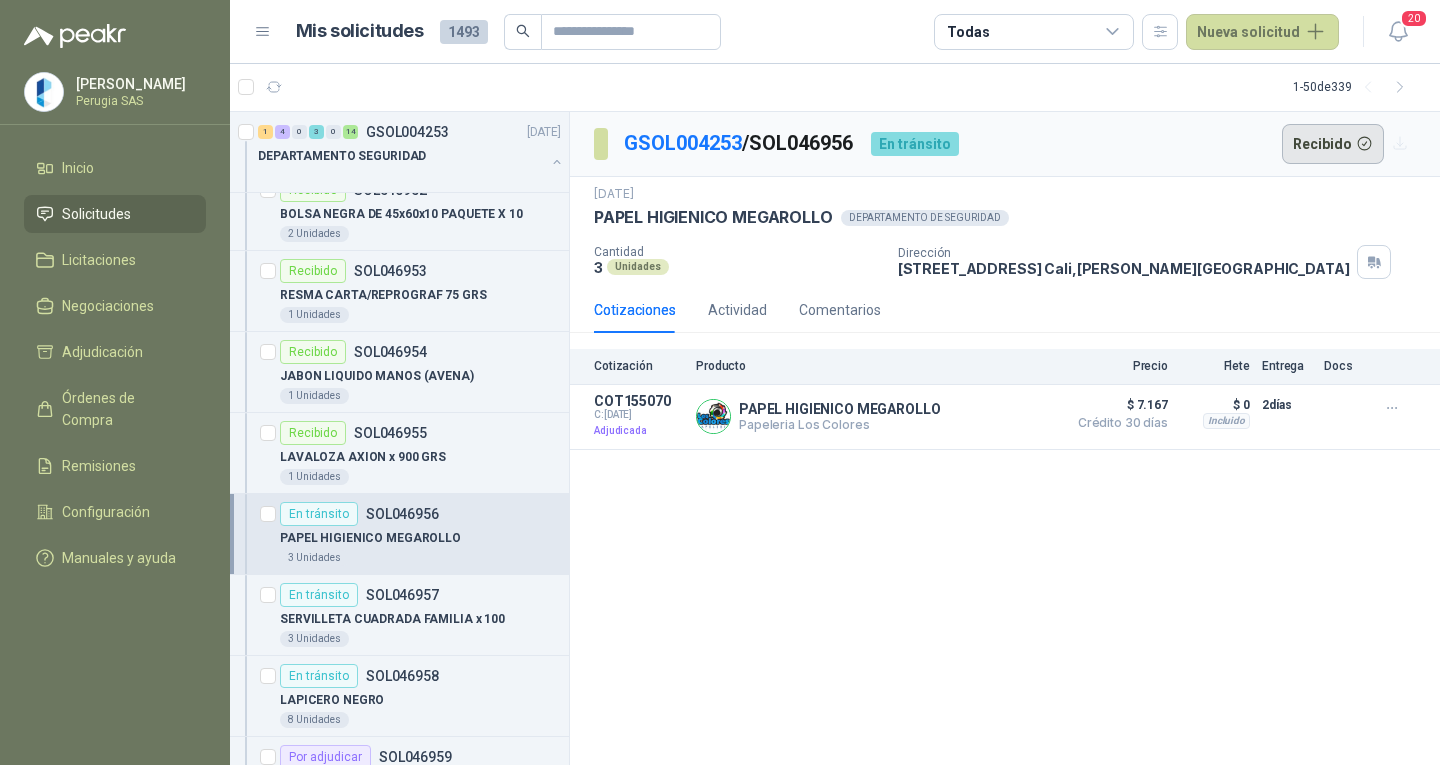 click on "Recibido" at bounding box center (1333, 144) 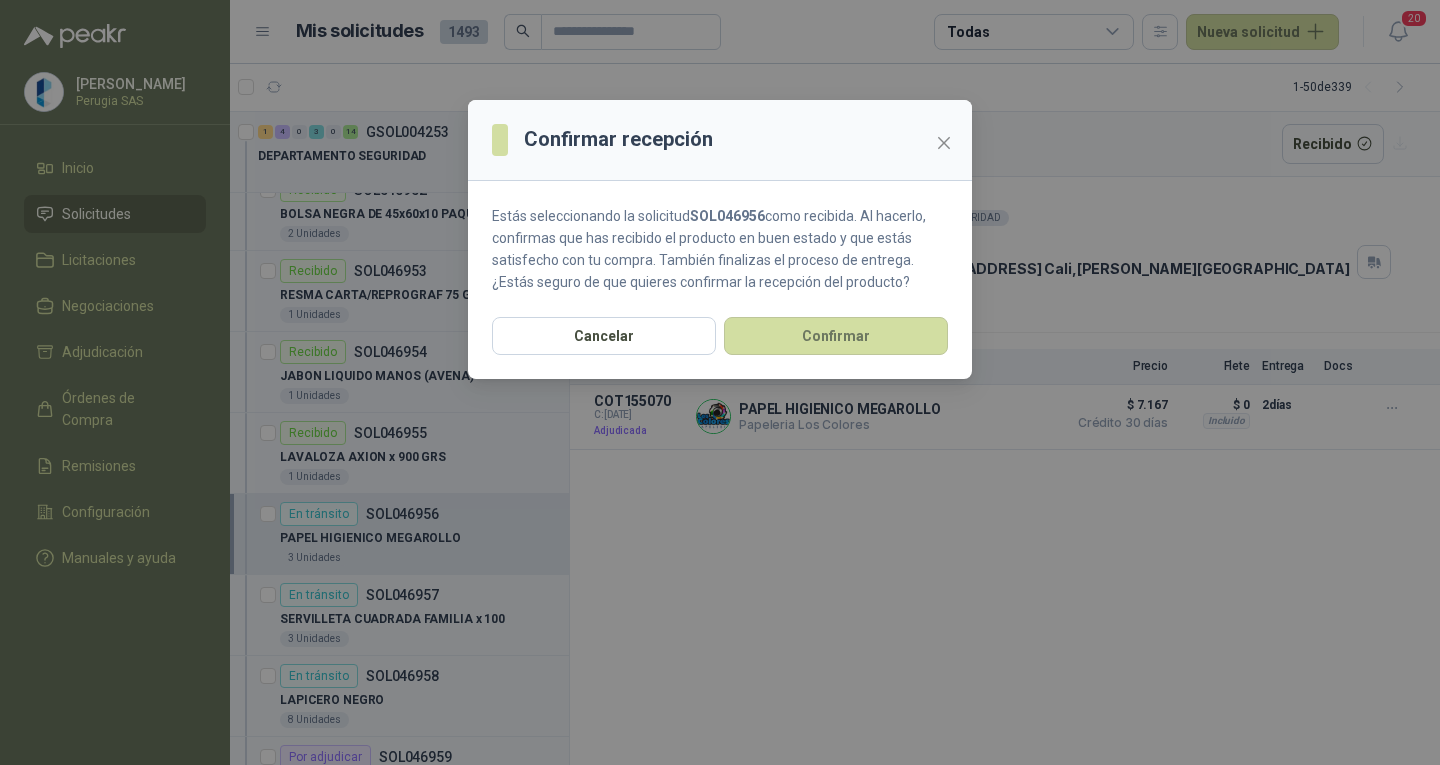 drag, startPoint x: 791, startPoint y: 331, endPoint x: 494, endPoint y: 386, distance: 302.04965 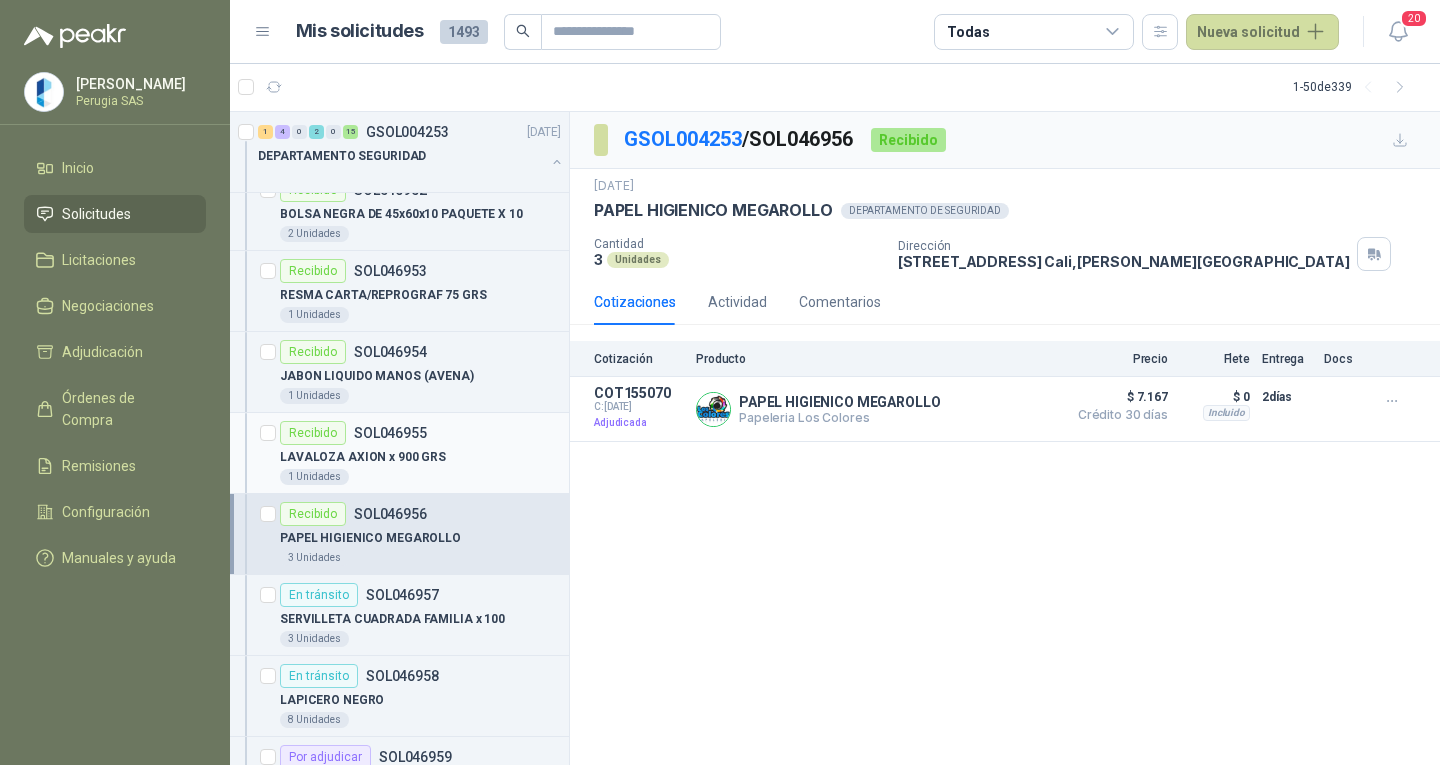 scroll, scrollTop: 1600, scrollLeft: 0, axis: vertical 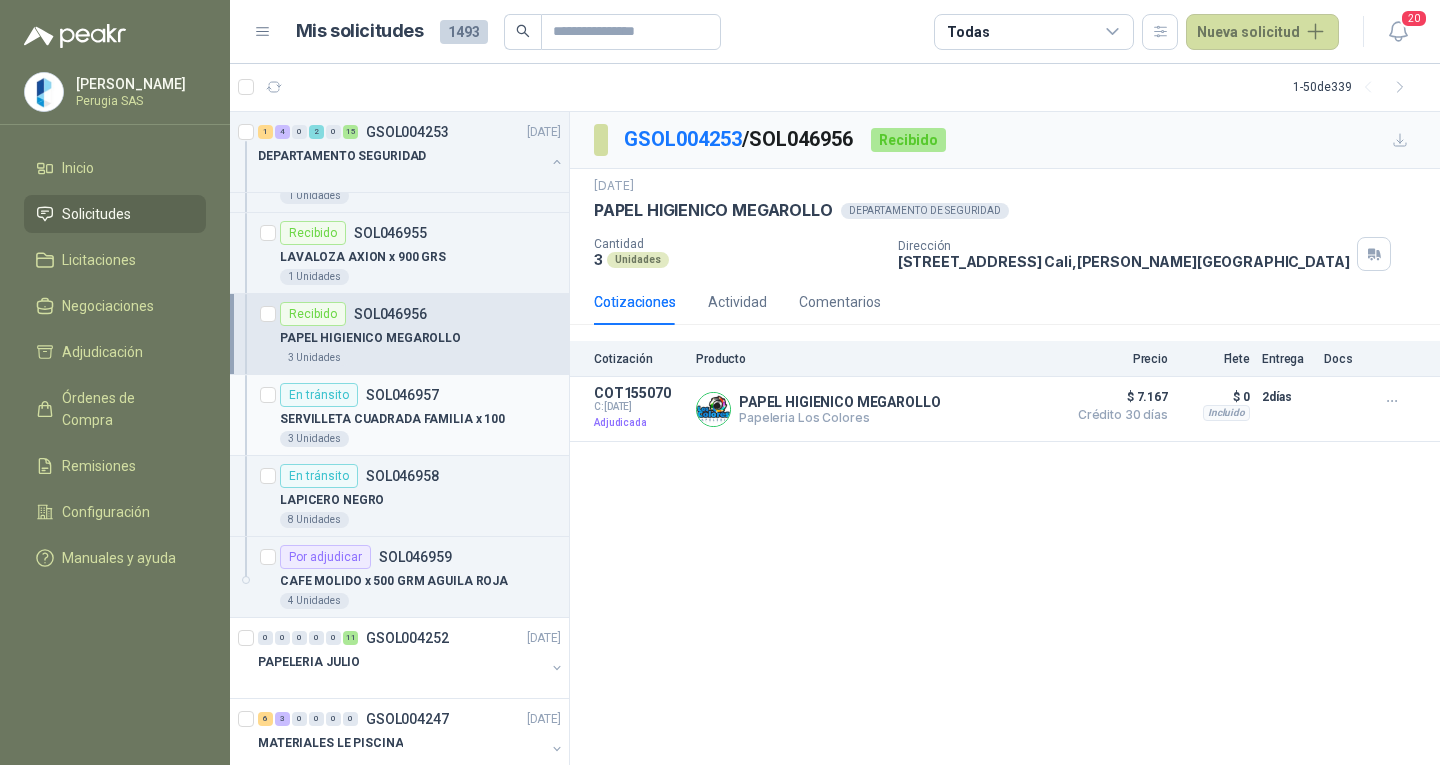 click on "SERVILLETA CUADRADA FAMILIA x 100" at bounding box center [392, 419] 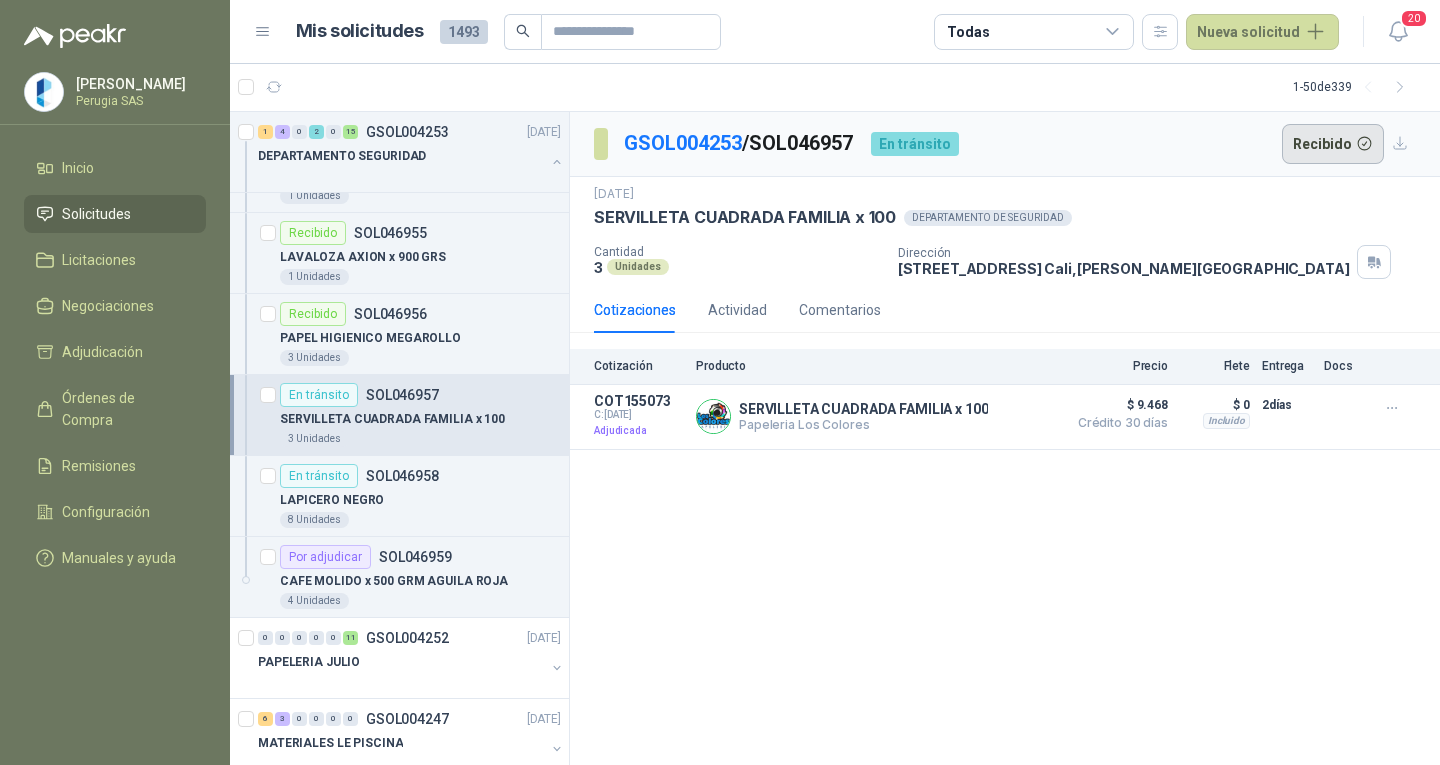 click on "Recibido" at bounding box center [1333, 144] 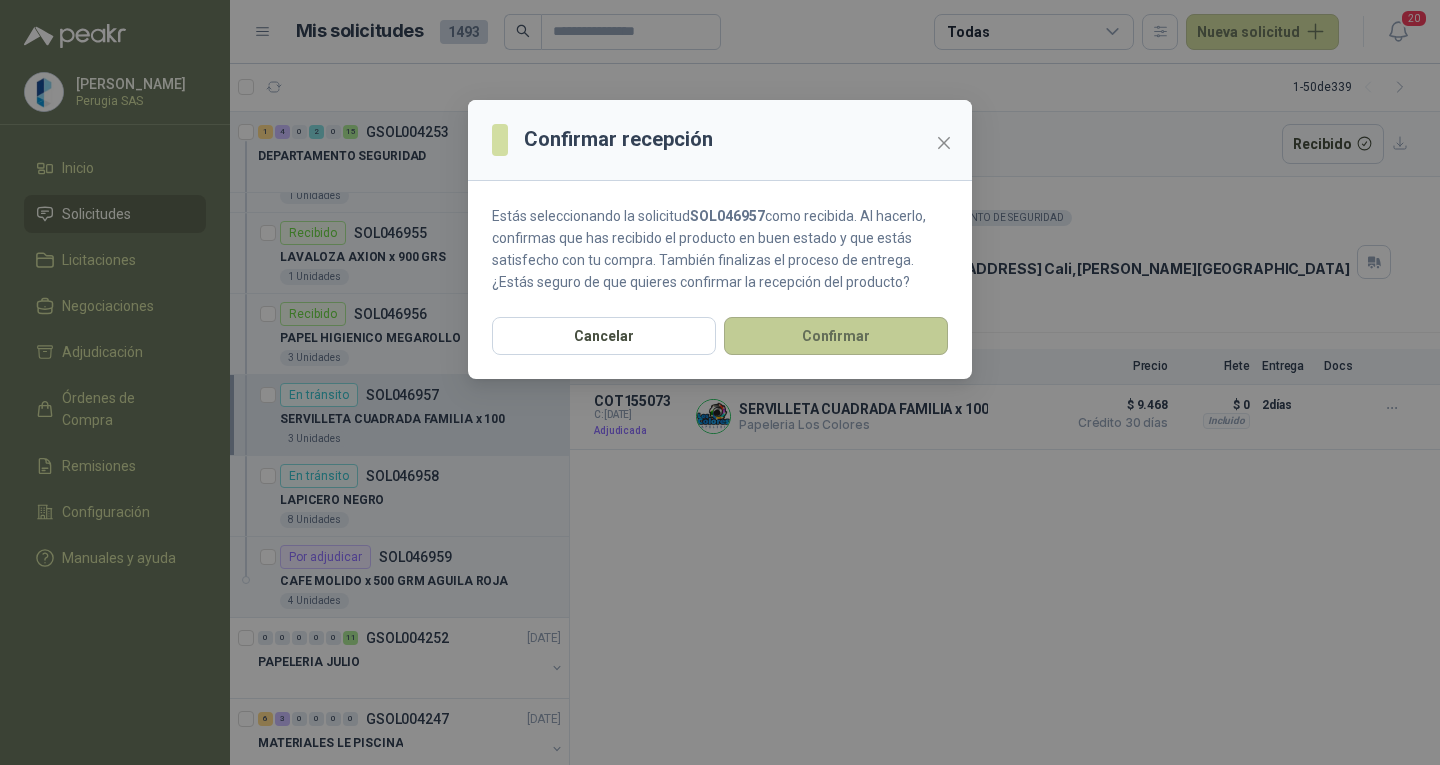 click on "Confirmar" at bounding box center [836, 336] 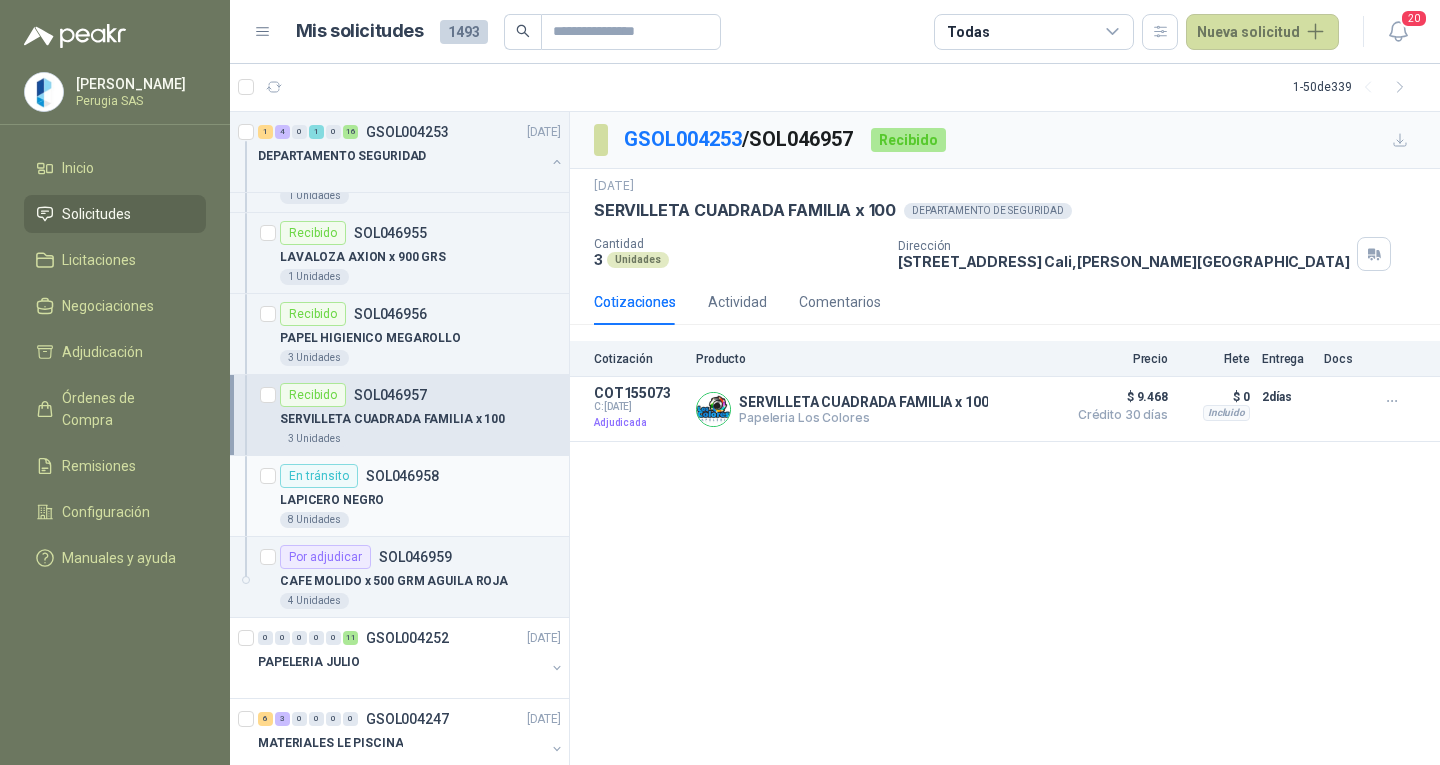 click on "SOL046958" at bounding box center (402, 476) 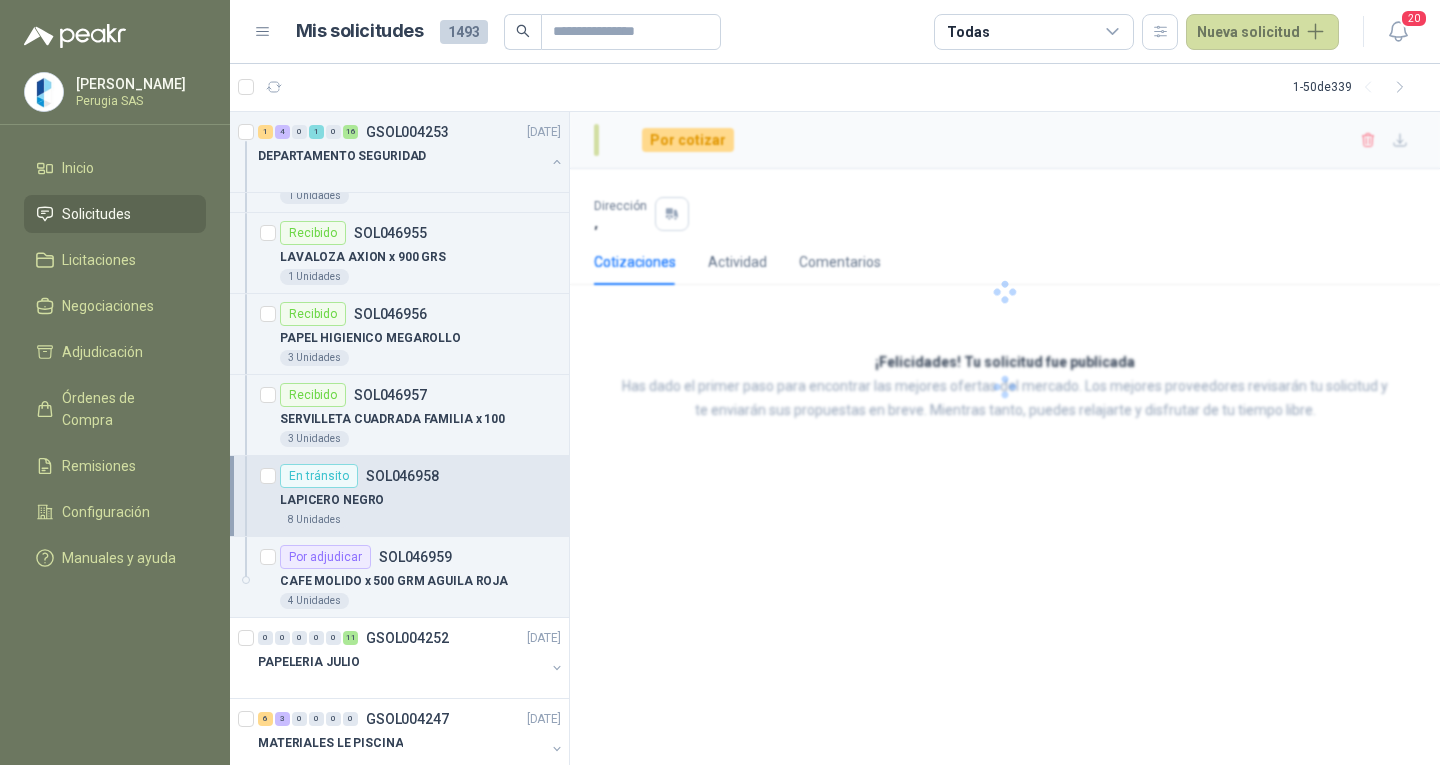 click on "SOL046958" at bounding box center (402, 476) 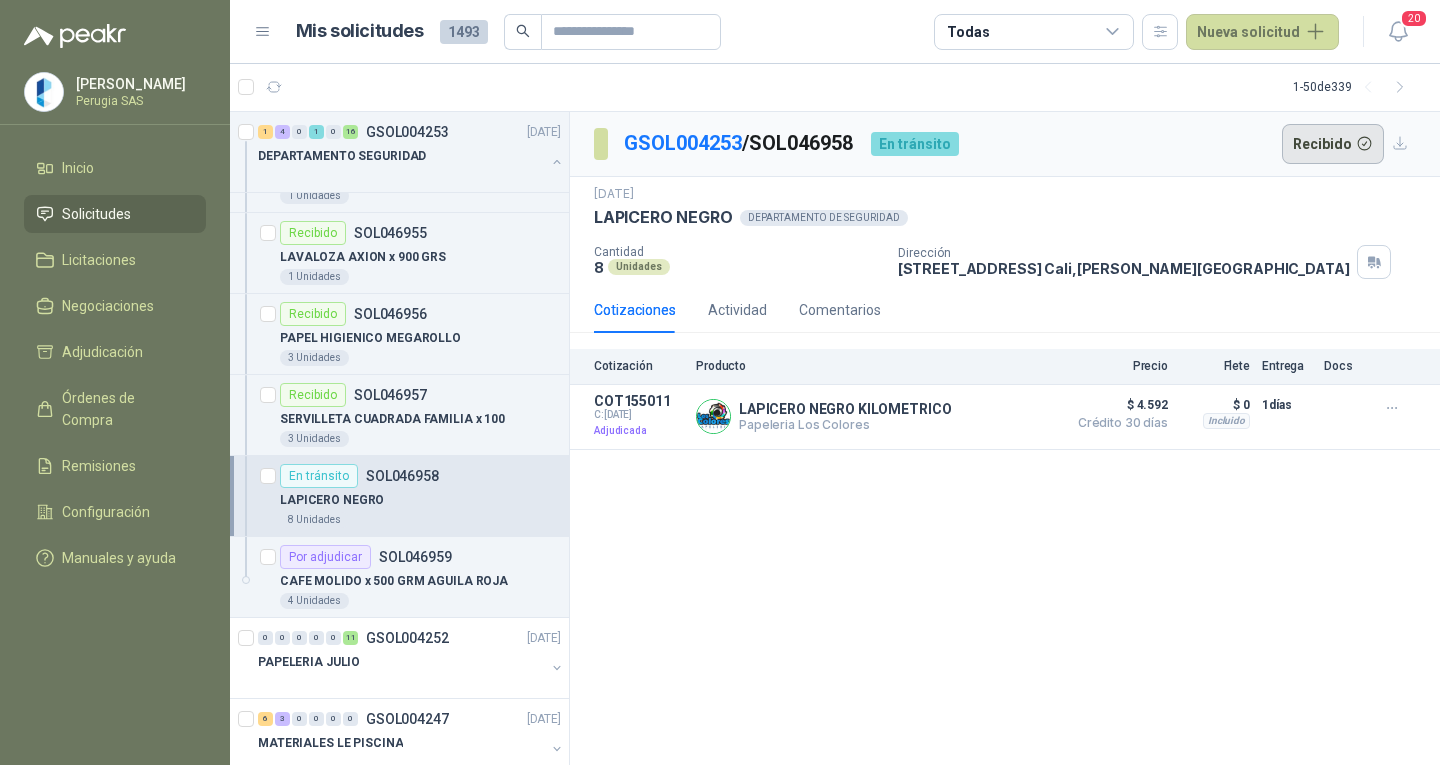 click on "Recibido" at bounding box center [1333, 144] 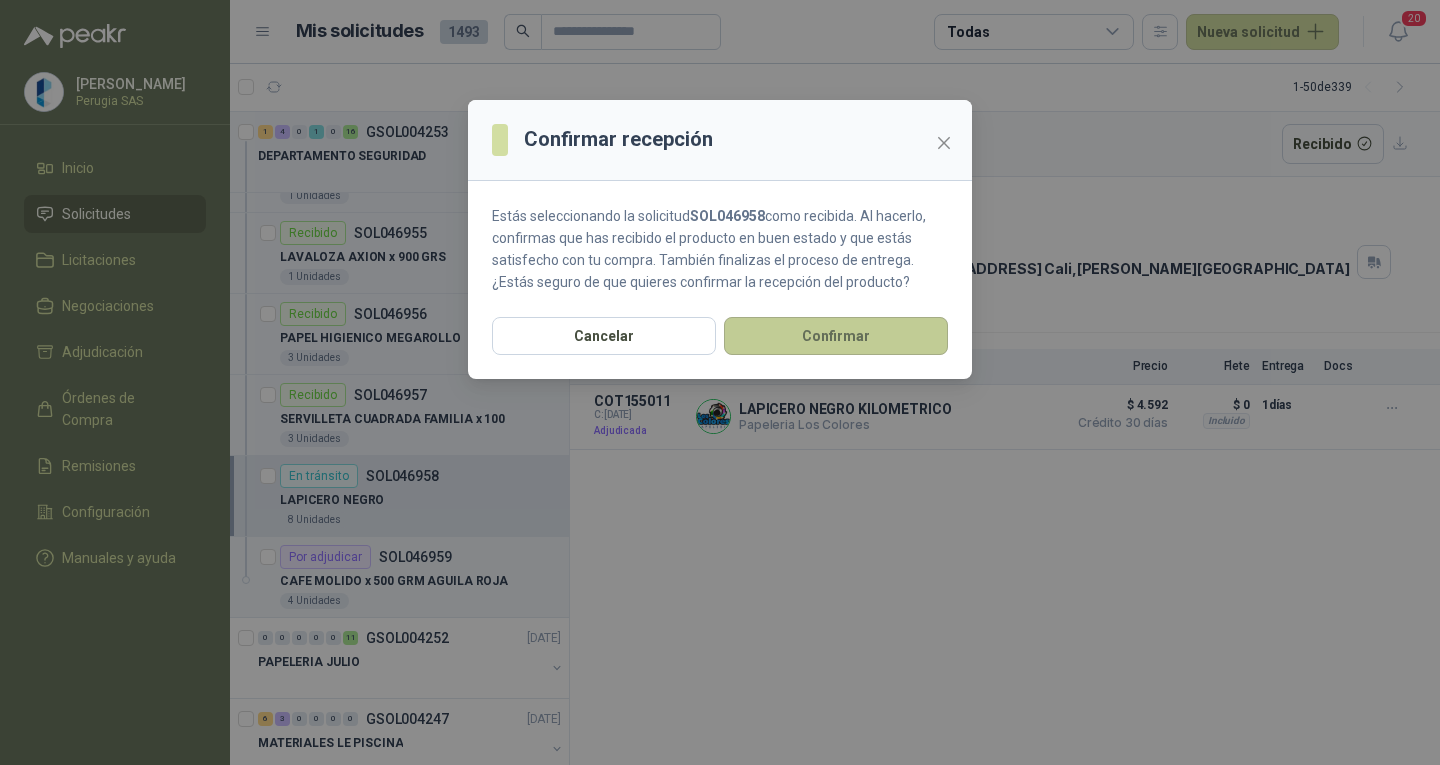 click on "Confirmar" at bounding box center [836, 336] 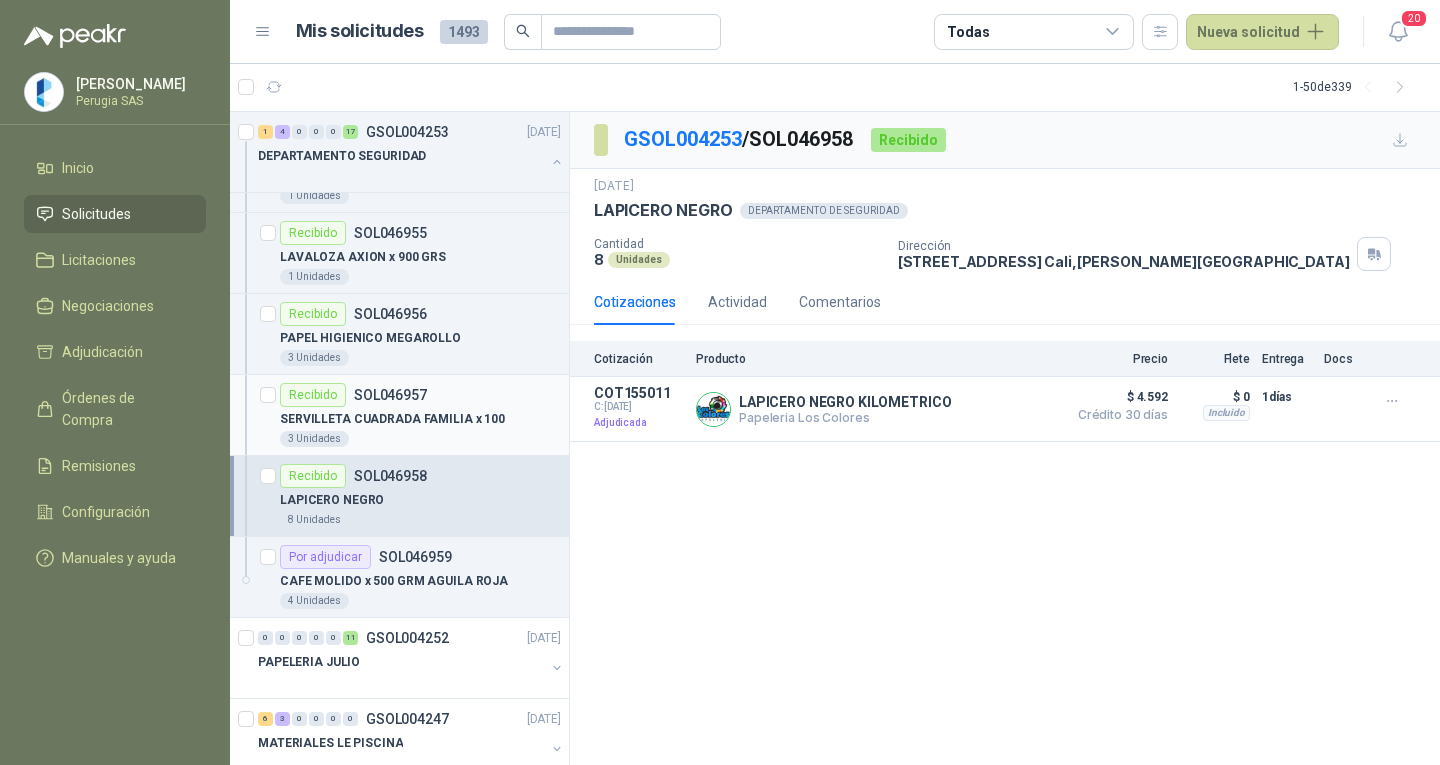 click on "SOL046957" at bounding box center [390, 395] 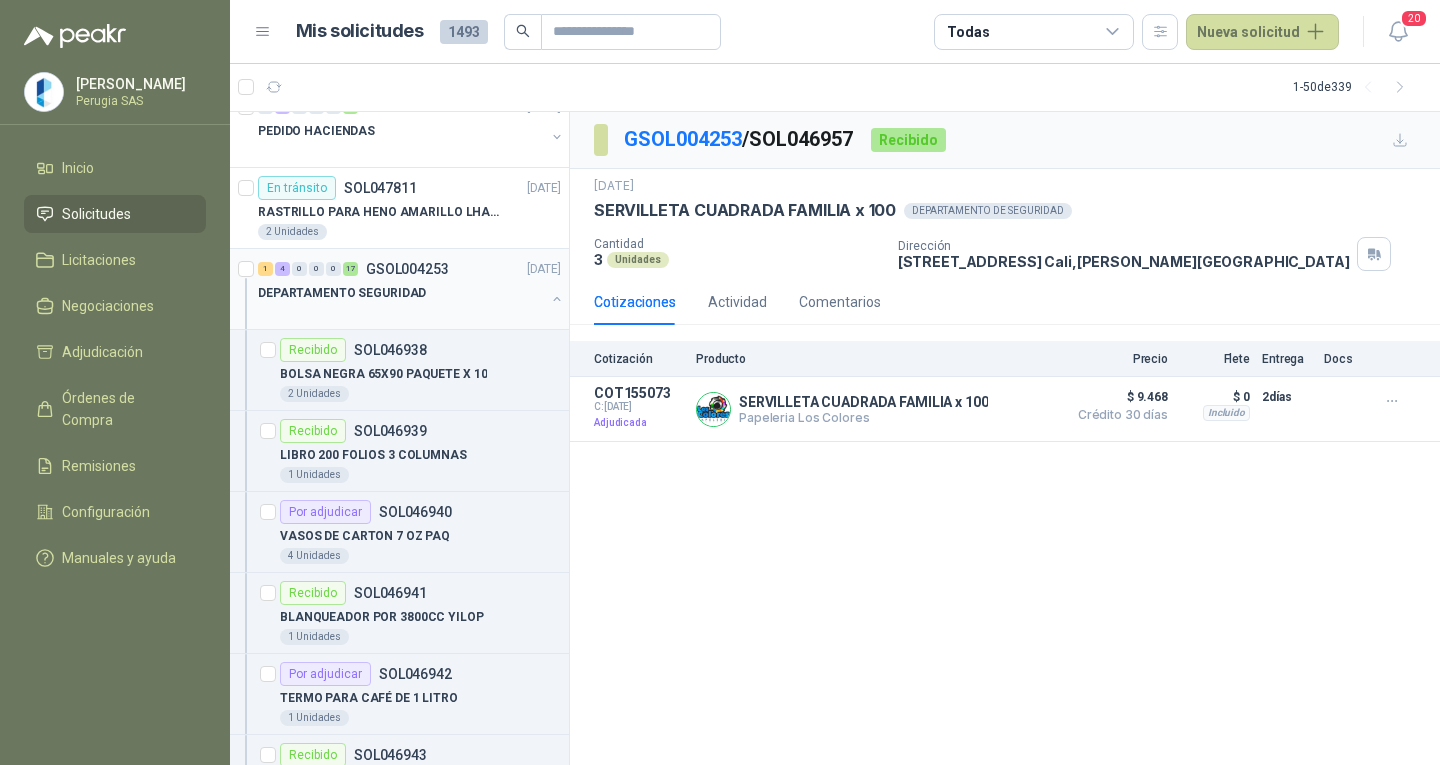 scroll, scrollTop: 100, scrollLeft: 0, axis: vertical 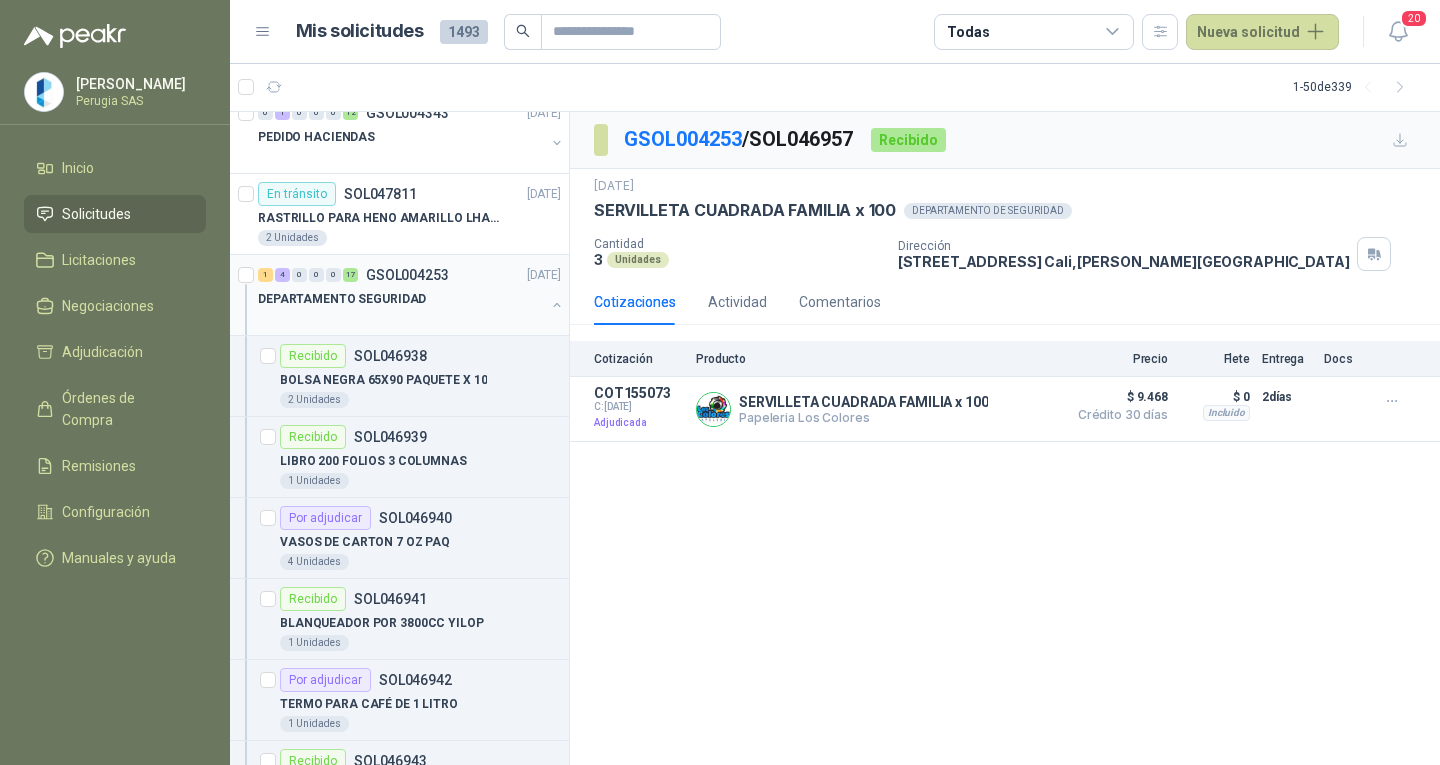 click on "DEPARTAMENTO SEGURIDAD" at bounding box center (342, 299) 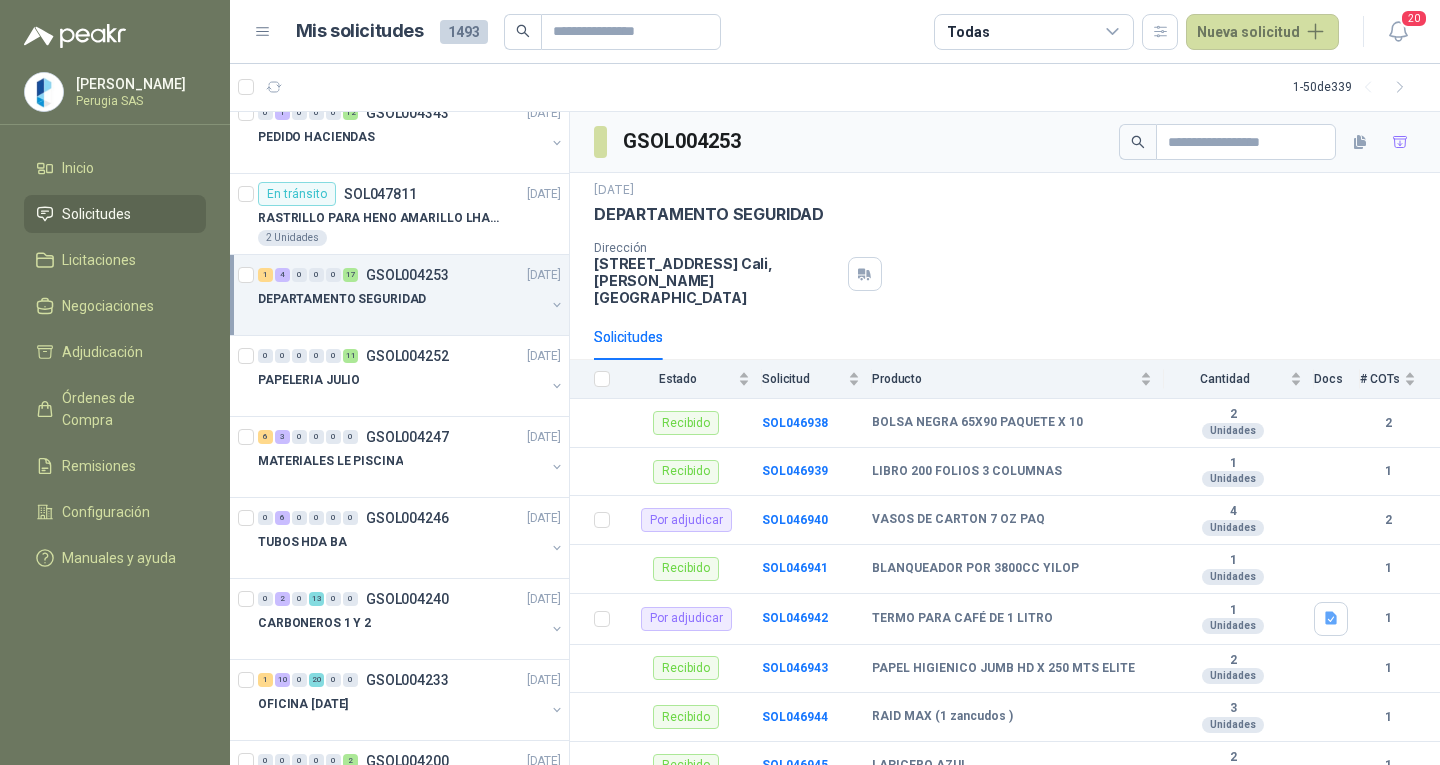 scroll, scrollTop: 0, scrollLeft: 0, axis: both 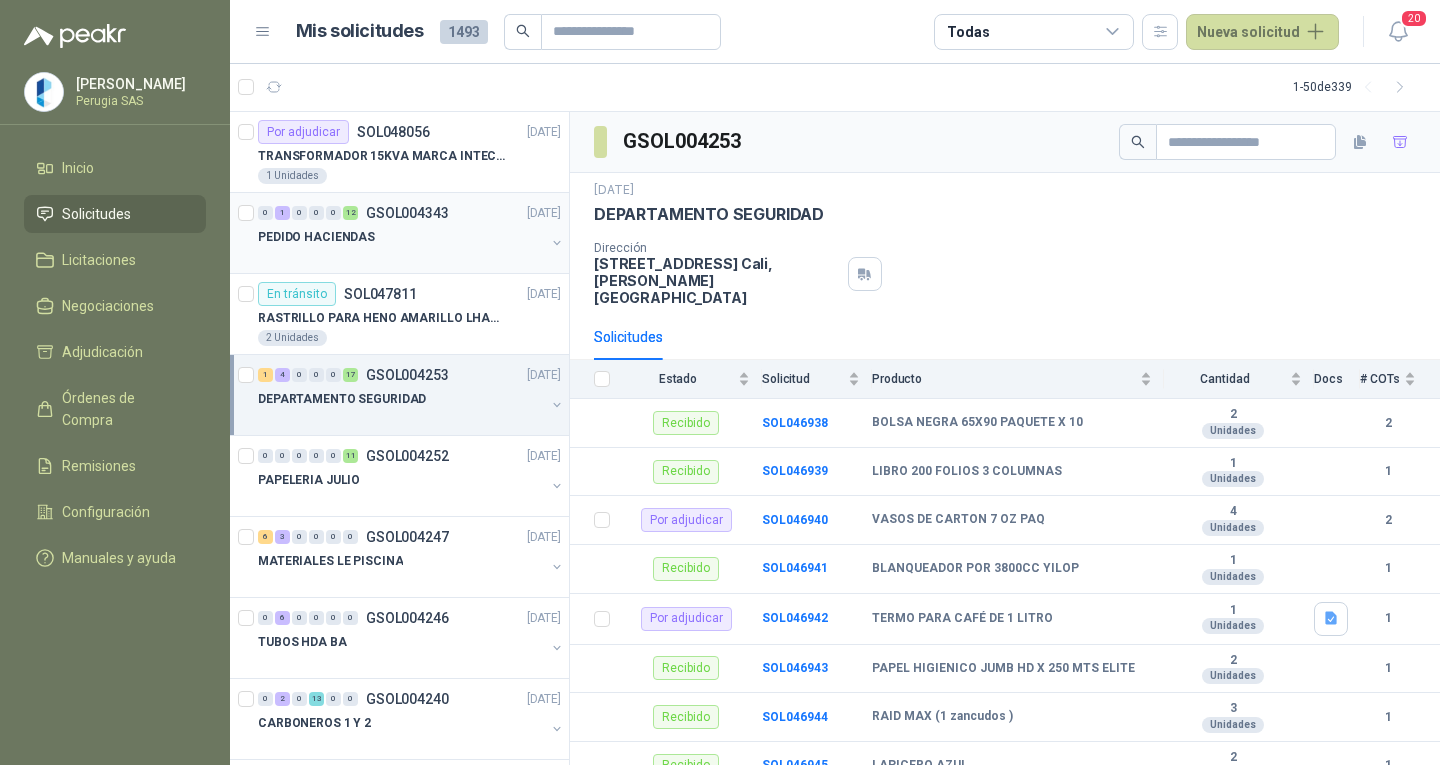 click at bounding box center [401, 257] 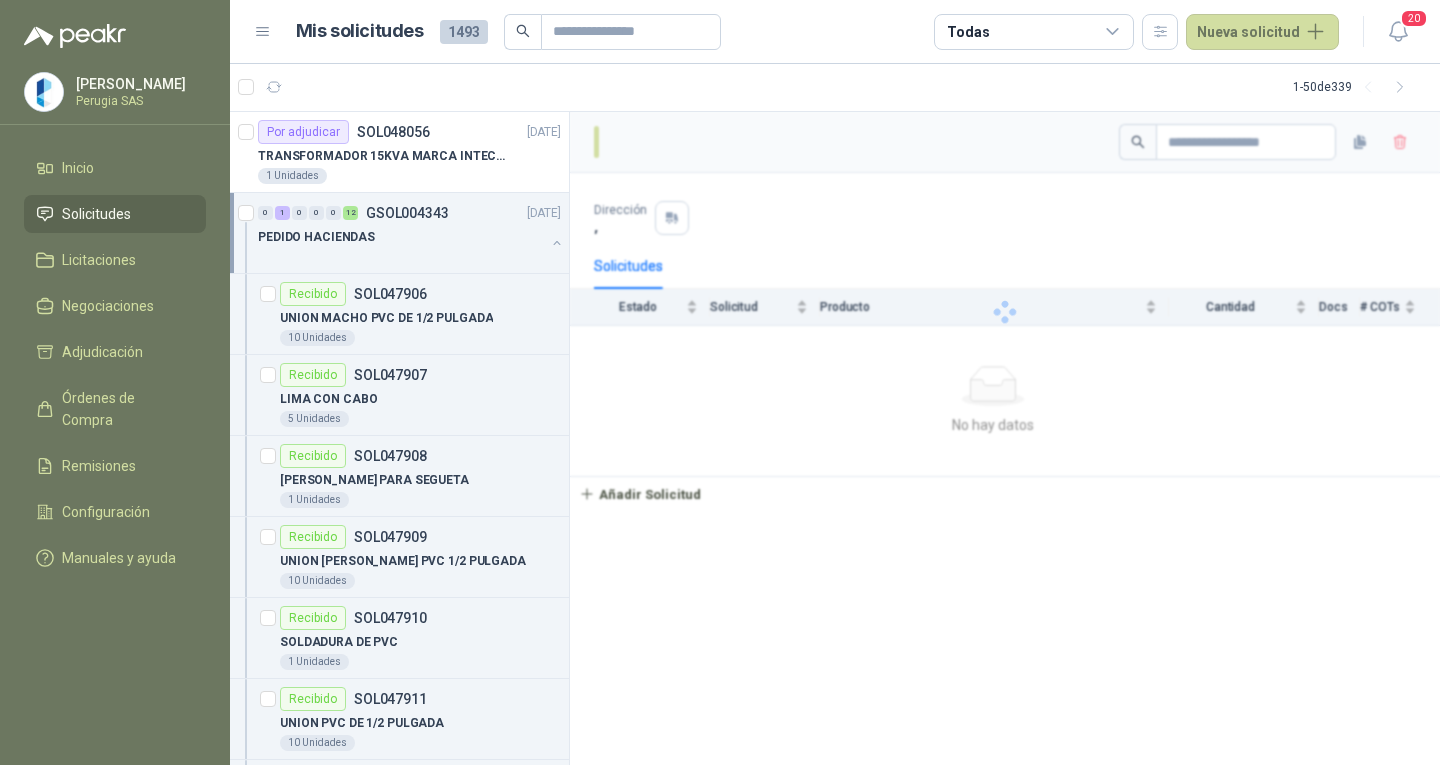 click on "PEDIDO HACIENDAS" at bounding box center [401, 237] 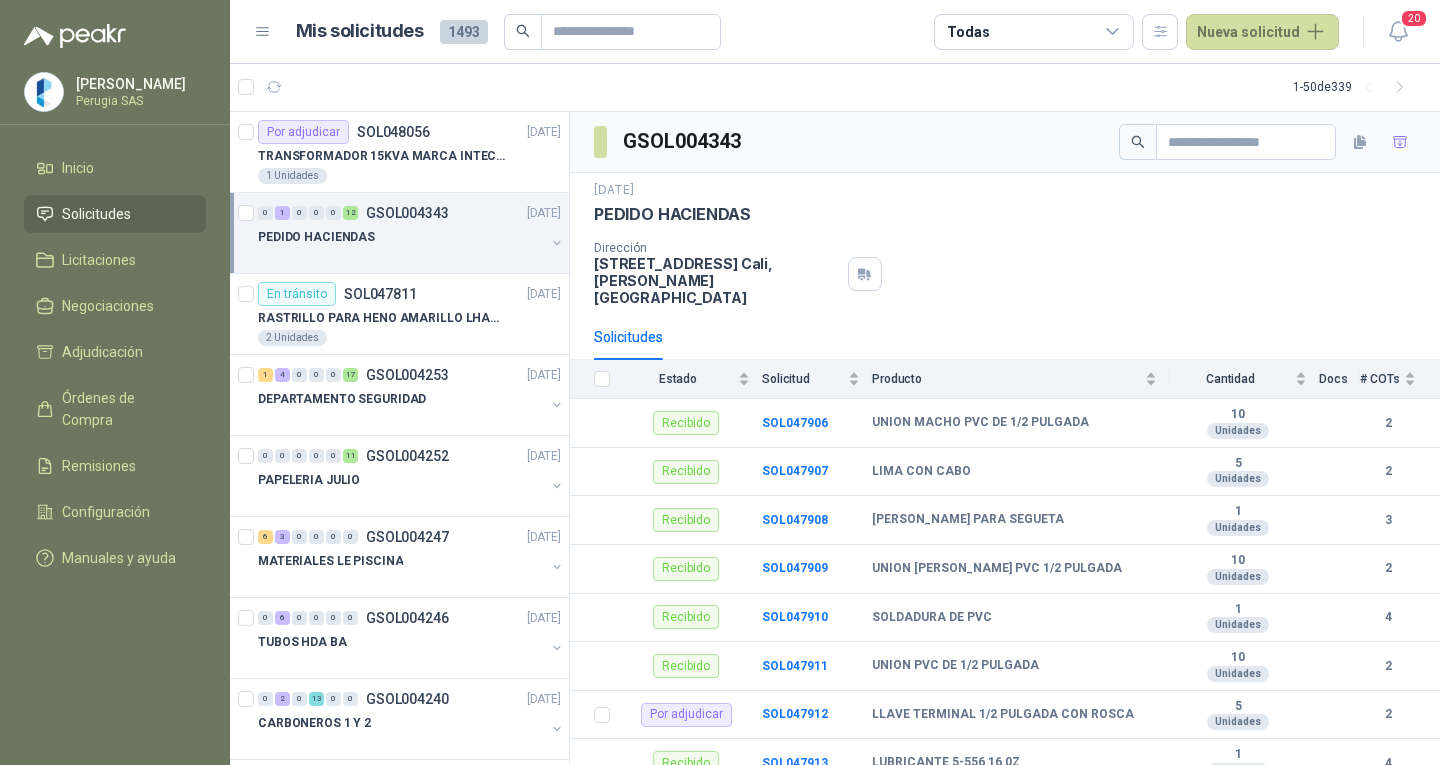 click on "PEDIDO HACIENDAS" at bounding box center [401, 237] 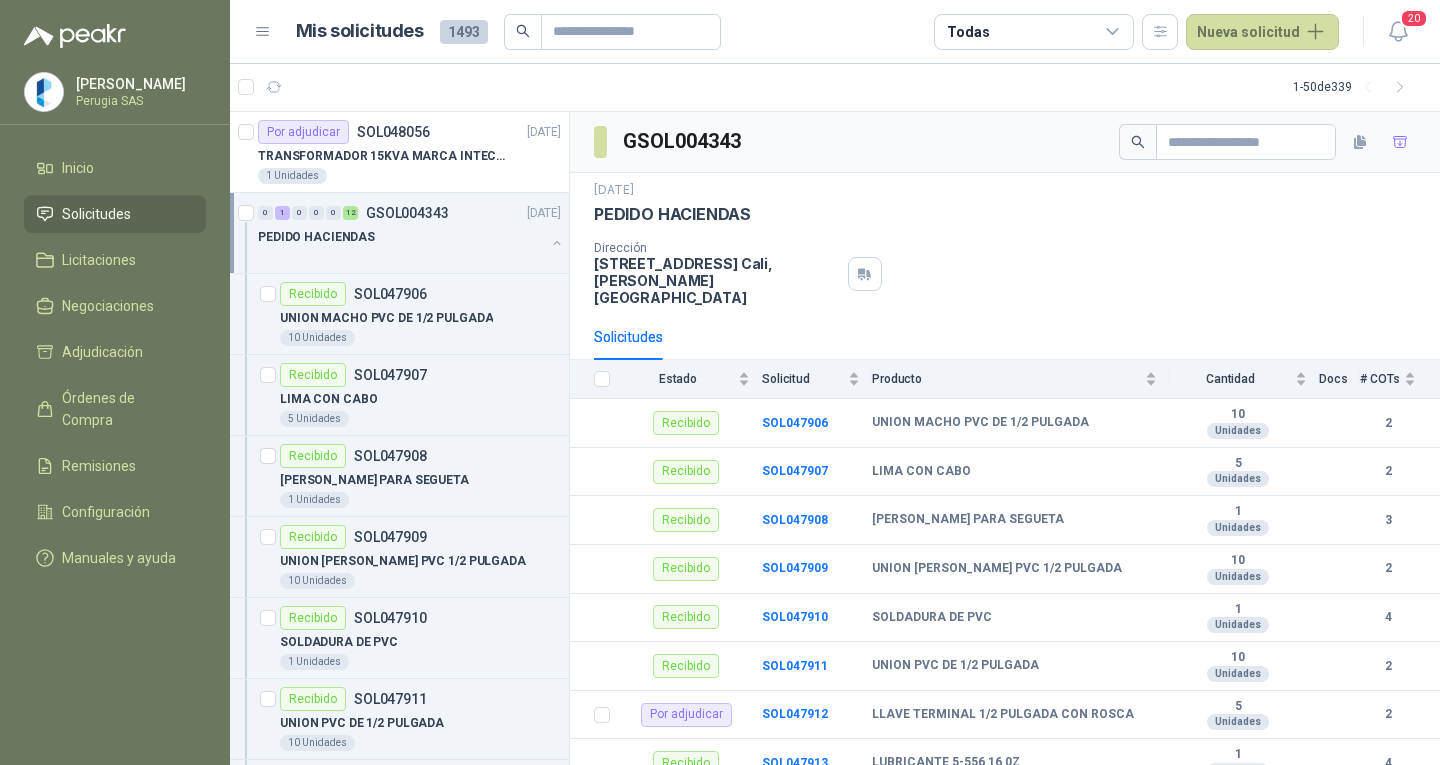 click on "PEDIDO HACIENDAS" at bounding box center (401, 237) 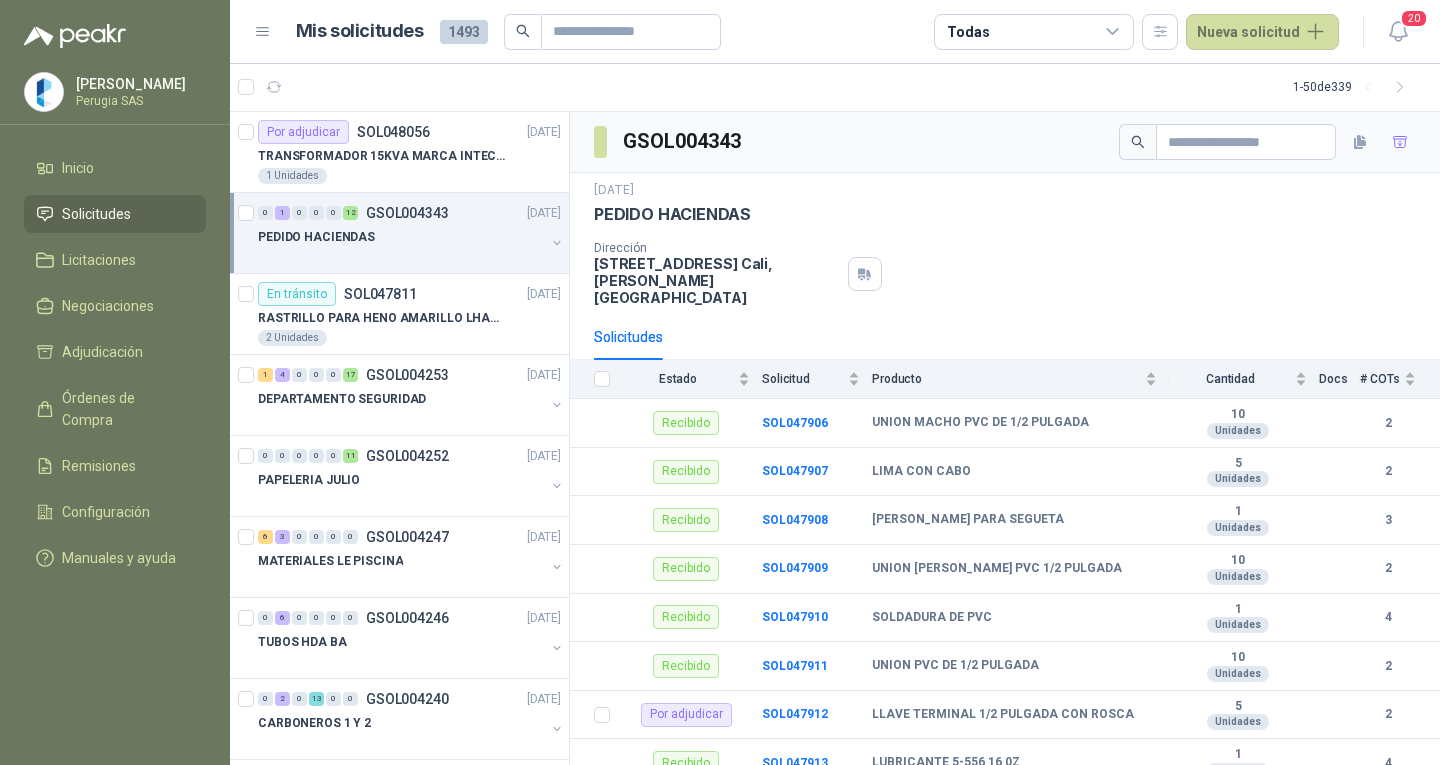 click on "PEDIDO HACIENDAS" at bounding box center [401, 237] 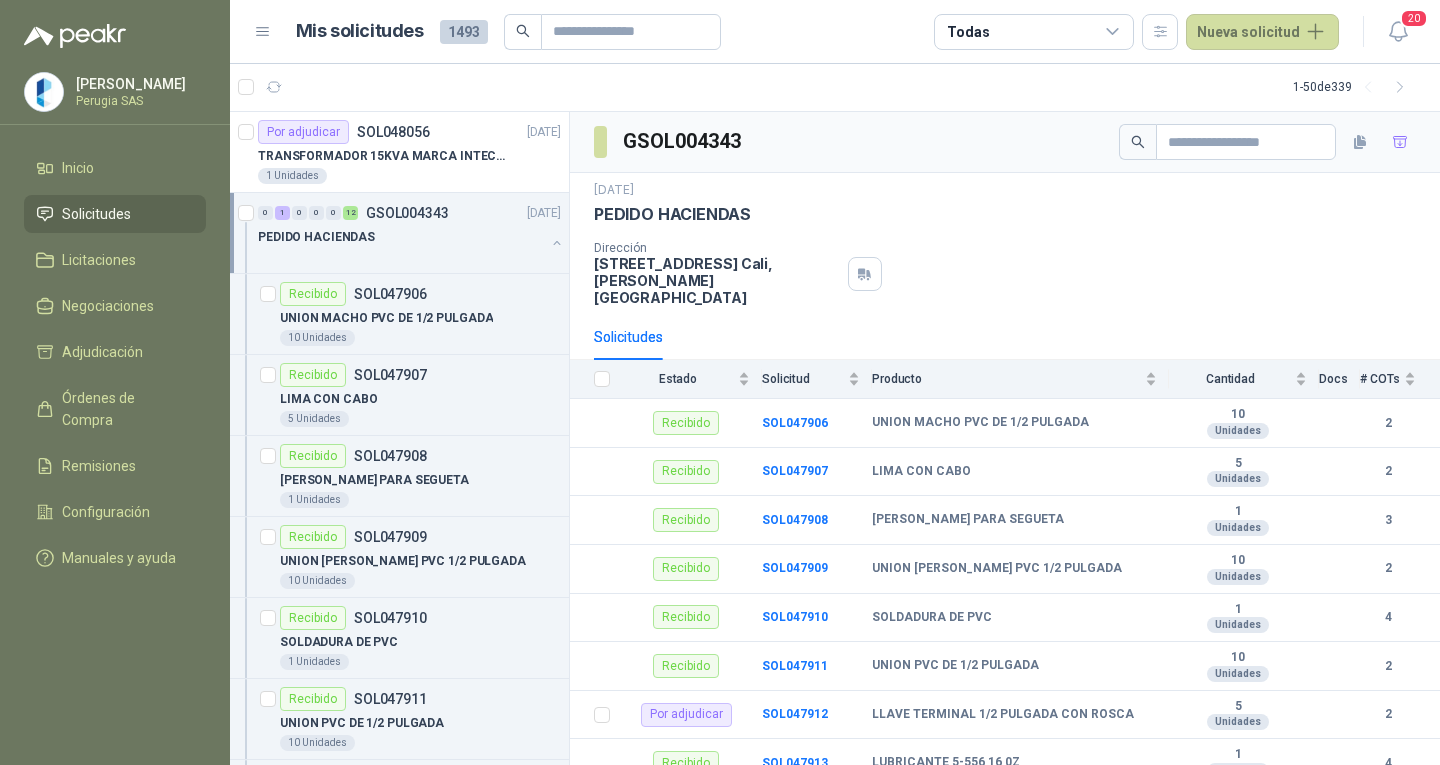 click on "PEDIDO HACIENDAS" at bounding box center (401, 237) 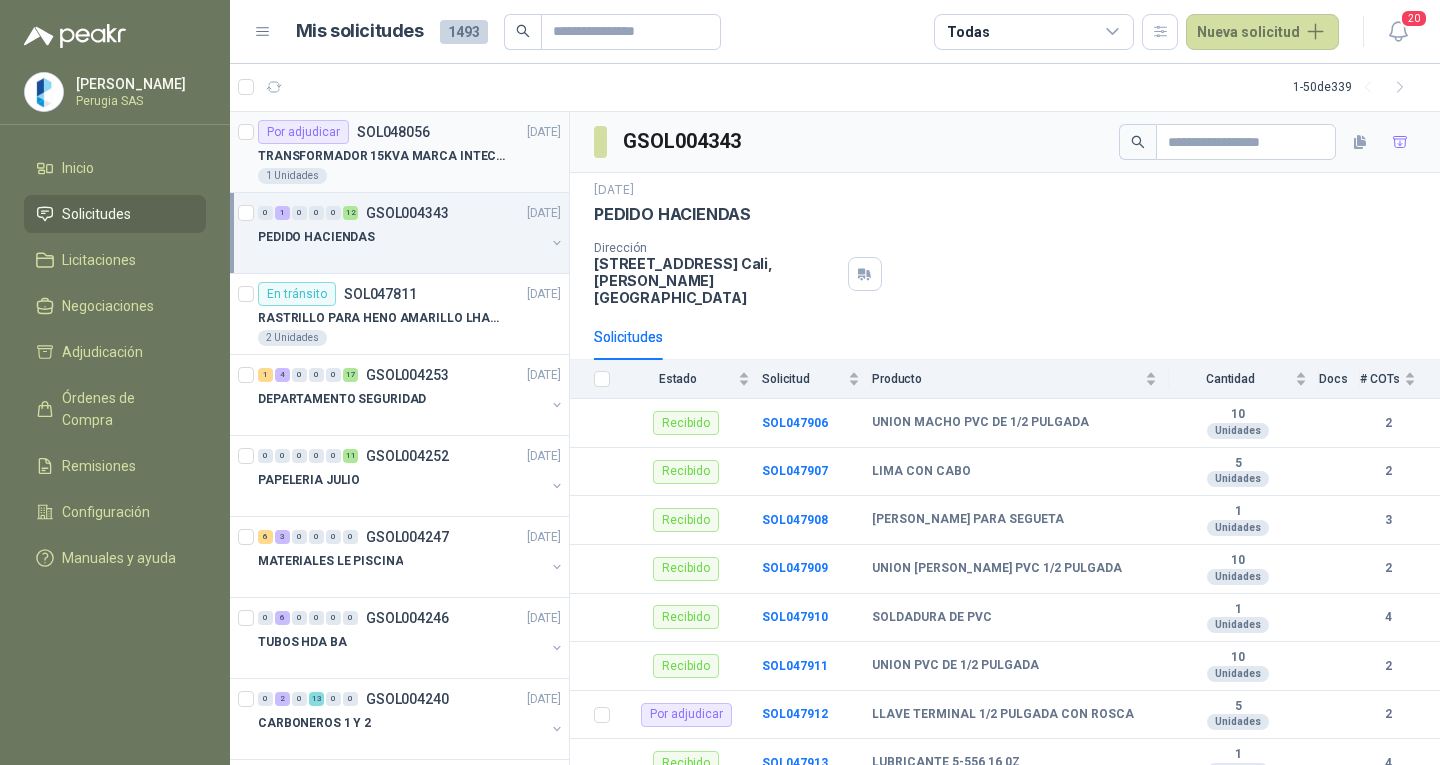 click on "SOL048056" at bounding box center (393, 132) 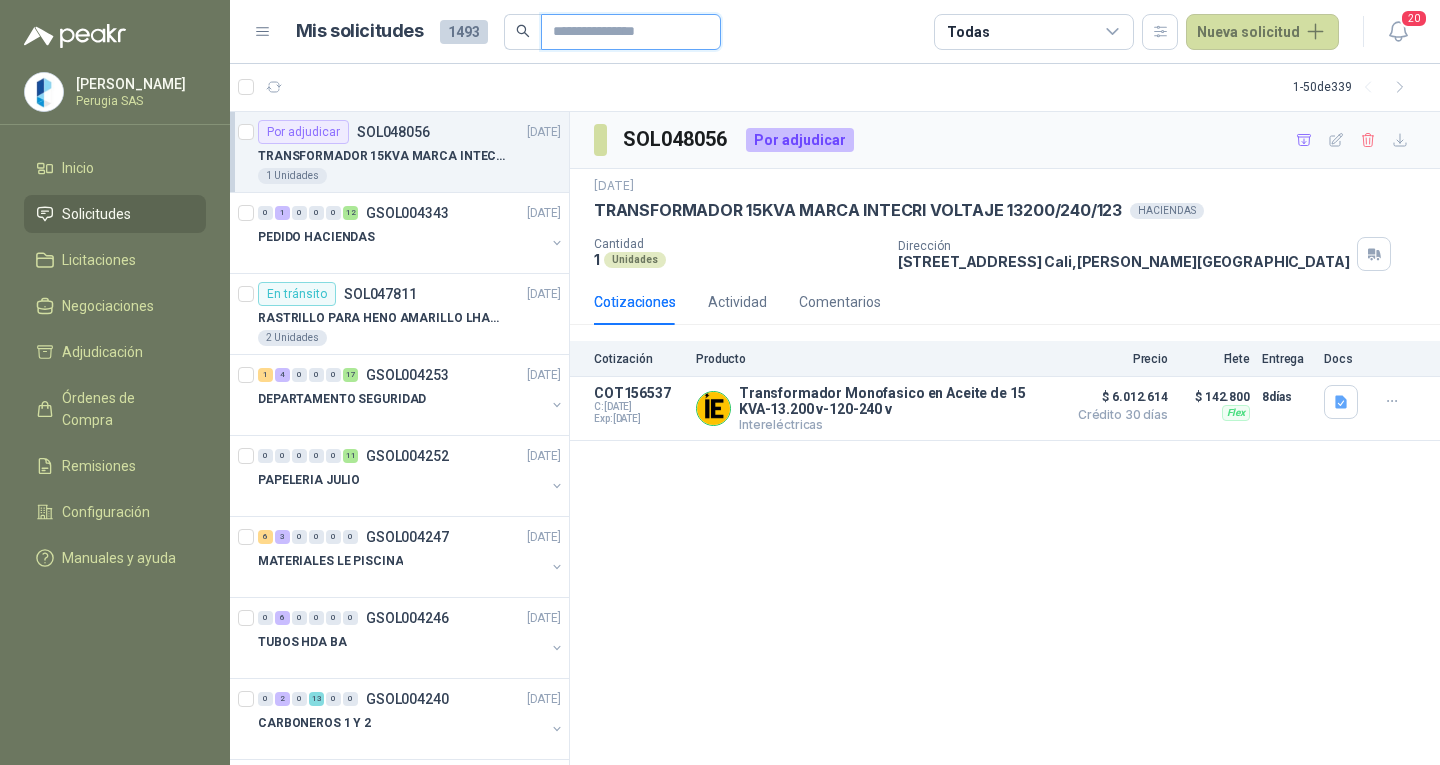 click at bounding box center [623, 32] 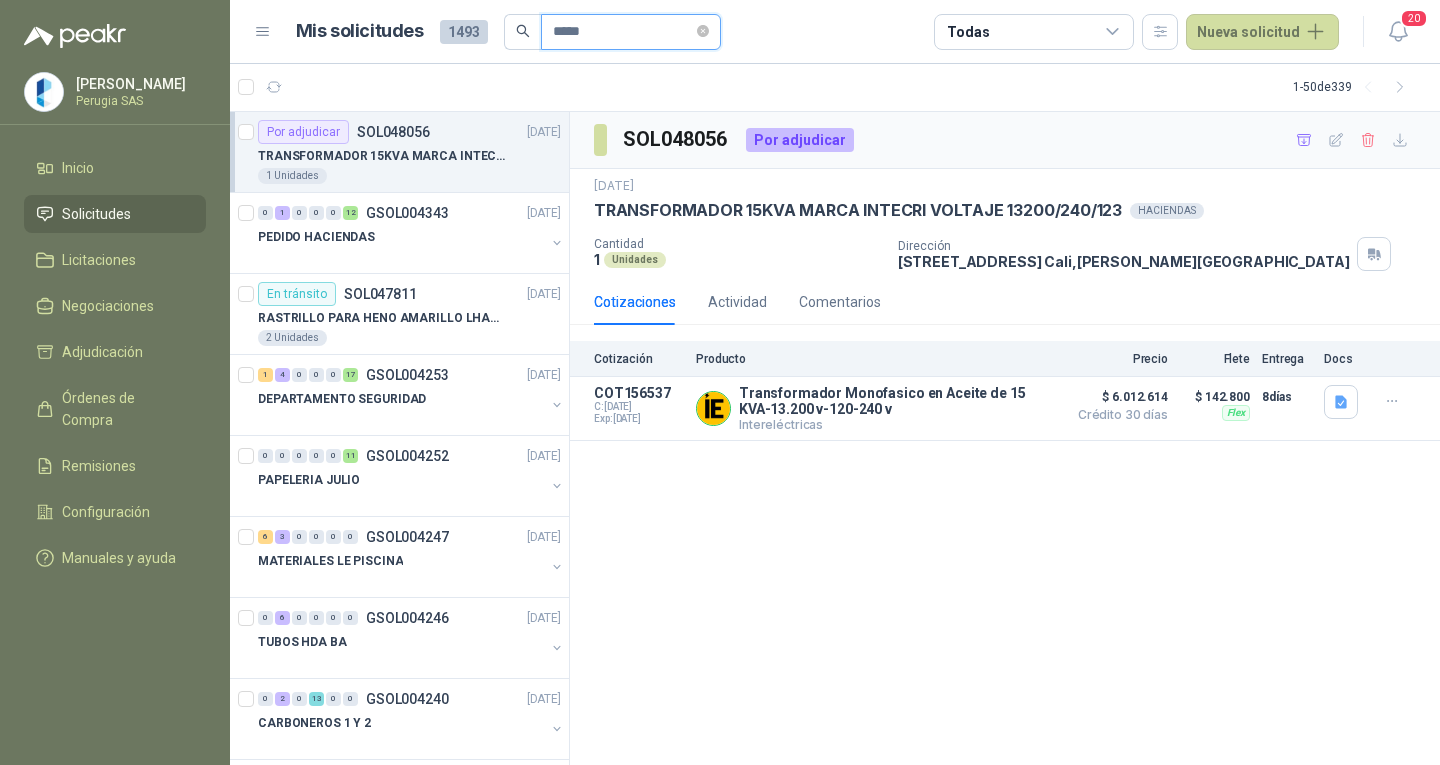 type on "*****" 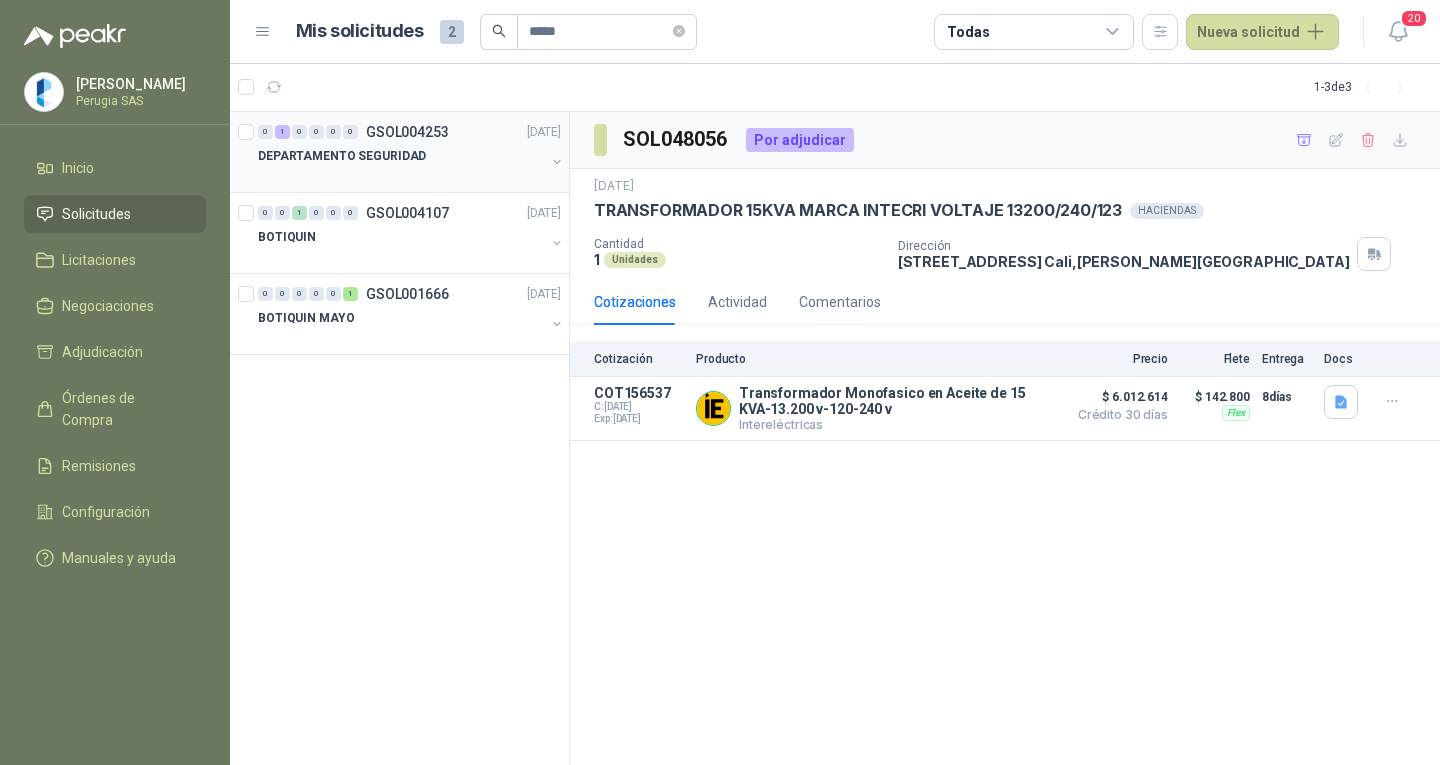 click on "GSOL004253" at bounding box center (407, 132) 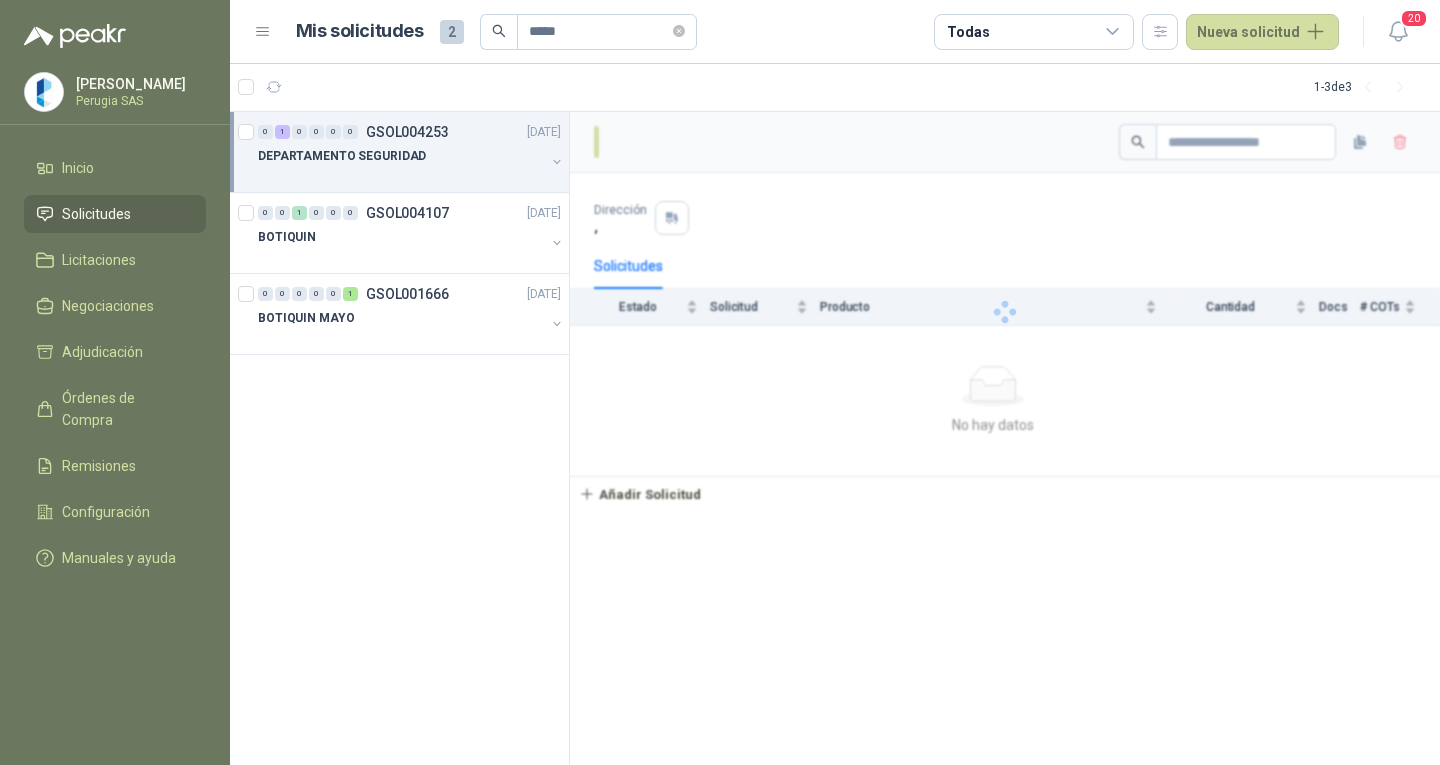 click on "GSOL004253" at bounding box center (407, 132) 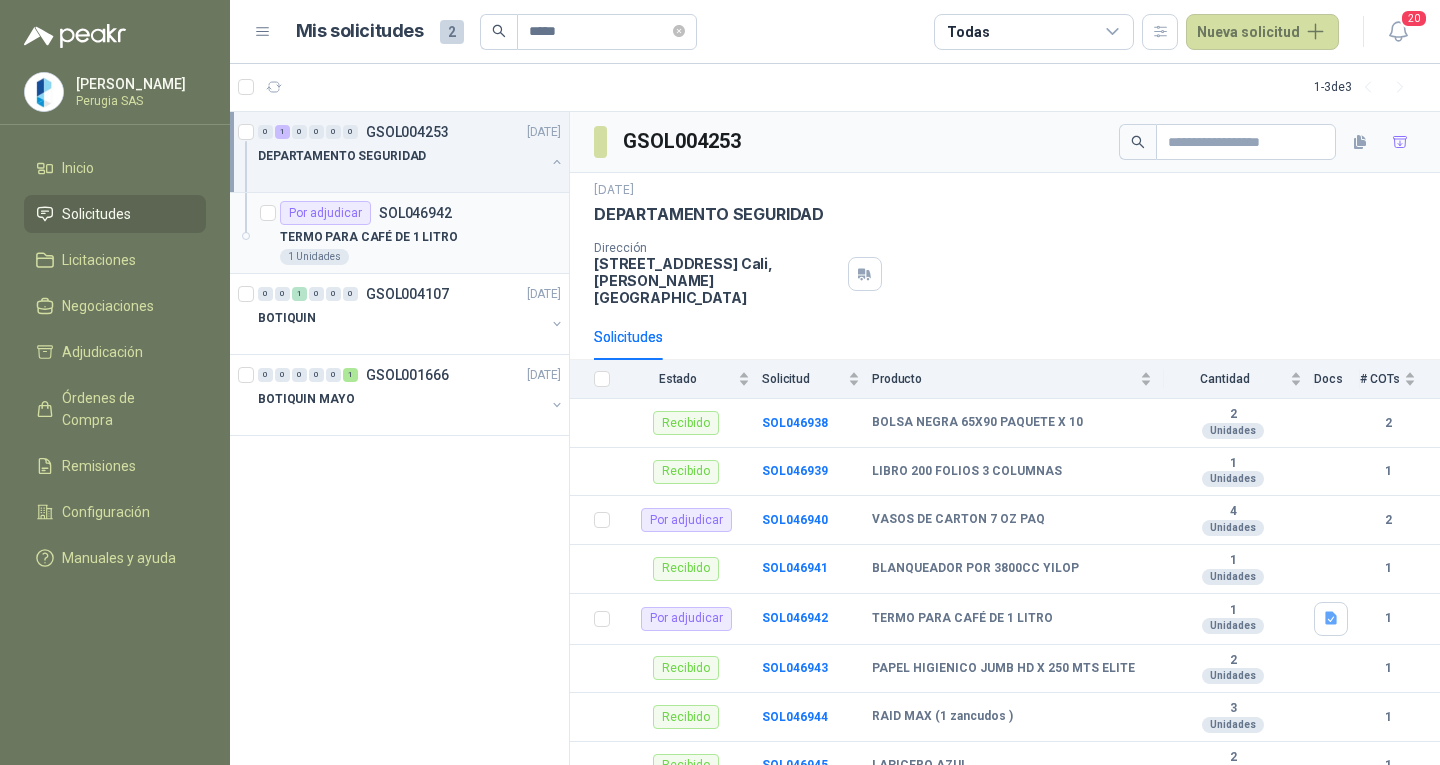 click on "SOL046942" at bounding box center [415, 213] 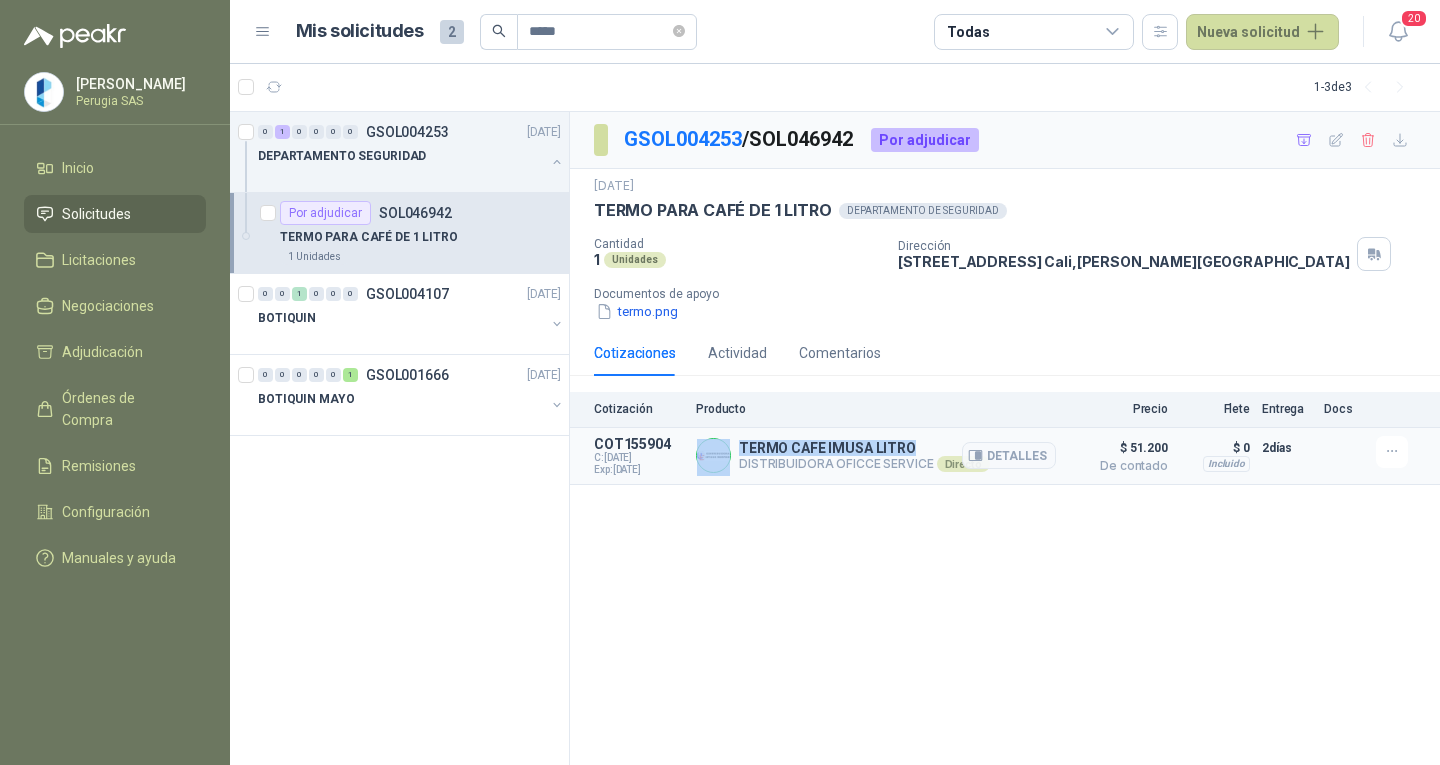 drag, startPoint x: 731, startPoint y: 444, endPoint x: 929, endPoint y: 443, distance: 198.00252 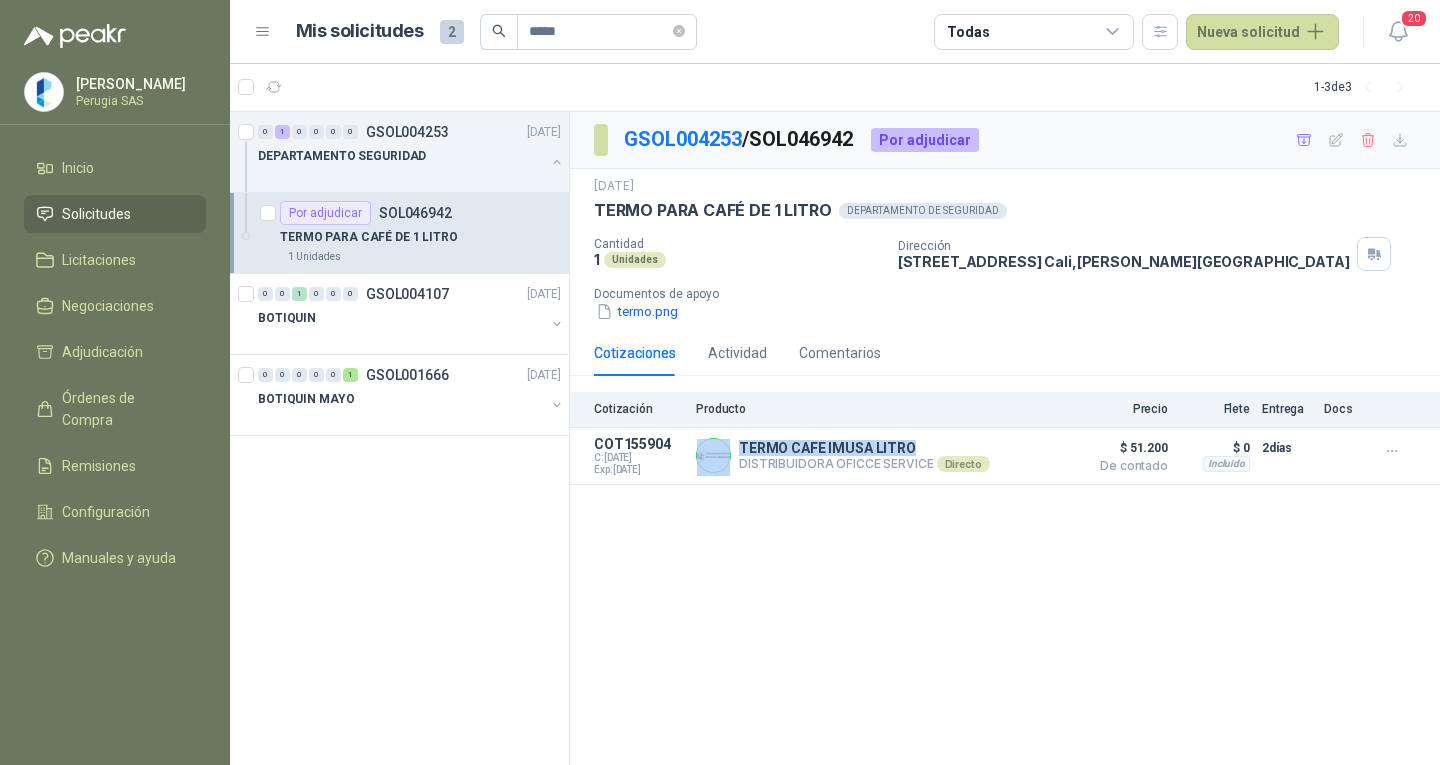copy on "TERMO CAFE IMUSA LITRO" 